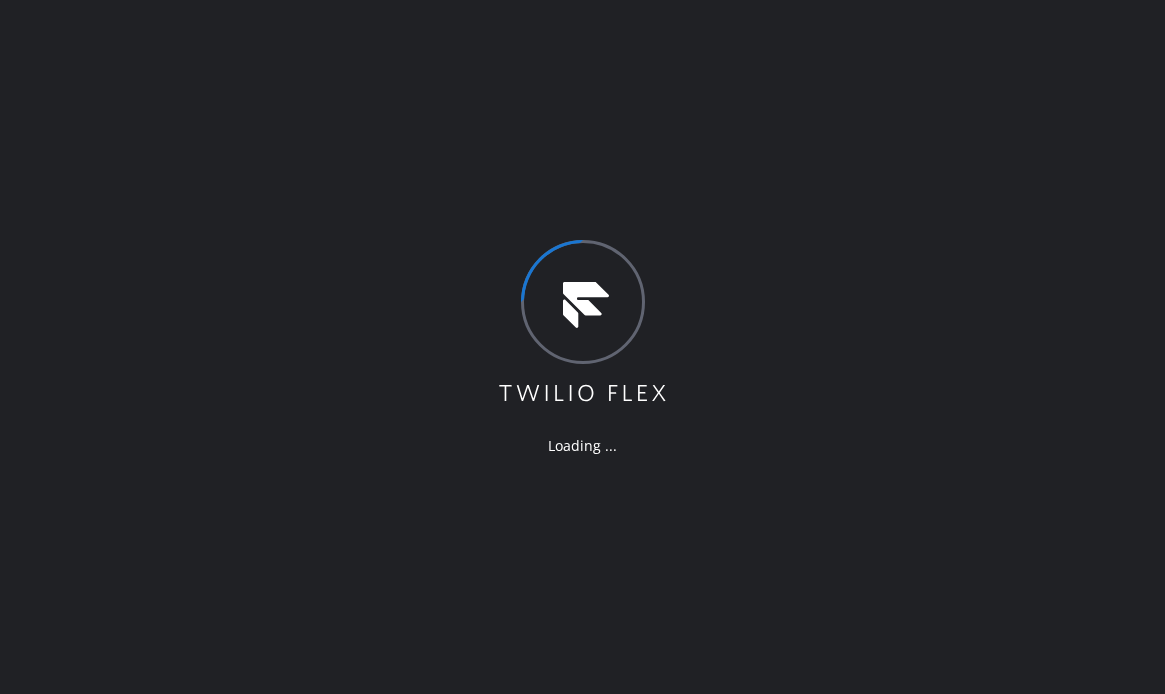 scroll, scrollTop: 0, scrollLeft: 0, axis: both 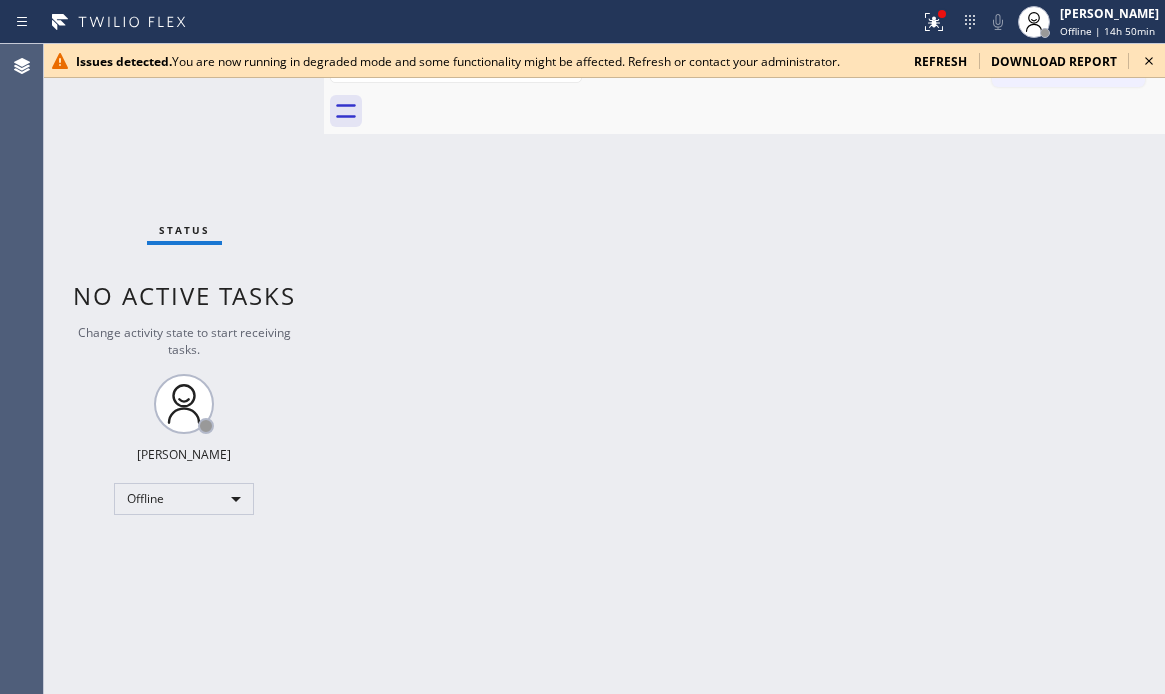 click 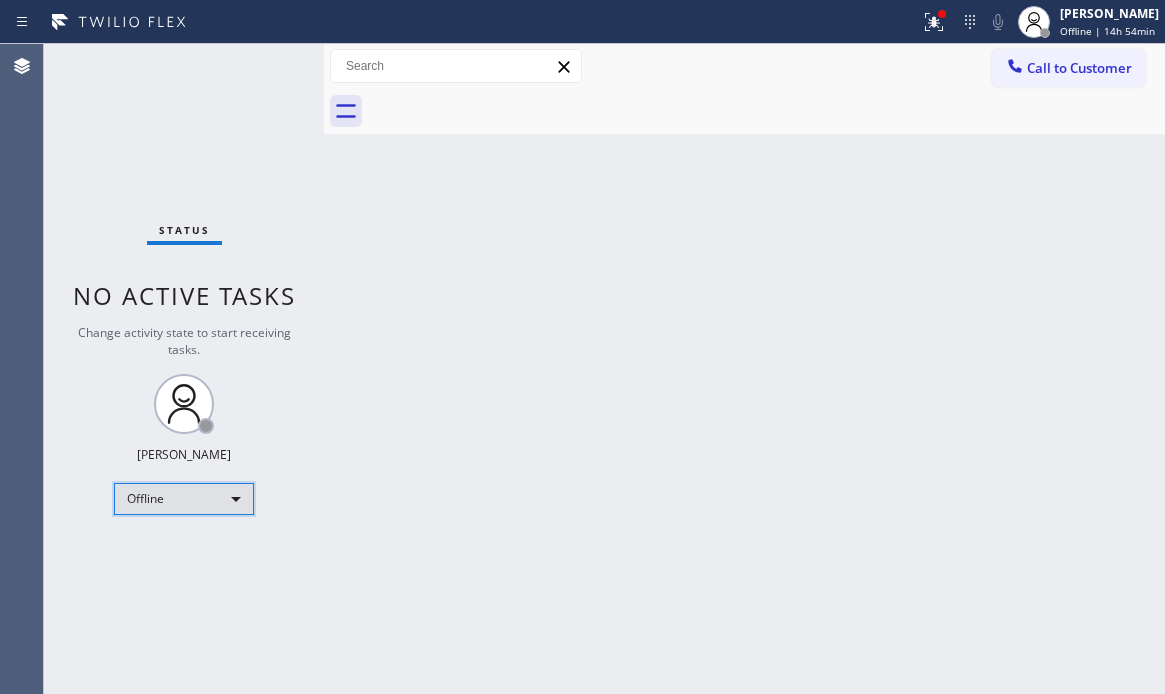 click on "Offline" at bounding box center (184, 499) 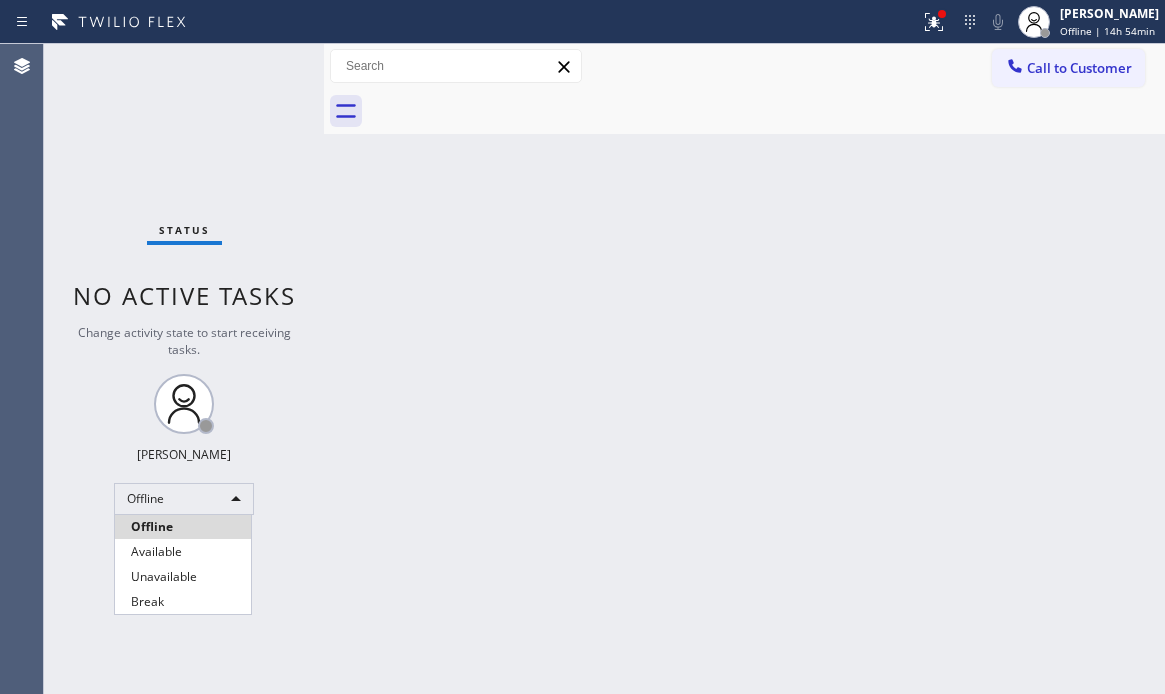 click at bounding box center [582, 347] 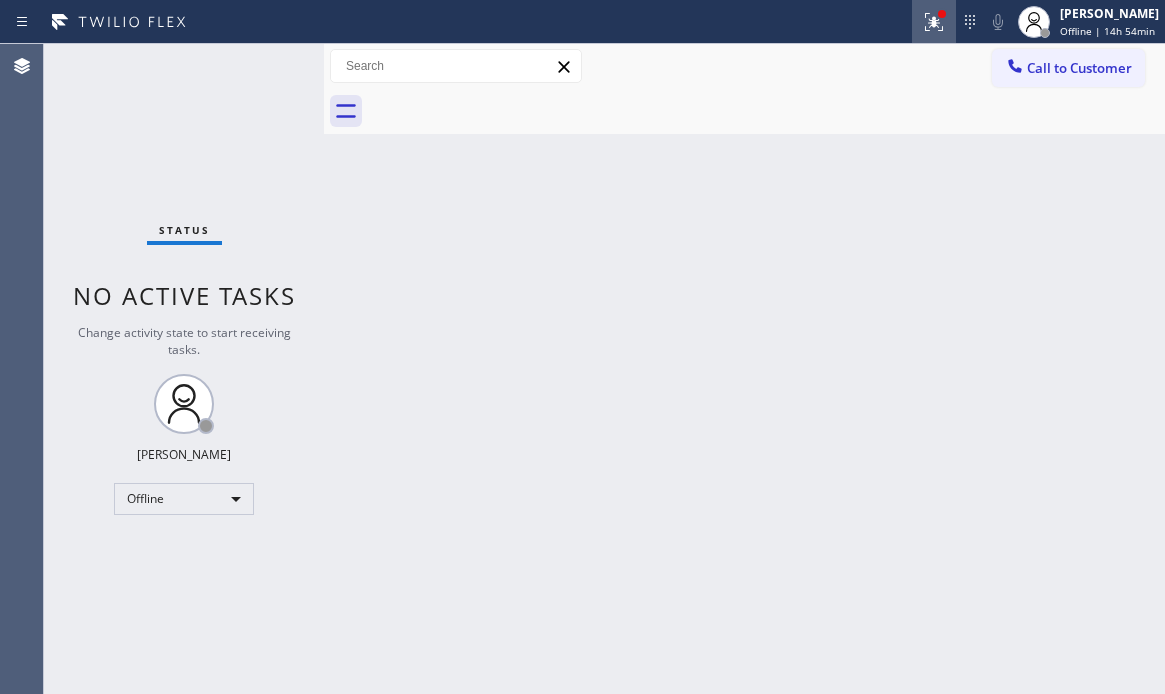 click 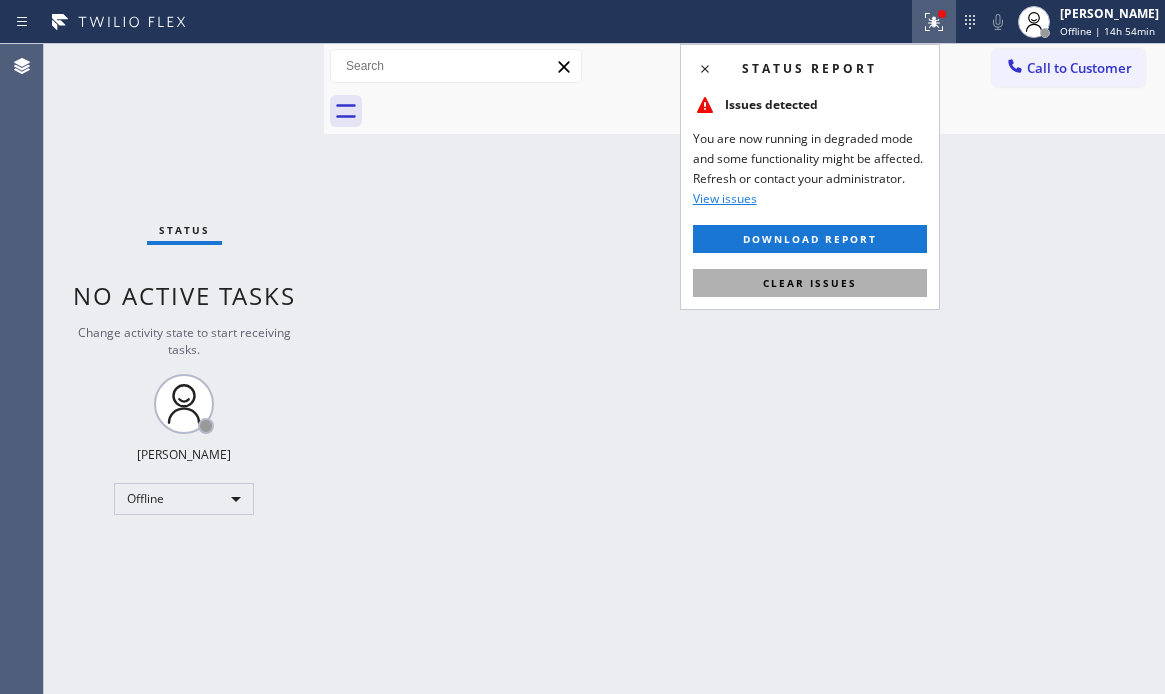 click on "Clear issues" at bounding box center [810, 283] 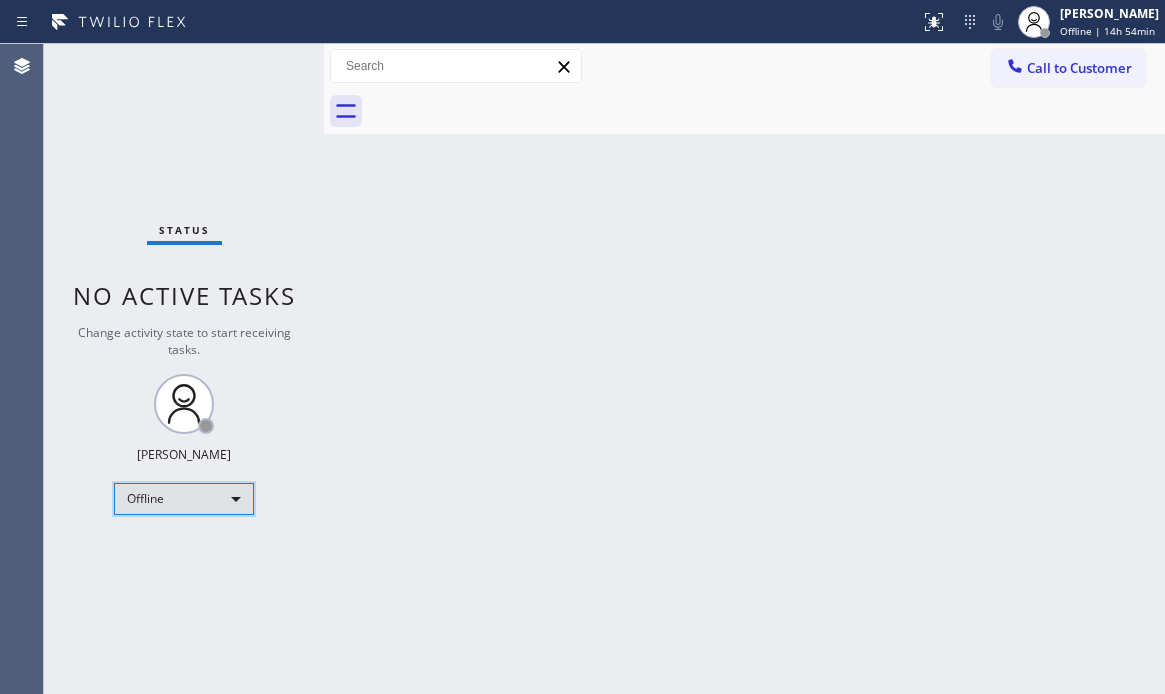 click on "Offline" at bounding box center [184, 499] 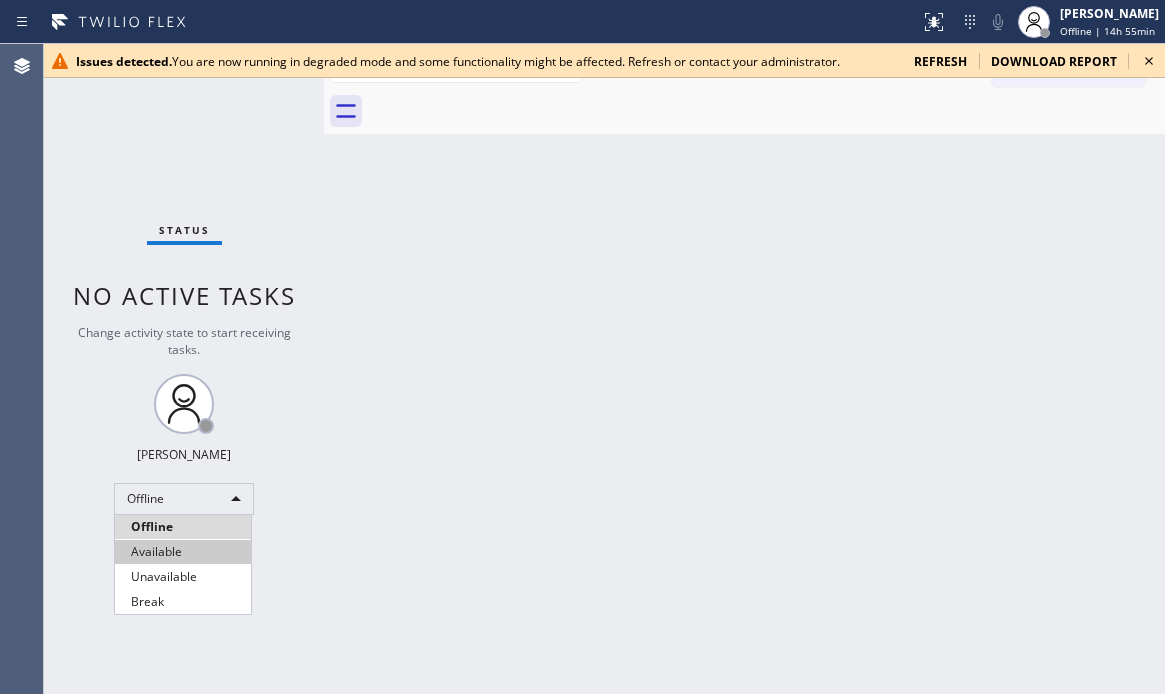 click on "Available" at bounding box center (183, 552) 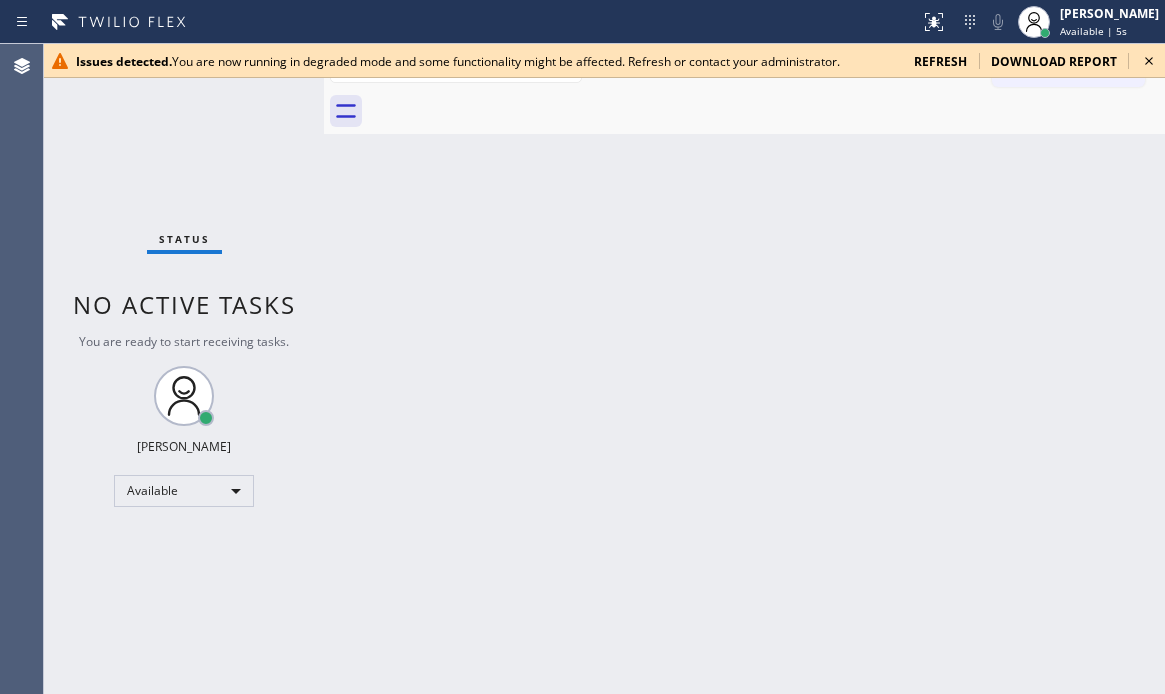 click 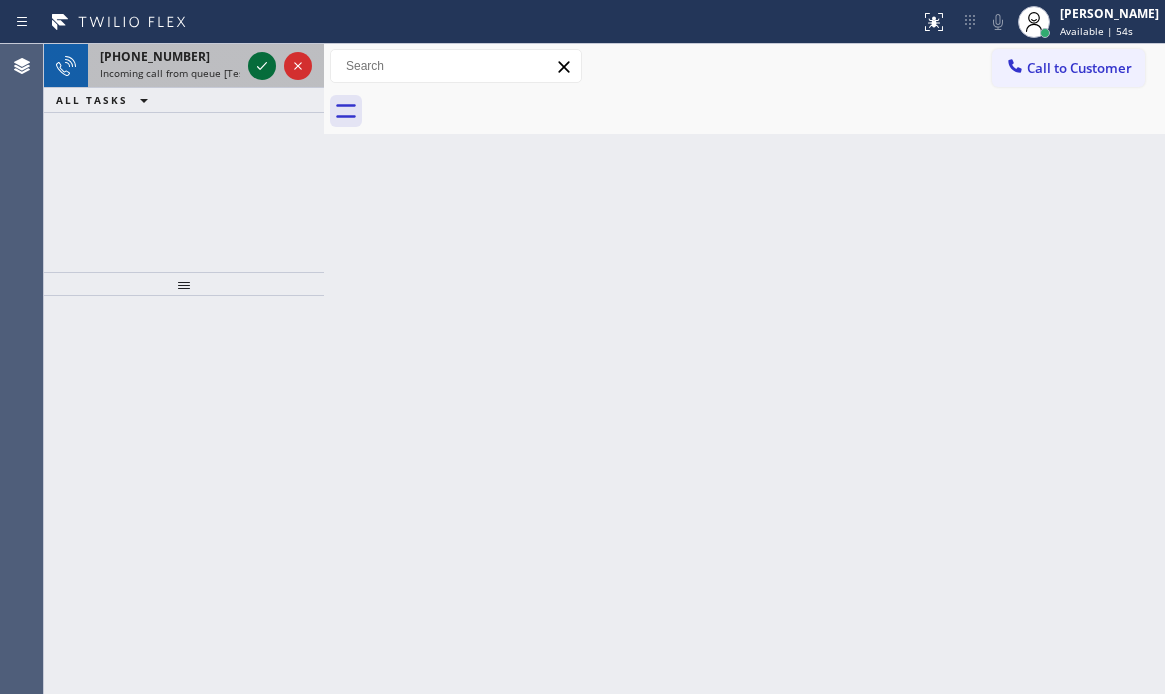 drag, startPoint x: 251, startPoint y: 62, endPoint x: 260, endPoint y: 67, distance: 10.29563 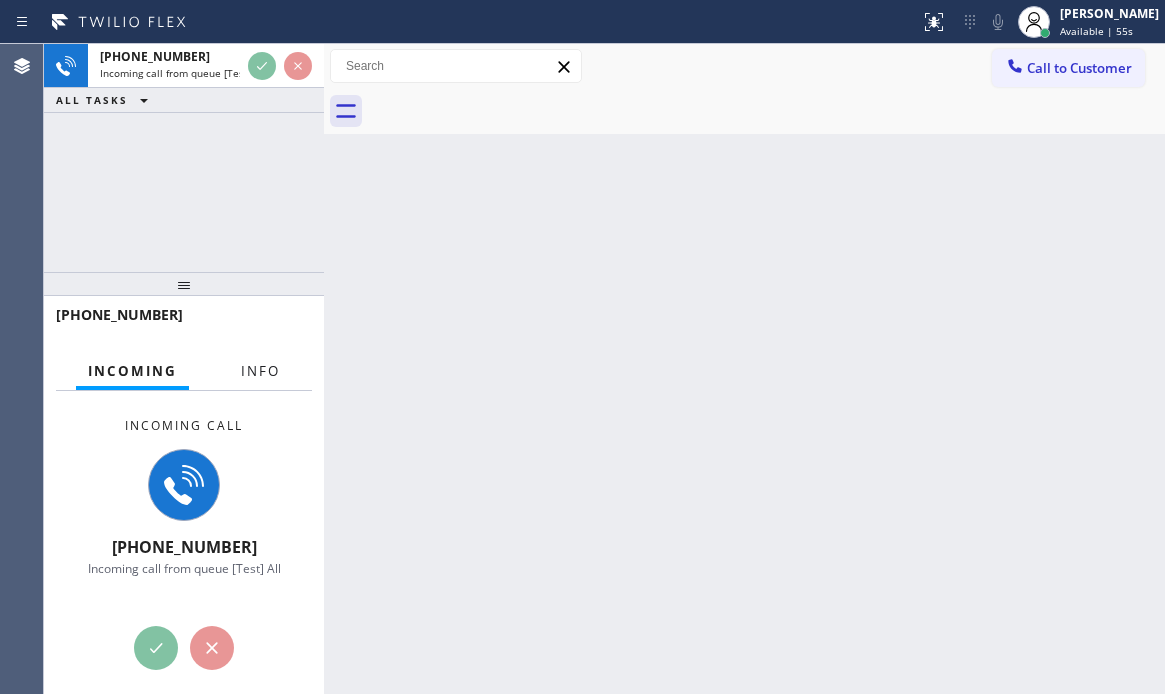 click at bounding box center [260, 388] 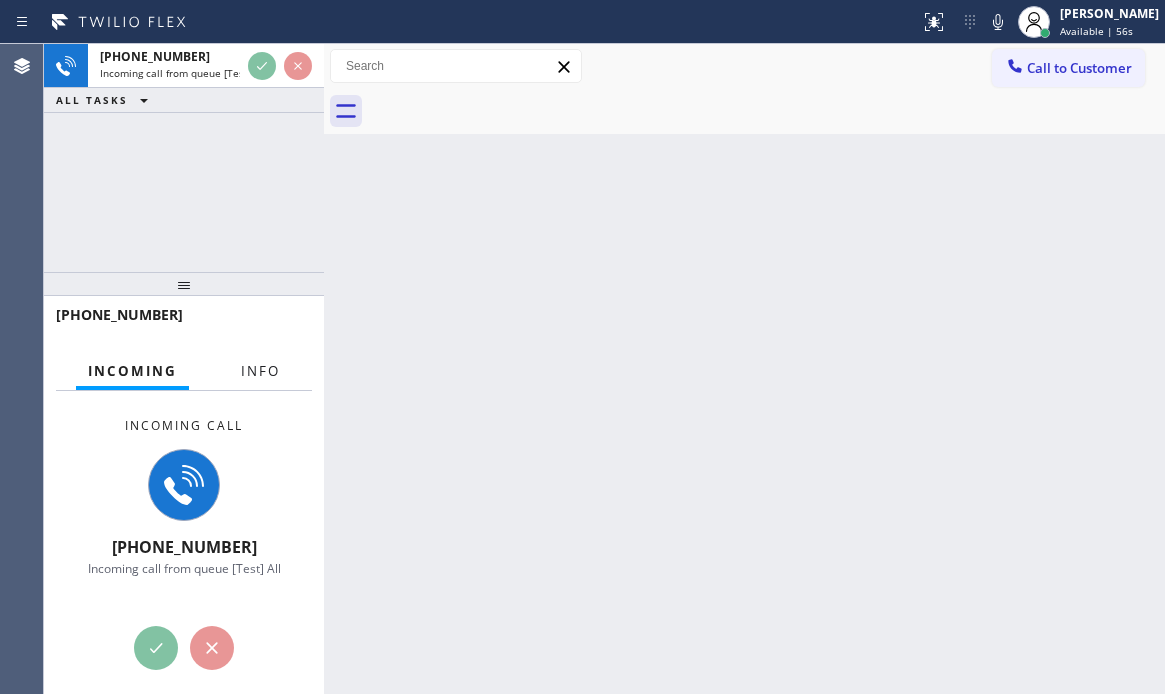 click on "Info" at bounding box center [260, 371] 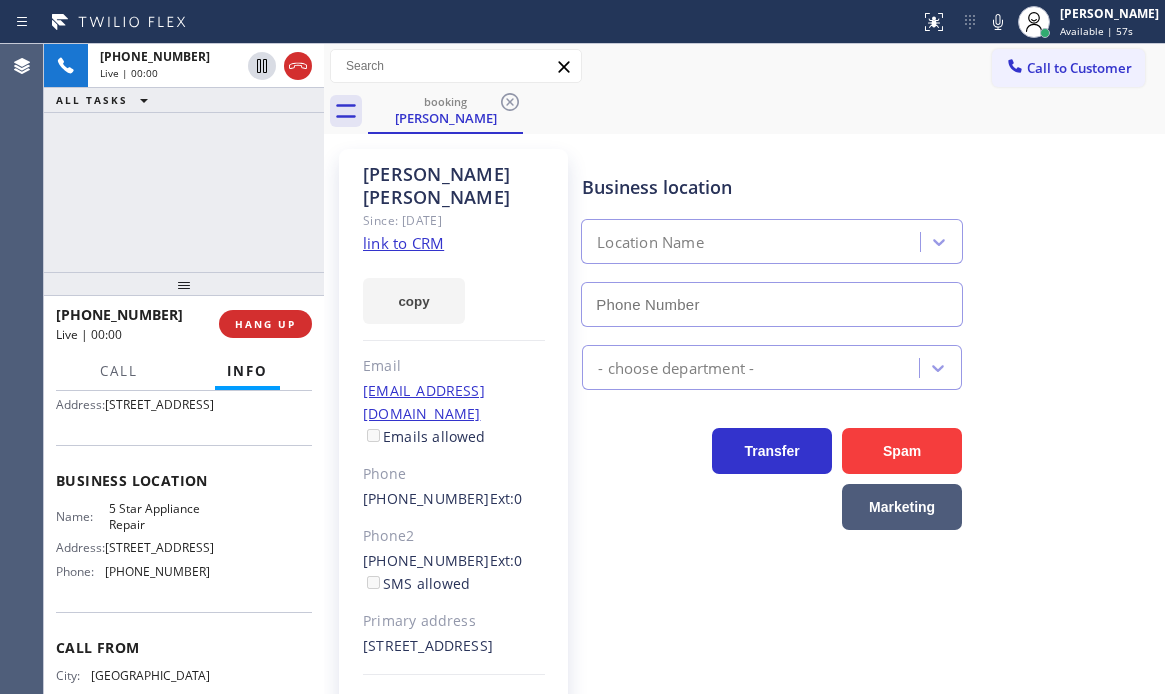 scroll, scrollTop: 200, scrollLeft: 0, axis: vertical 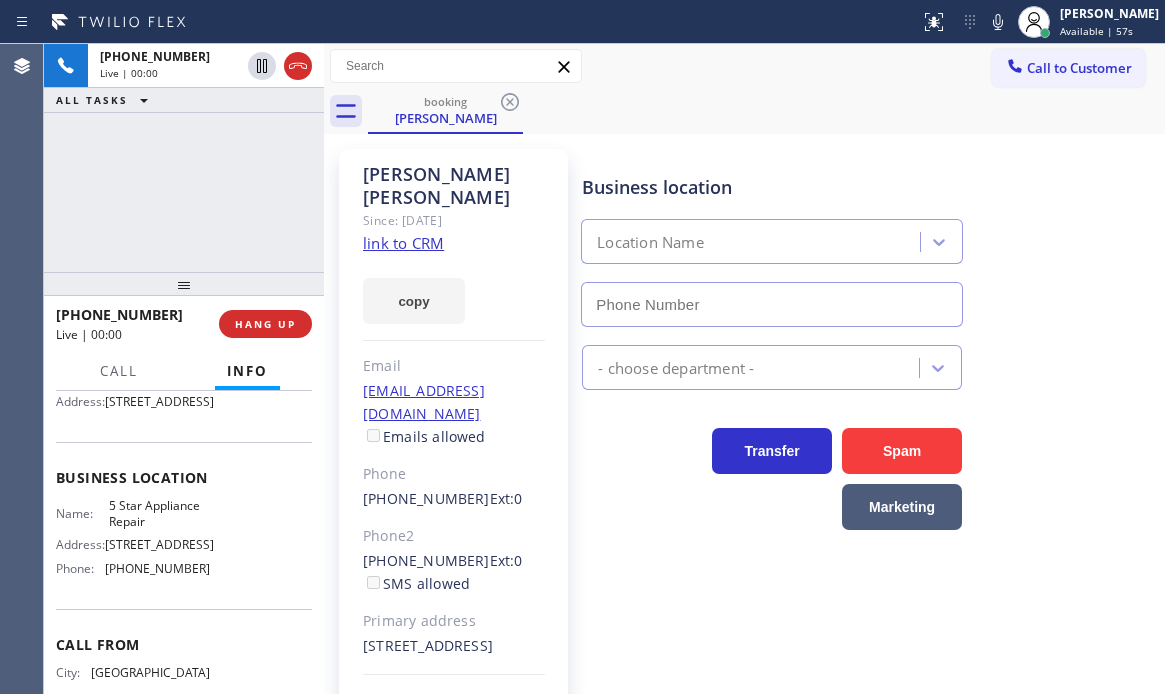 type on "[PHONE_NUMBER]" 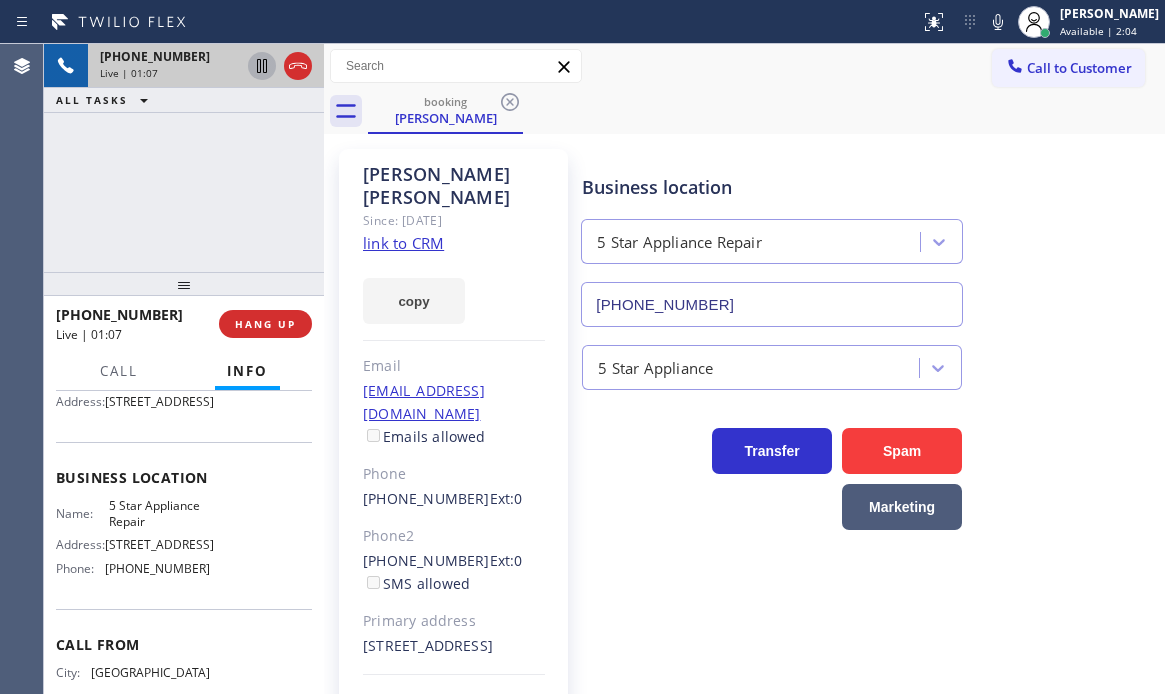 click 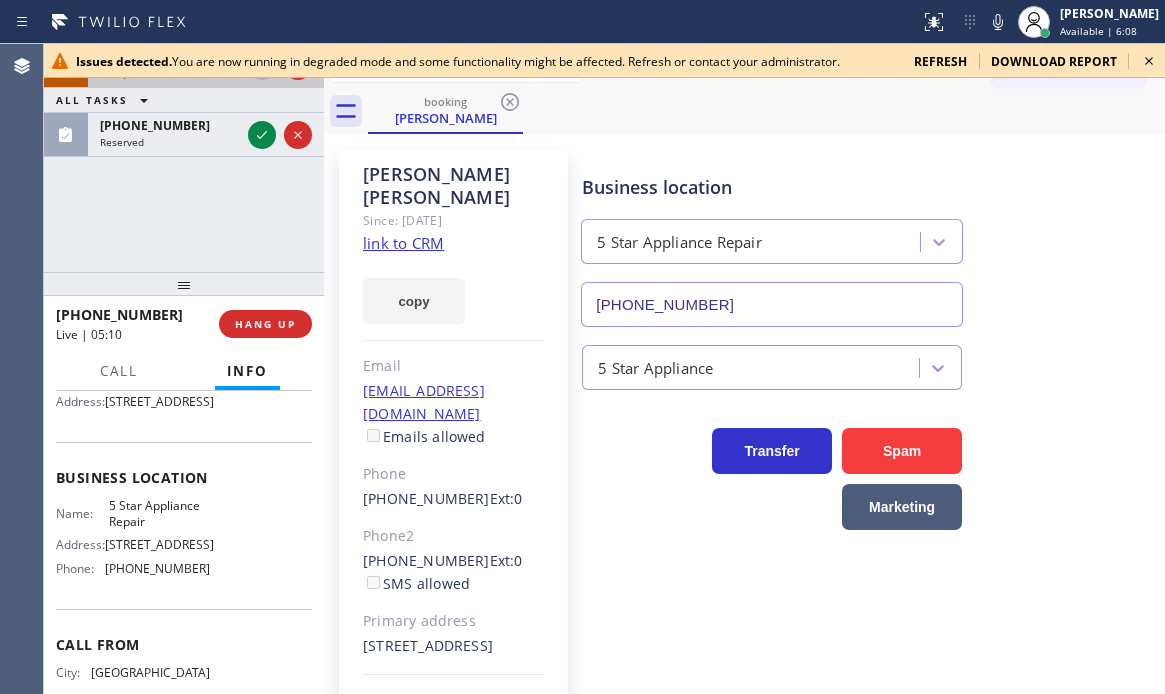 click 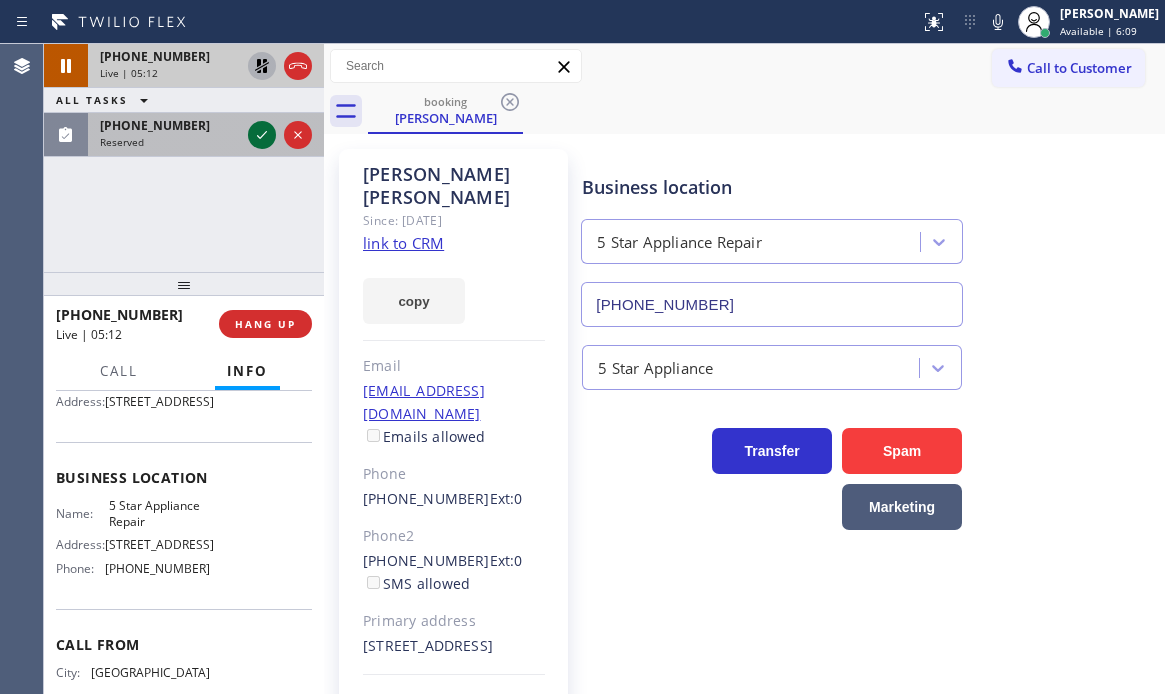 click 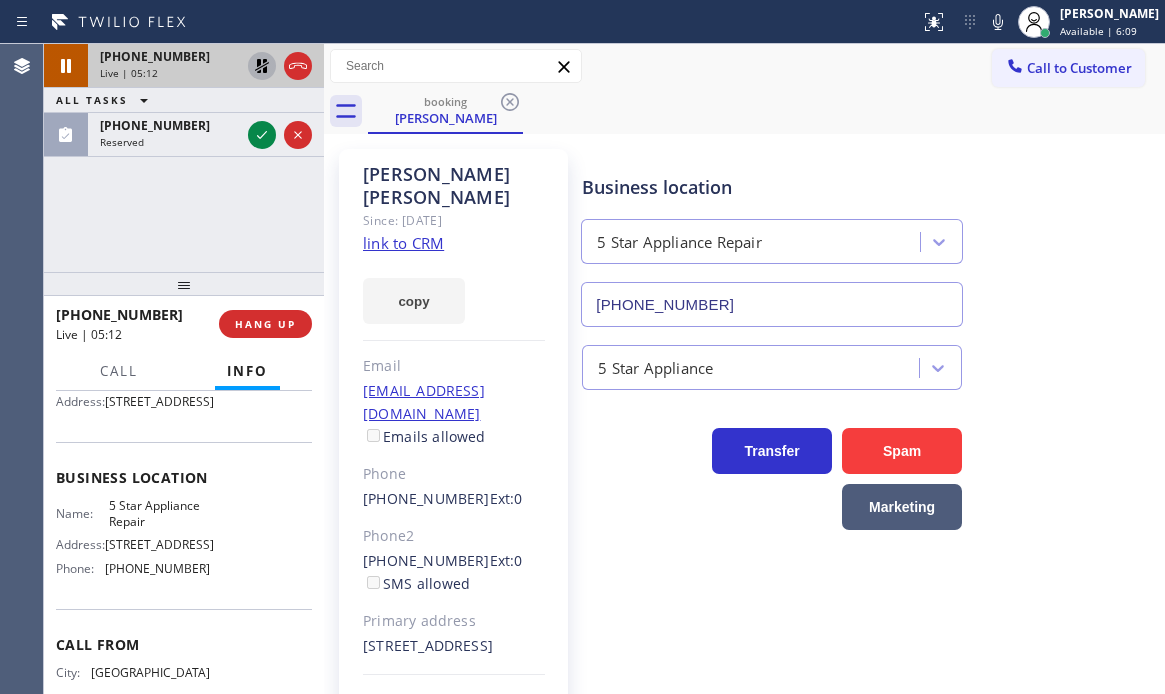 scroll, scrollTop: 234, scrollLeft: 0, axis: vertical 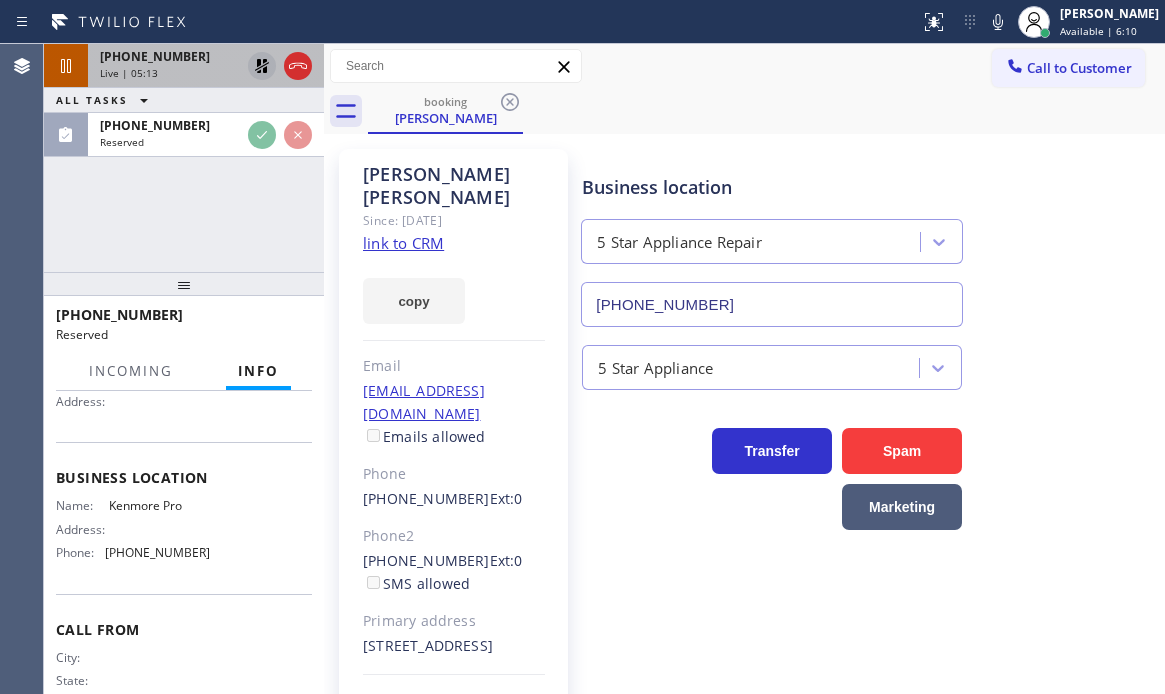 click 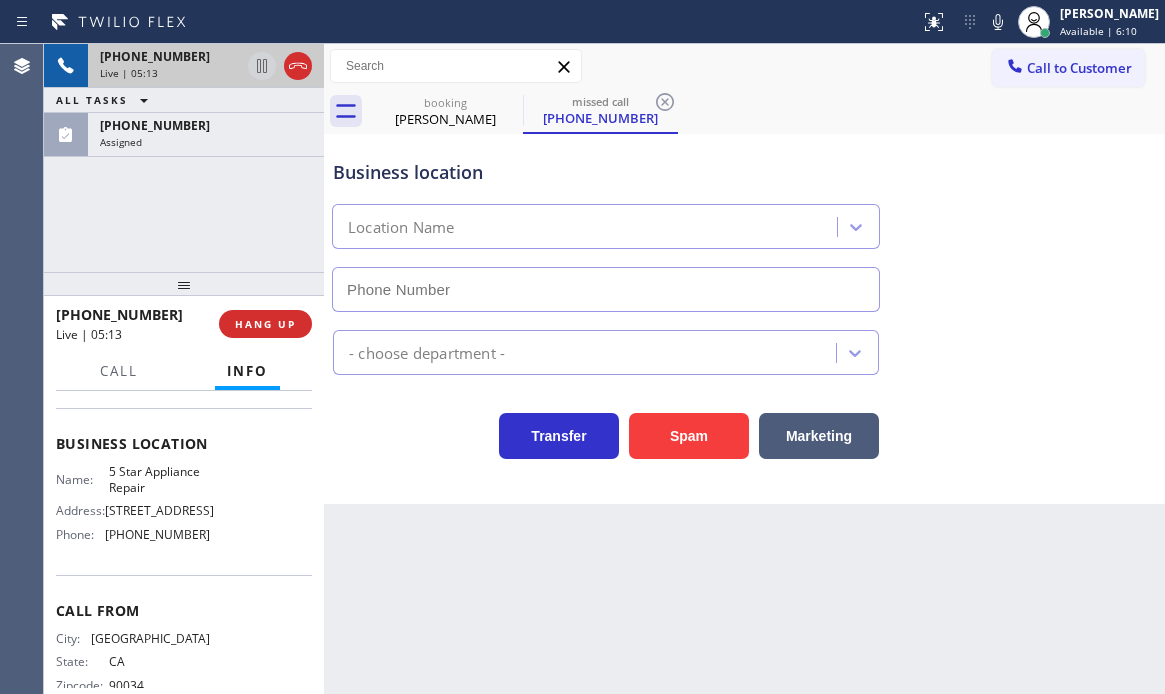 scroll, scrollTop: 200, scrollLeft: 0, axis: vertical 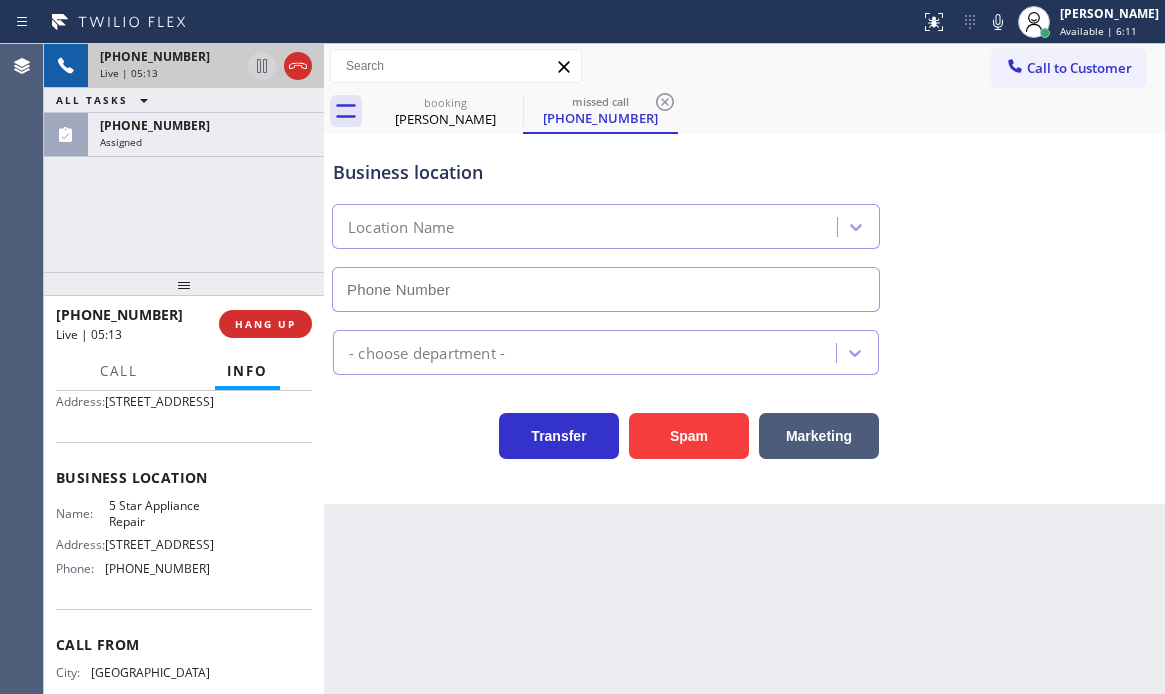 type on "[PHONE_NUMBER]" 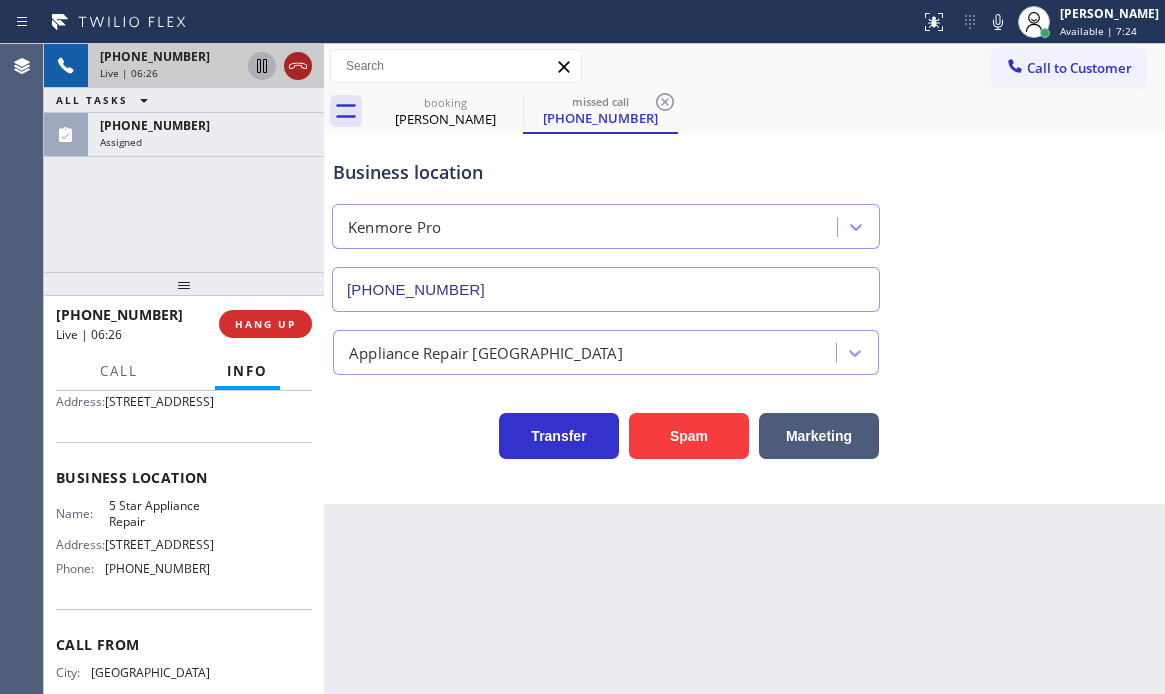 click 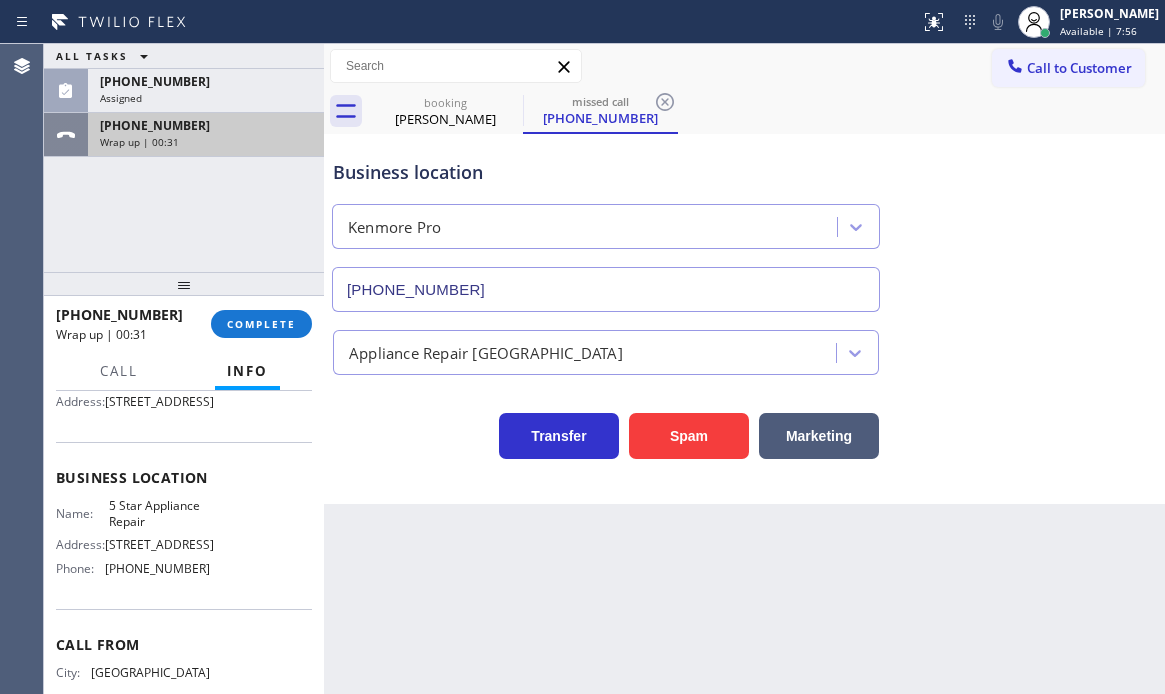 click on "[PHONE_NUMBER]" at bounding box center [206, 125] 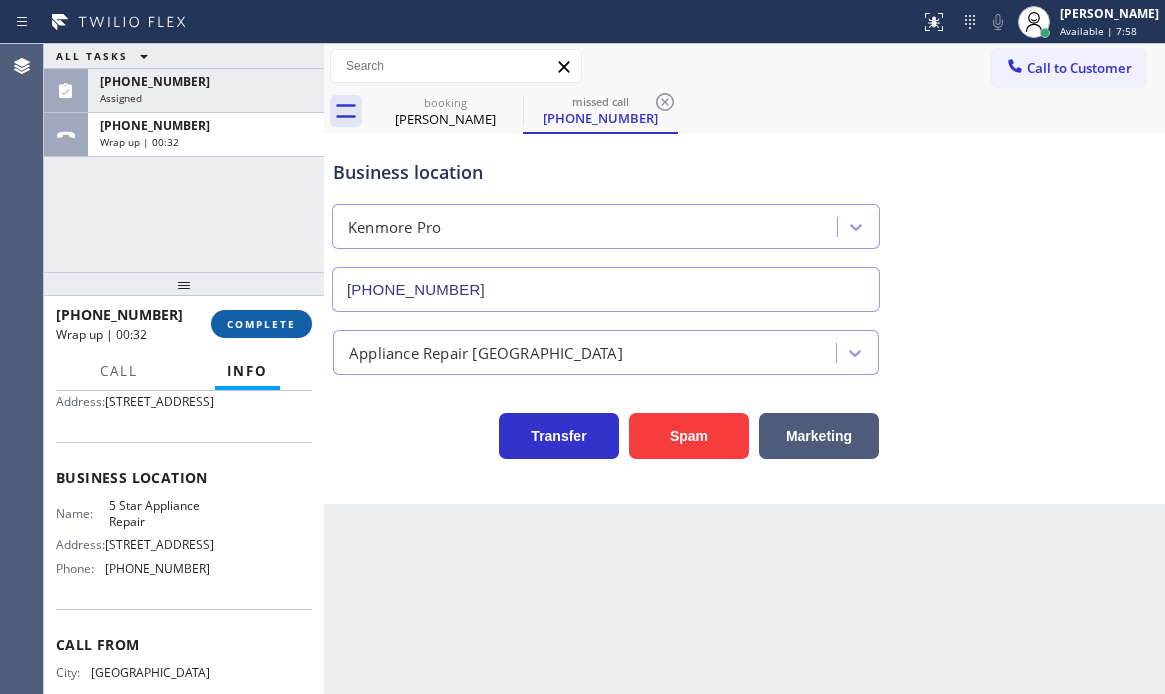 click on "COMPLETE" at bounding box center (261, 324) 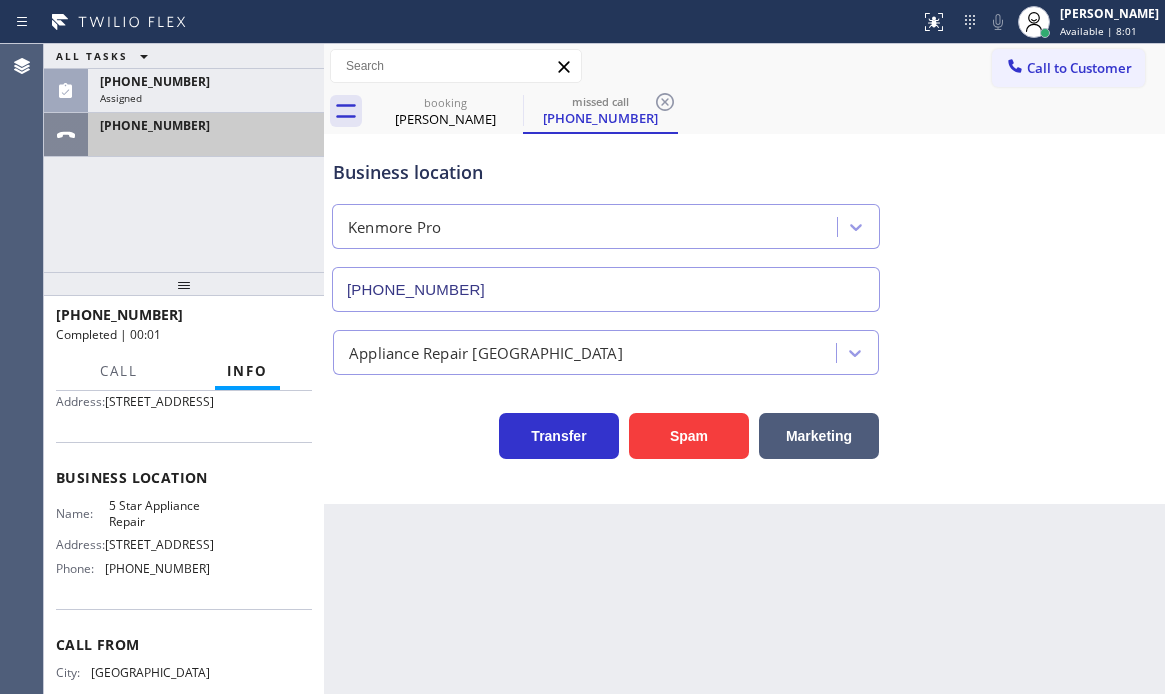 click at bounding box center (206, 142) 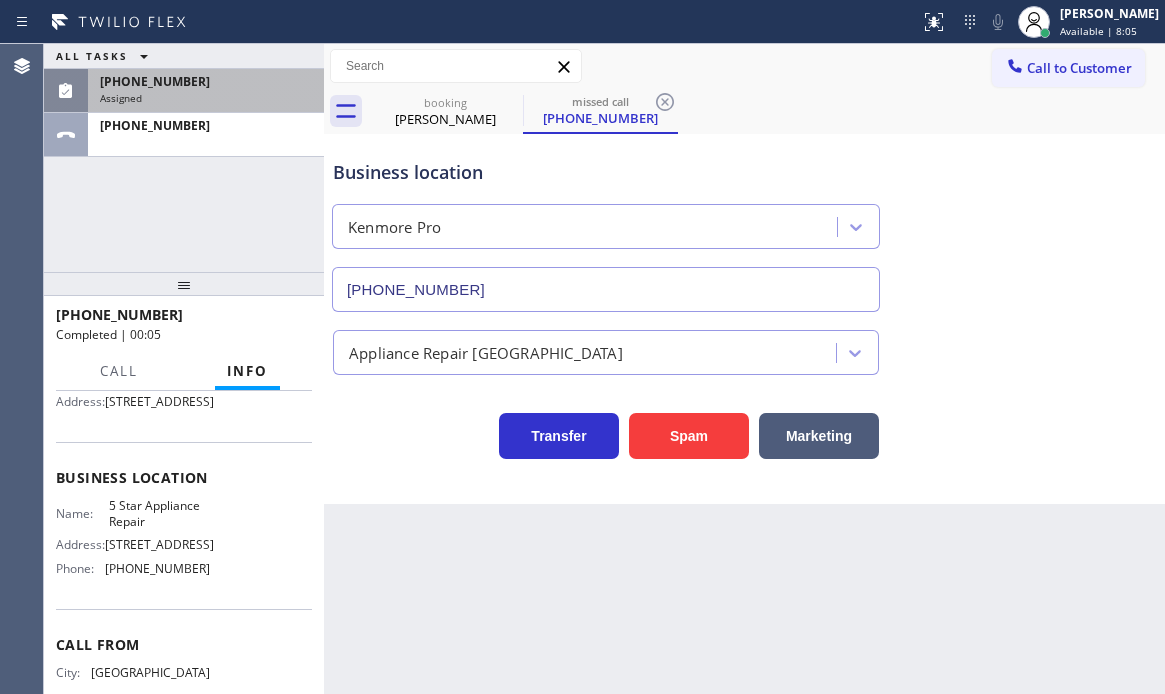 click on "Assigned" at bounding box center [206, 98] 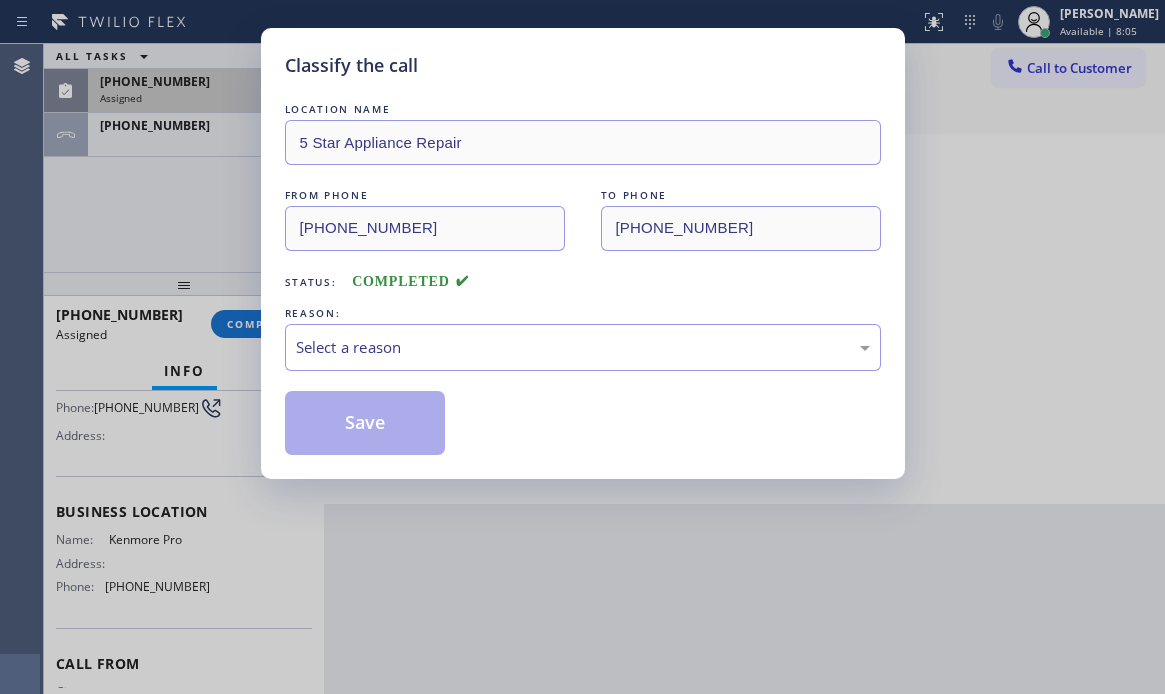 scroll, scrollTop: 234, scrollLeft: 0, axis: vertical 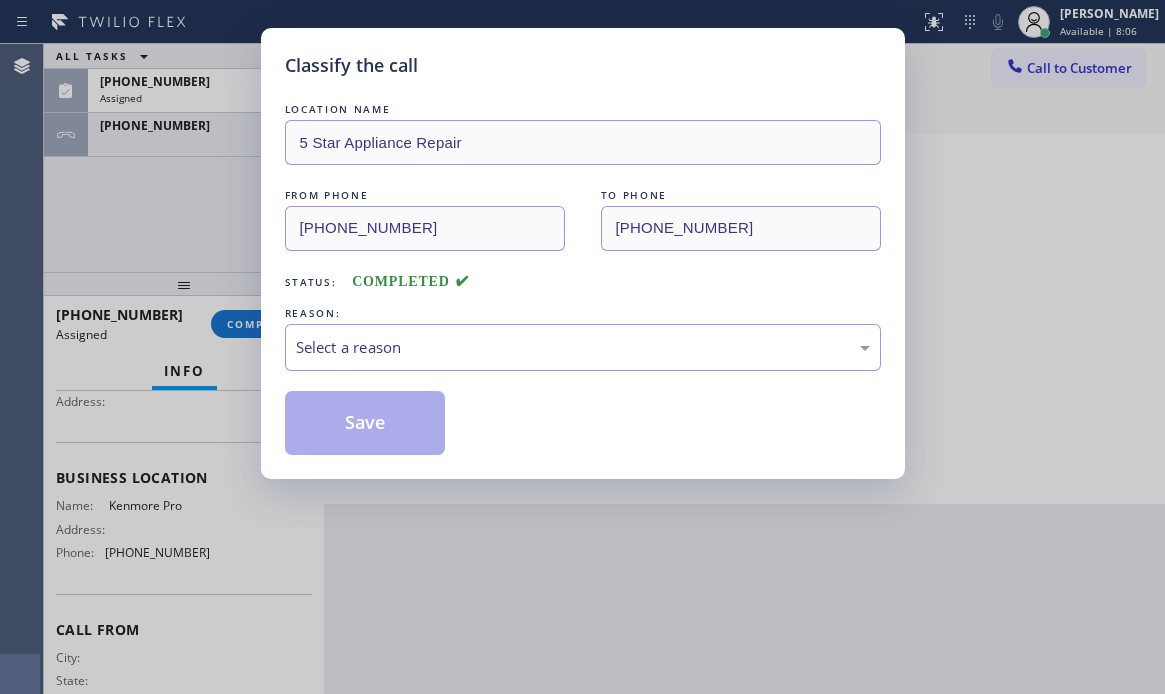 click on "Classify the call LOCATION NAME 5 Star Appliance Repair FROM PHONE [PHONE_NUMBER] TO PHONE [PHONE_NUMBER] Status: COMPLETED REASON: Select a reason Save" at bounding box center (583, 253) 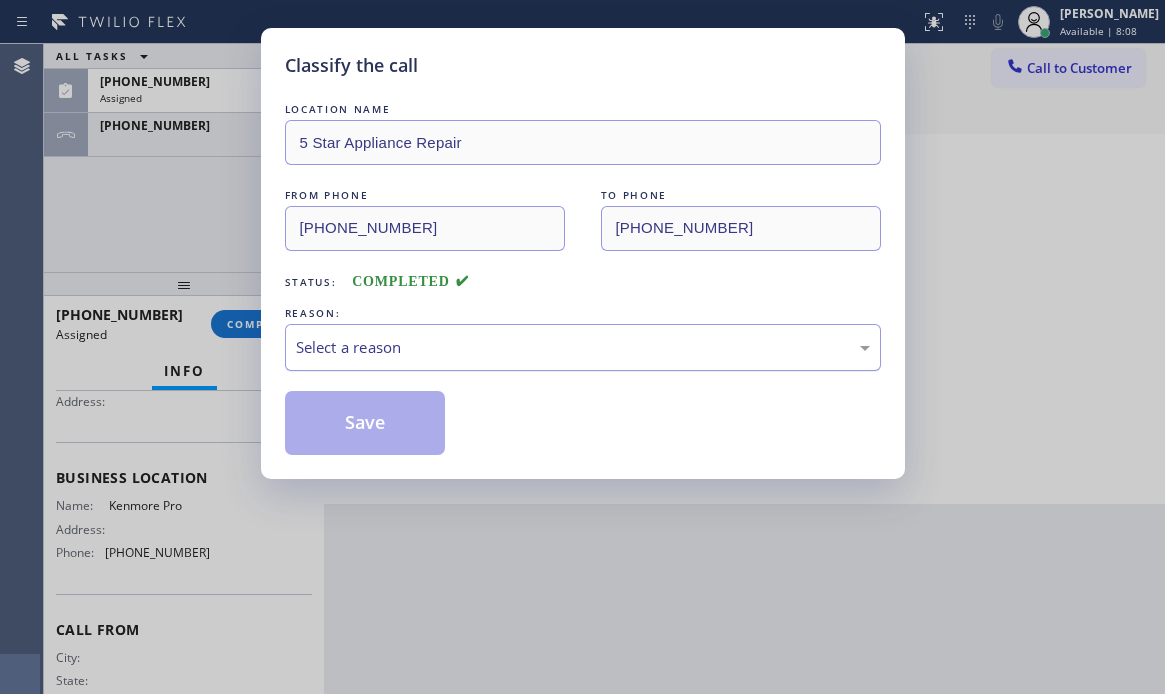 click on "Select a reason" at bounding box center [583, 347] 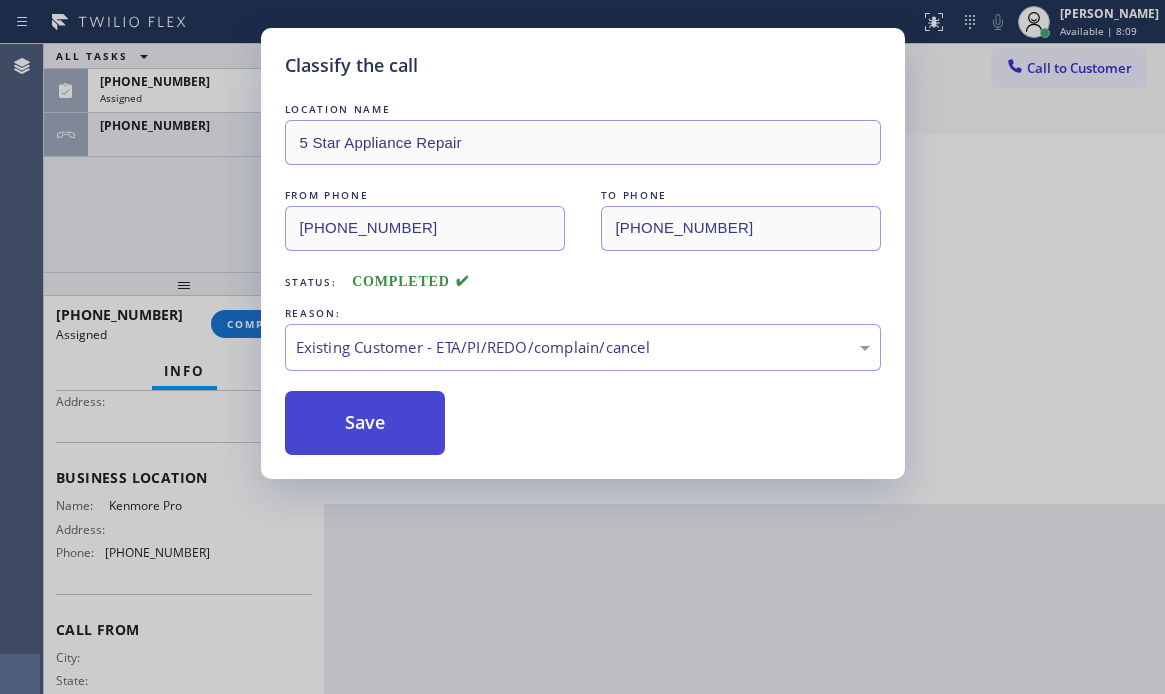 drag, startPoint x: 470, startPoint y: 459, endPoint x: 423, endPoint y: 418, distance: 62.369865 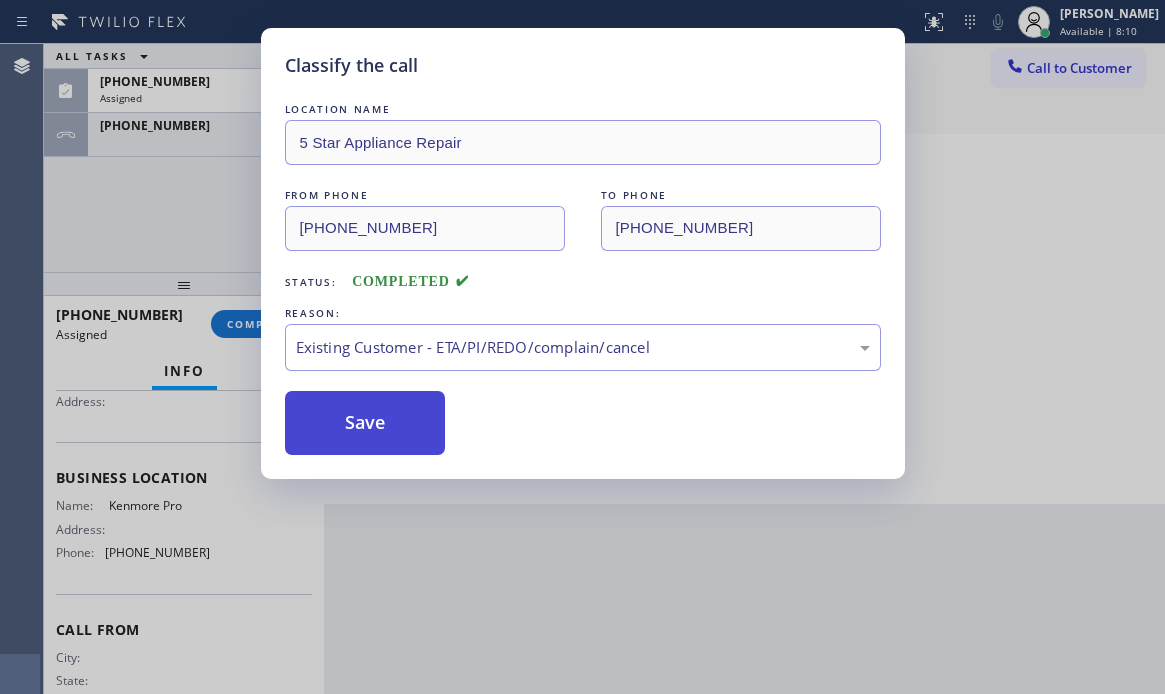click on "Save" at bounding box center [365, 423] 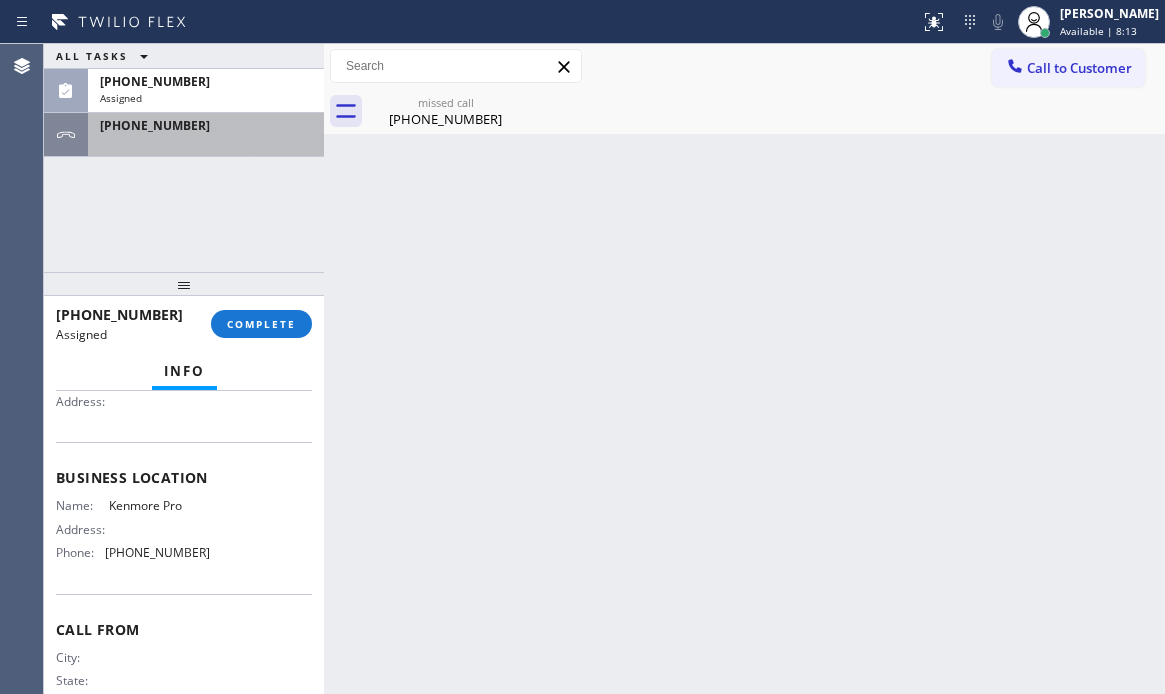 click at bounding box center [206, 142] 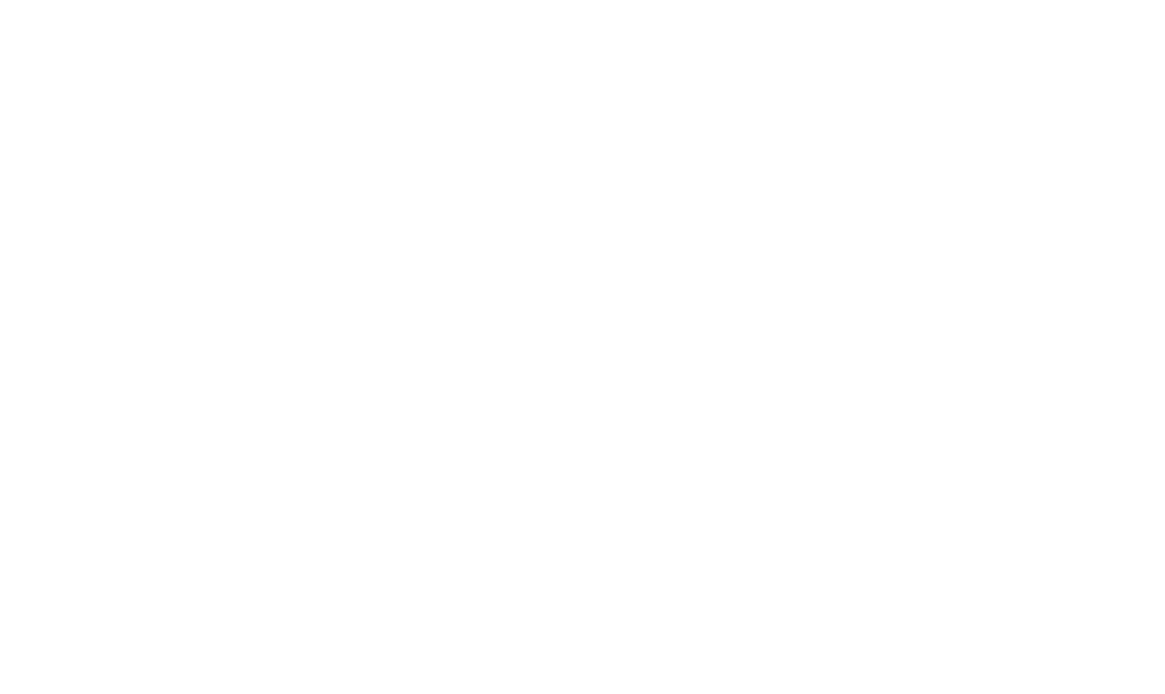 scroll, scrollTop: 0, scrollLeft: 0, axis: both 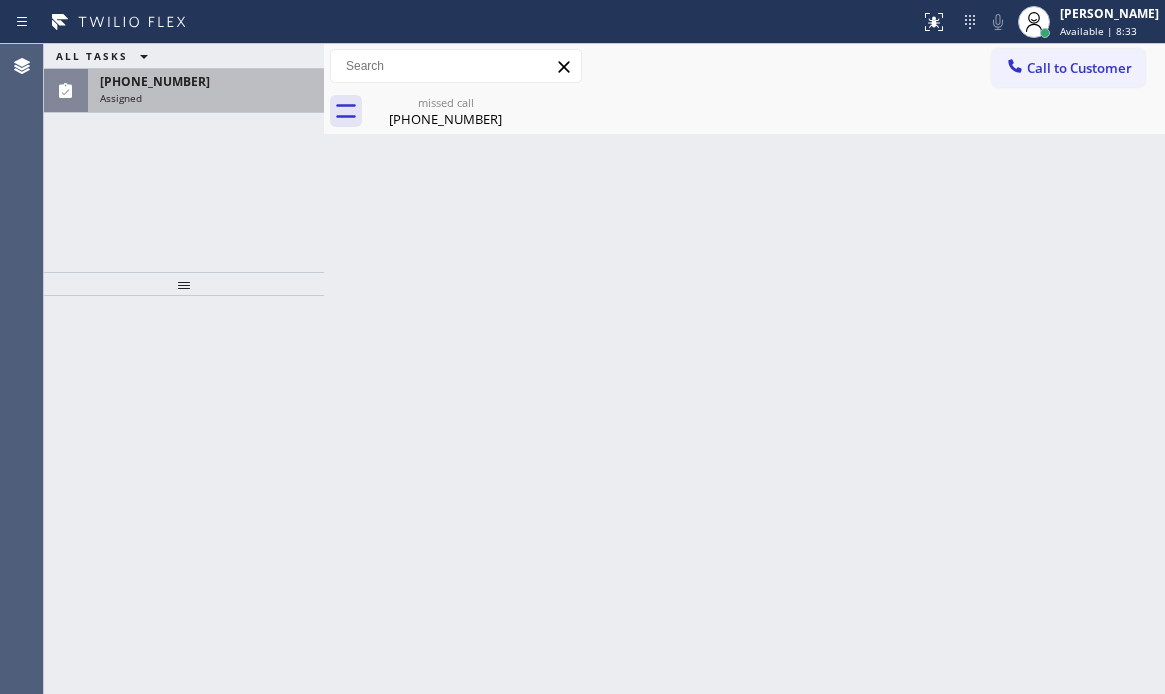 click on "Assigned" at bounding box center (206, 98) 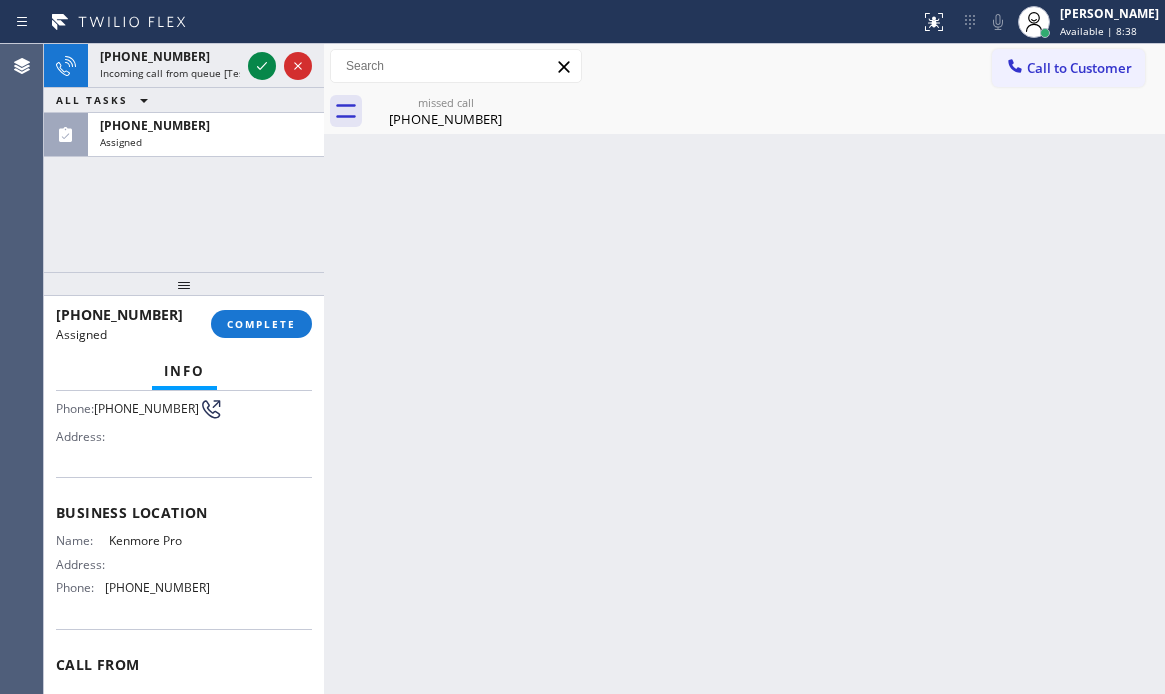 scroll, scrollTop: 200, scrollLeft: 0, axis: vertical 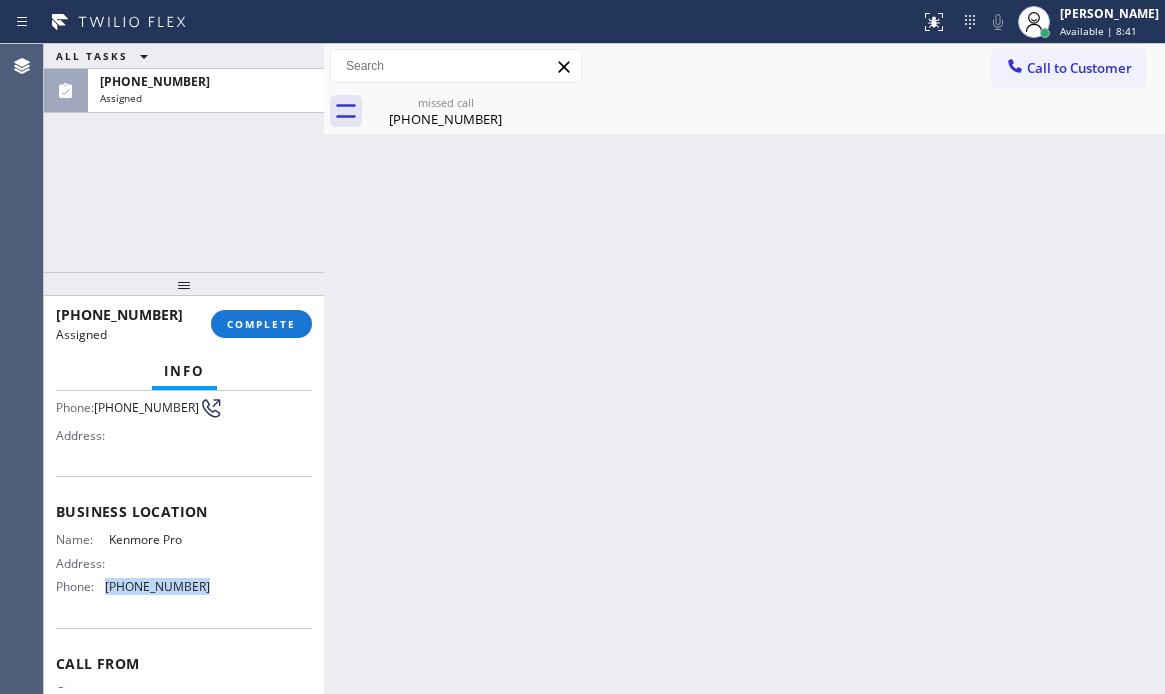 drag, startPoint x: 197, startPoint y: 595, endPoint x: 102, endPoint y: 591, distance: 95.084175 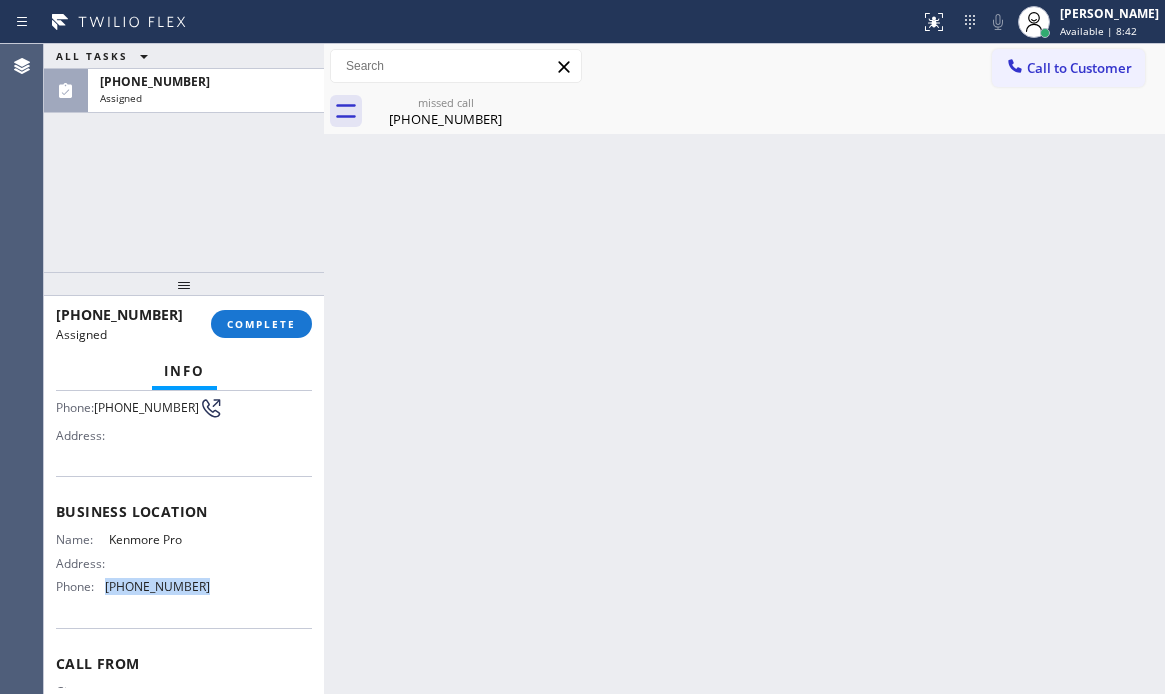 copy on "[PHONE_NUMBER]" 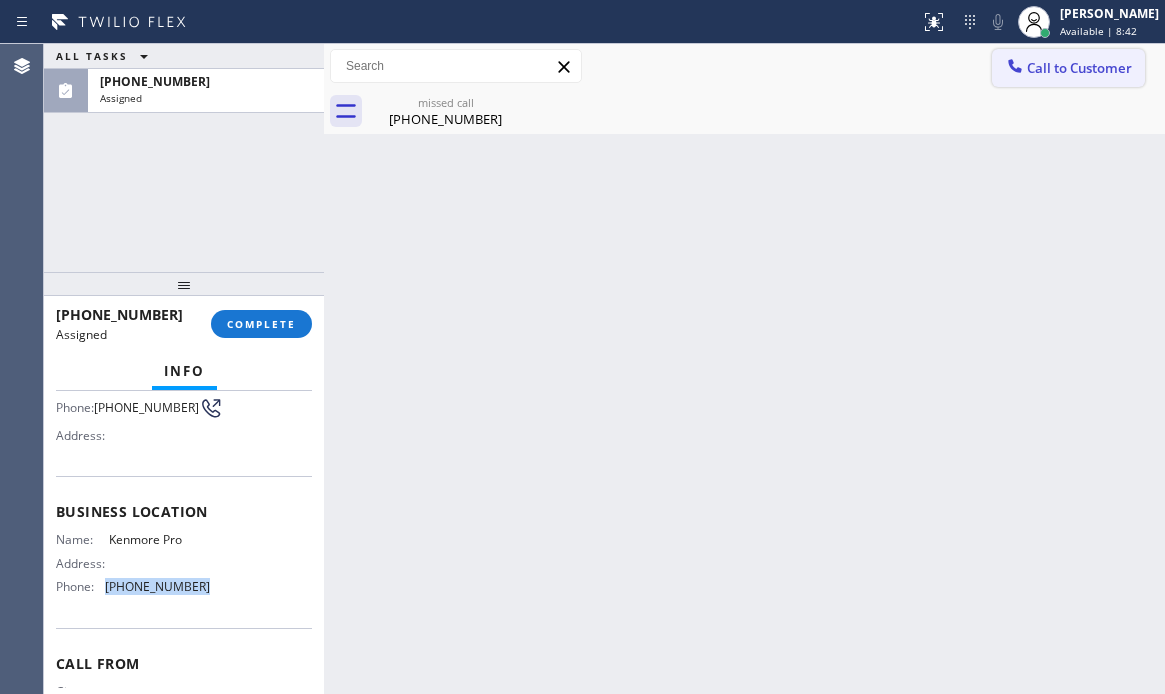 click on "Call to Customer" at bounding box center [1079, 68] 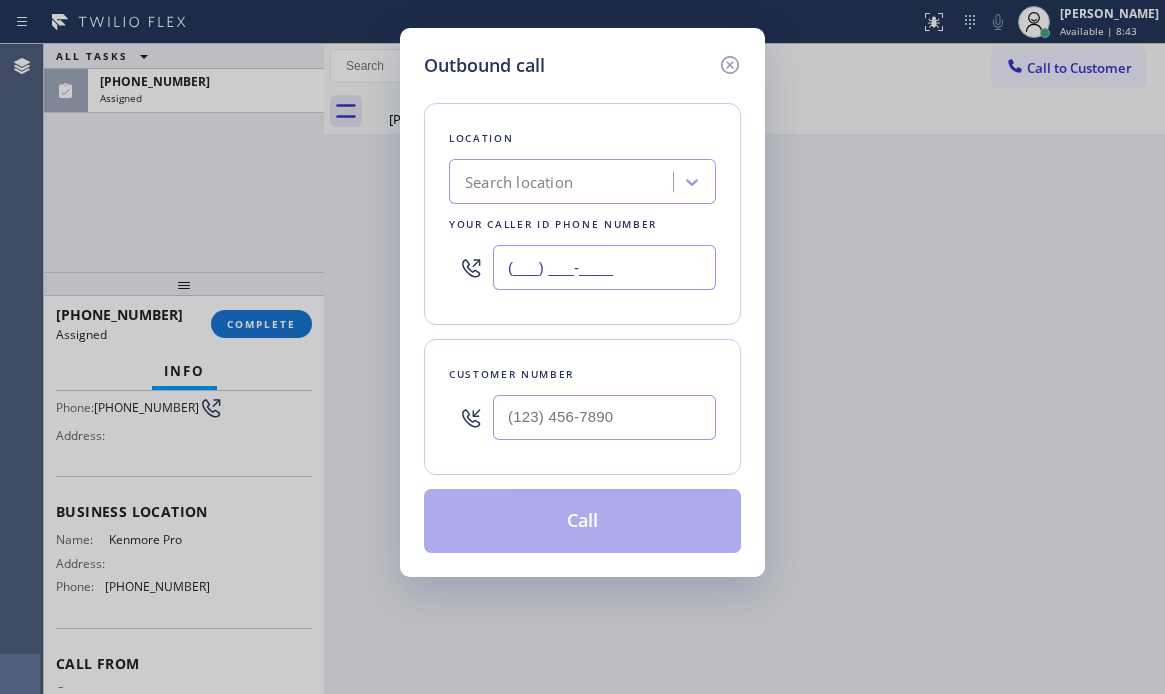 click on "(___) ___-____" at bounding box center [604, 267] 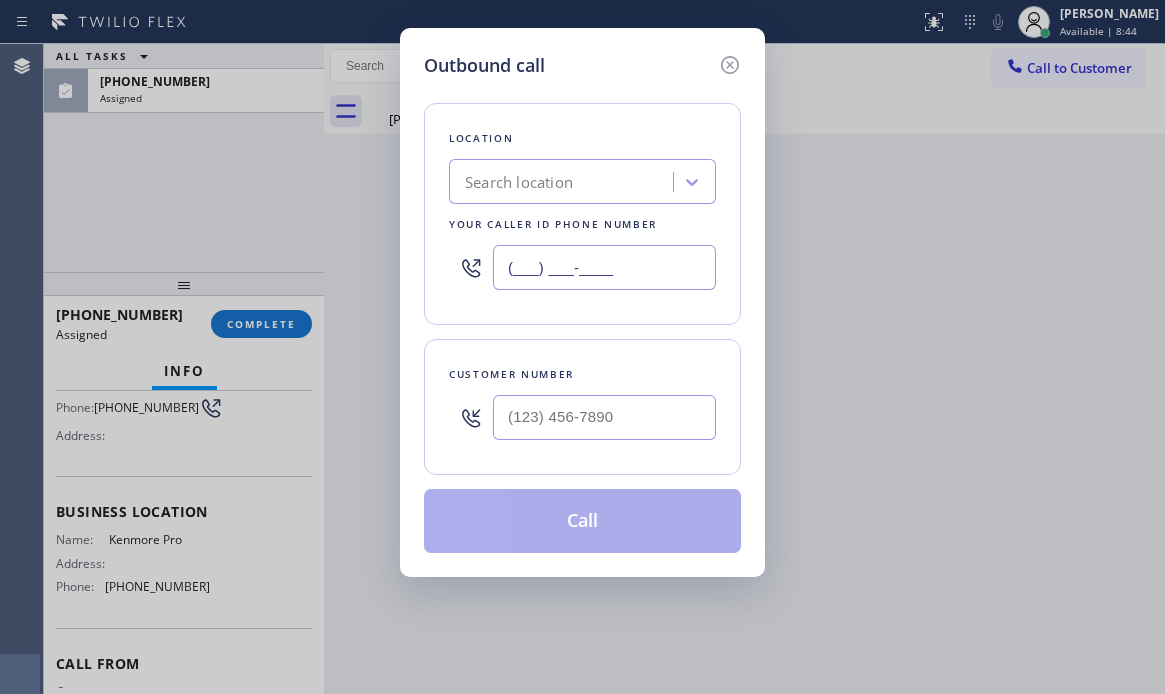 paste on "888) 527-1246" 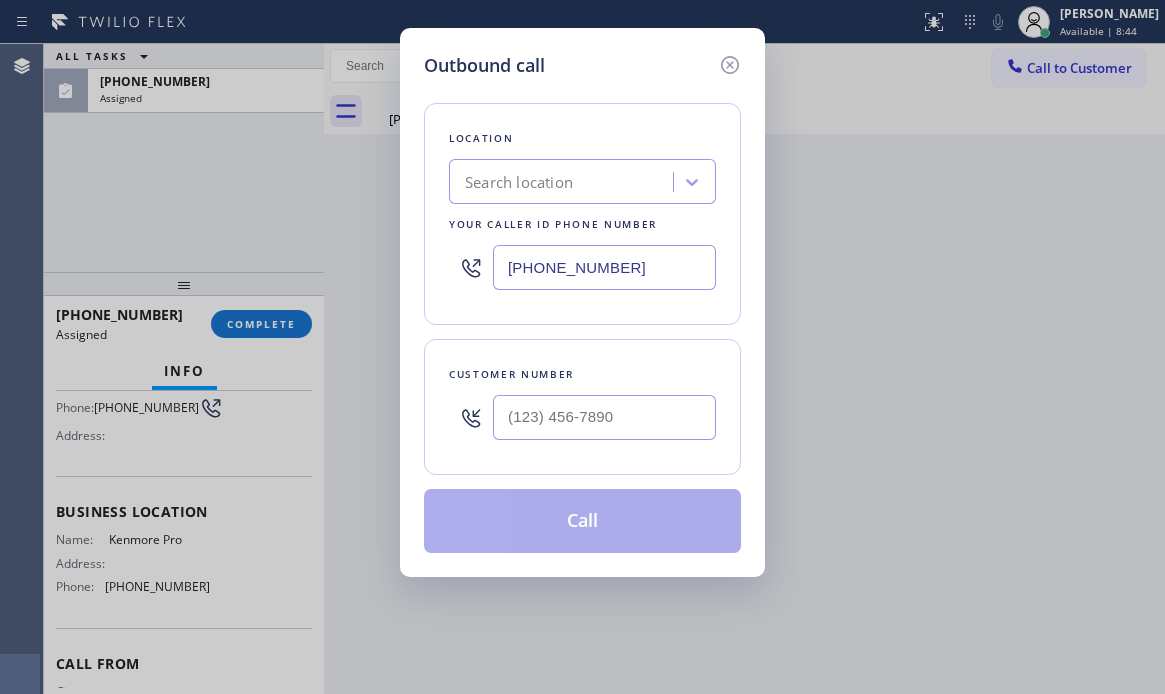 type on "[PHONE_NUMBER]" 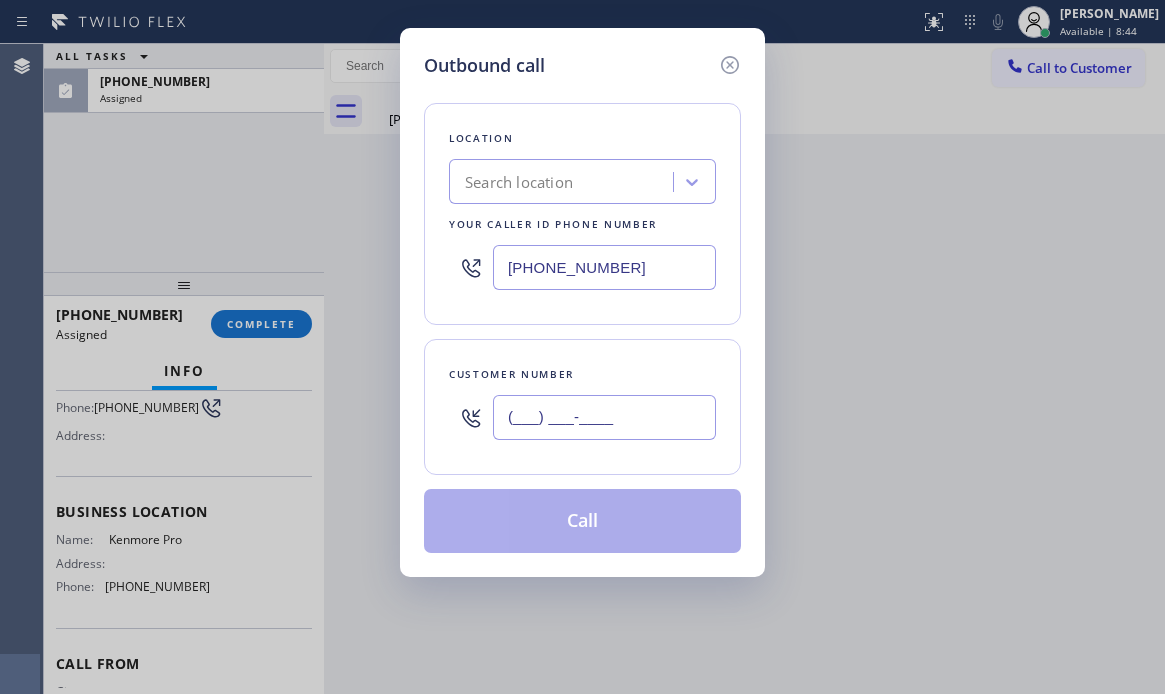 click on "(___) ___-____" at bounding box center [604, 417] 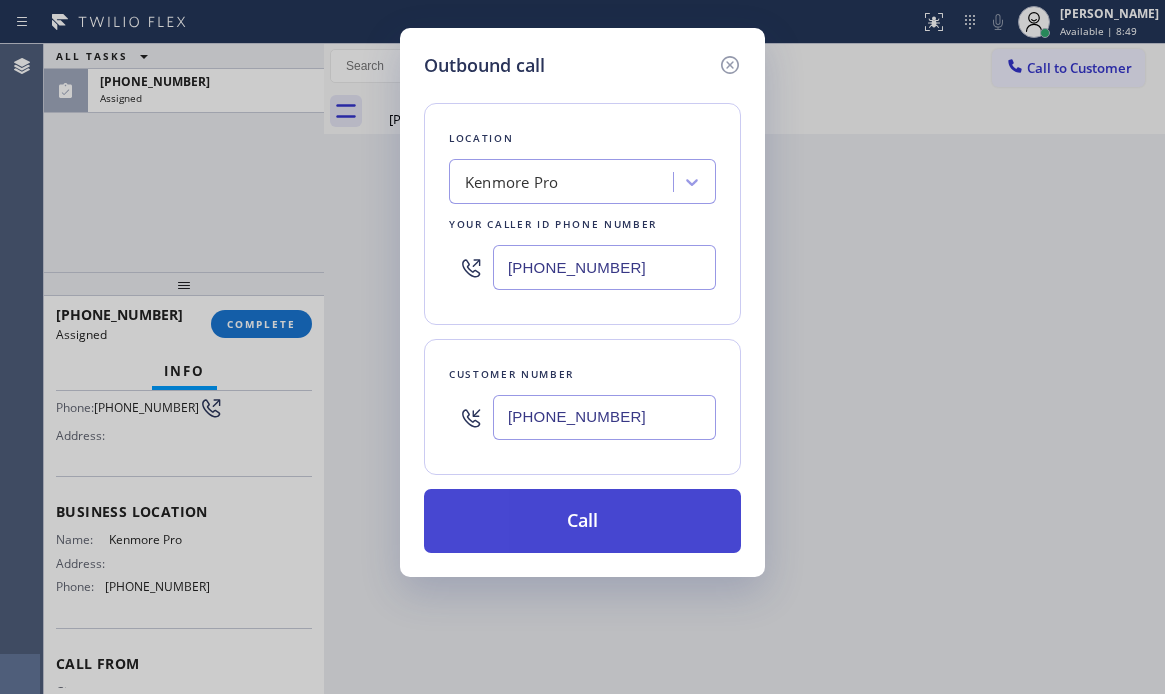 type on "[PHONE_NUMBER]" 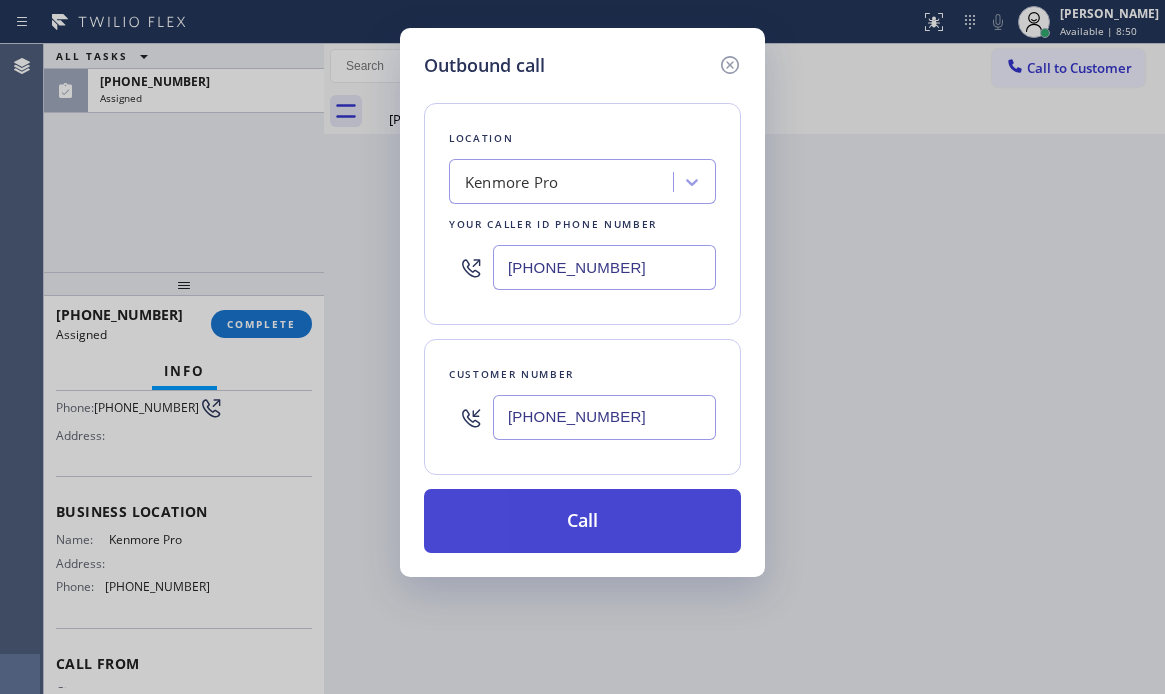 click on "Call" at bounding box center [582, 521] 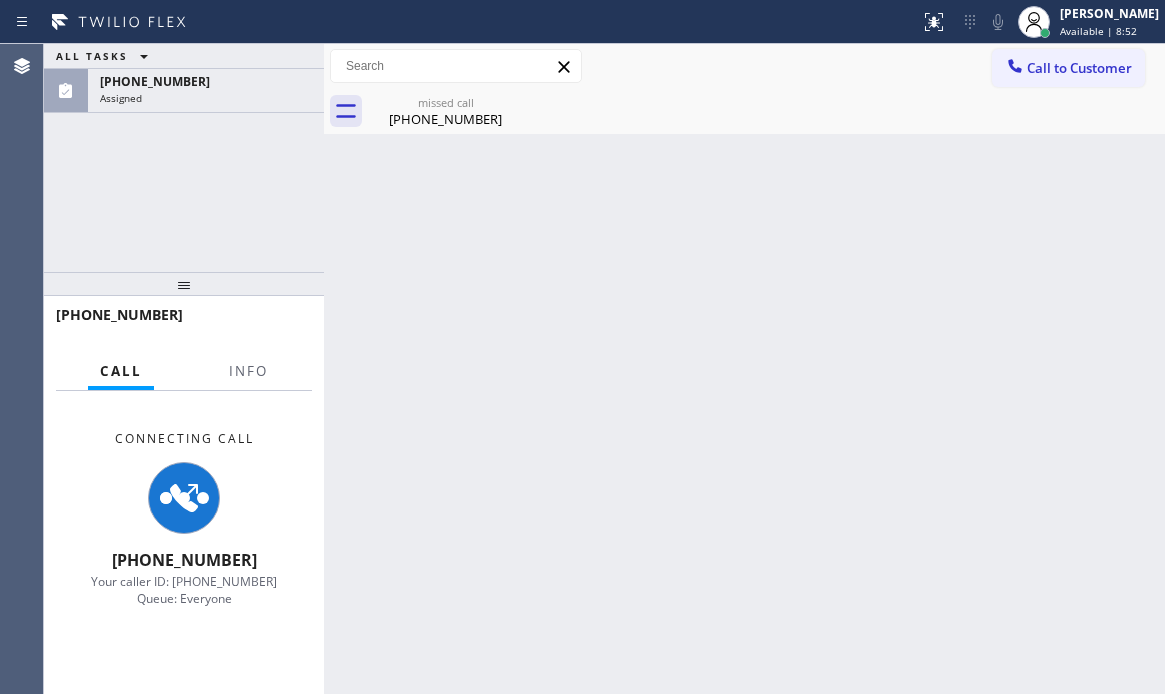 scroll, scrollTop: 166, scrollLeft: 0, axis: vertical 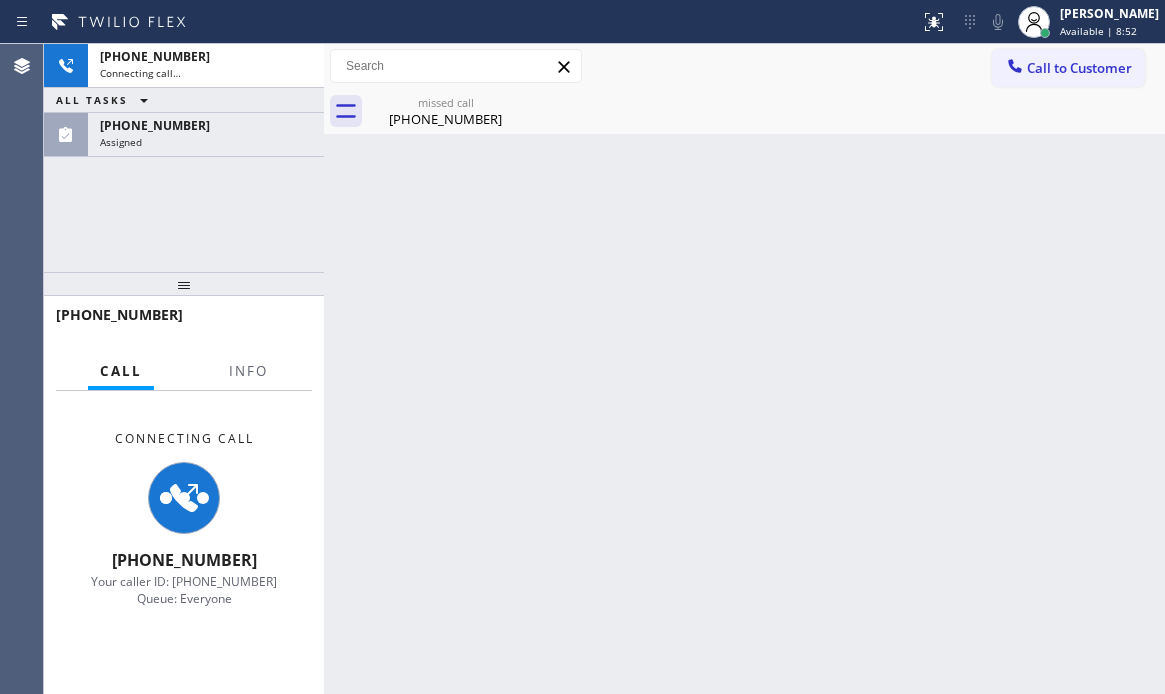 click on "Back to Dashboard Change Sender ID Customers Technicians Select a contact Outbound call Technician Search Technician Your caller id phone number Your caller id phone number Call Technician info Name   Phone none Address none Change Sender ID HVAC +18559994417 5 Star Appliance +18557314952 Appliance Repair +18554611149 Plumbing +18889090120 Air Duct Cleaning +18006865038  Electricians +18005688664 Cancel Change Check personal SMS Reset Change missed call (734) 306-4265 Call to Customer Outbound call Location Search location Your caller id phone number Customer number Call Outbound call Technician Search Technician Your caller id phone number Your caller id phone number Call missed call (734) 306-4265 Business location Location Name - choose department - Transfer Spam Marketing" at bounding box center (744, 369) 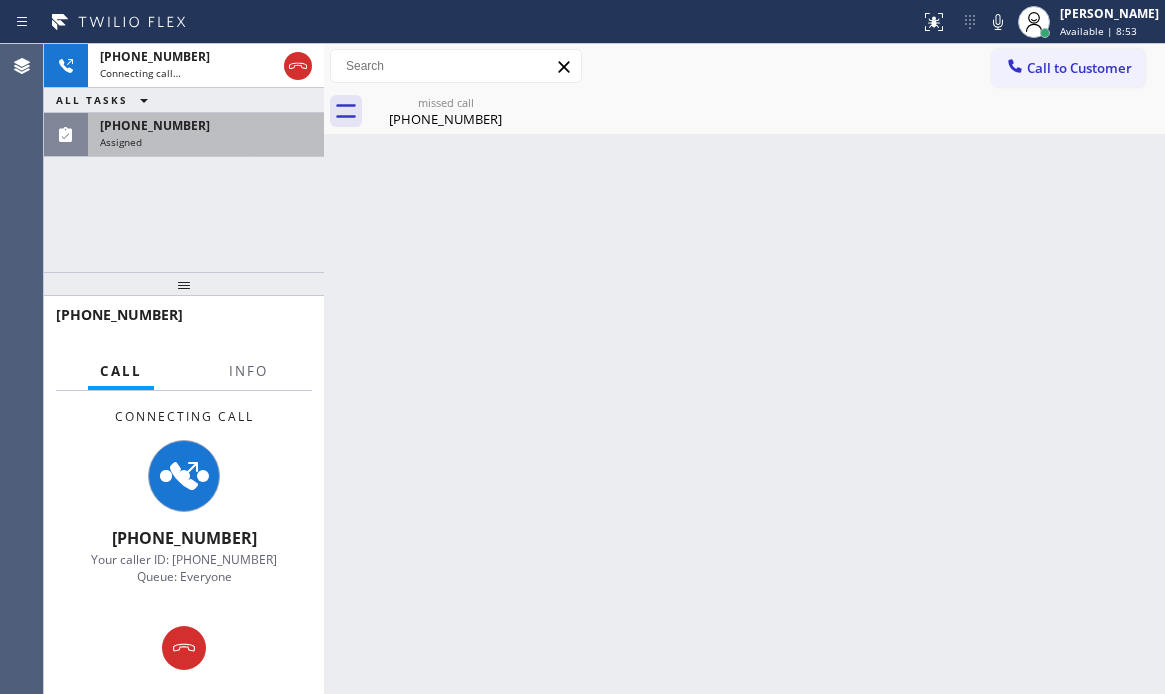 click on "[PHONE_NUMBER]" at bounding box center (206, 125) 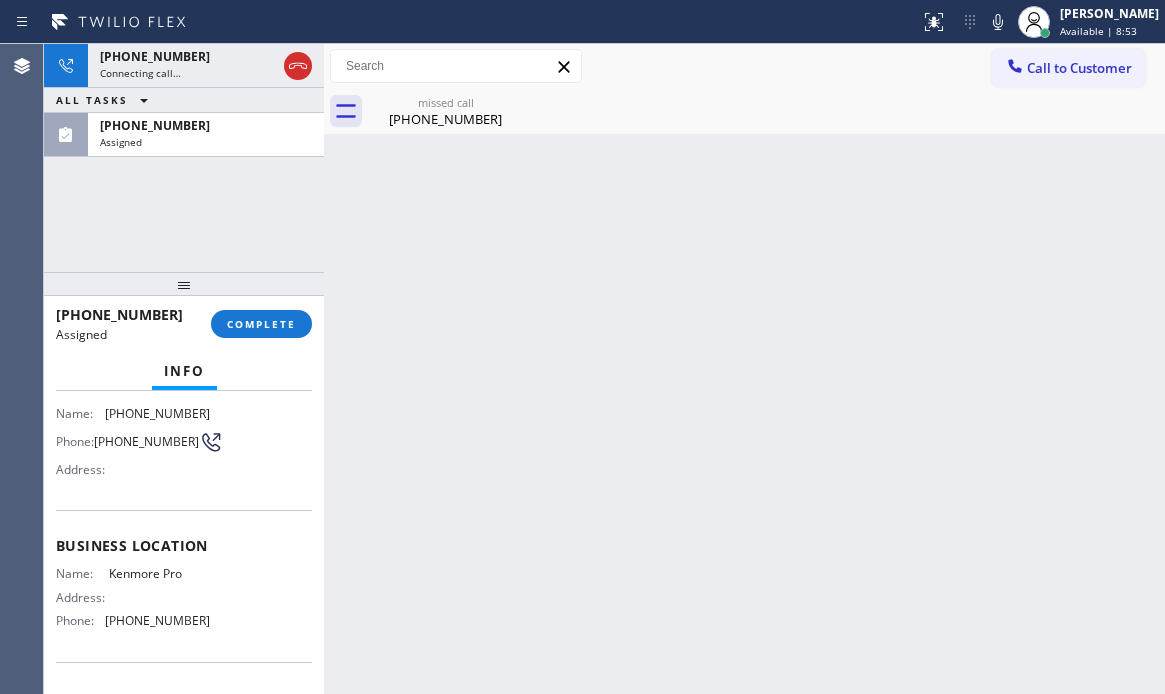 scroll, scrollTop: 200, scrollLeft: 0, axis: vertical 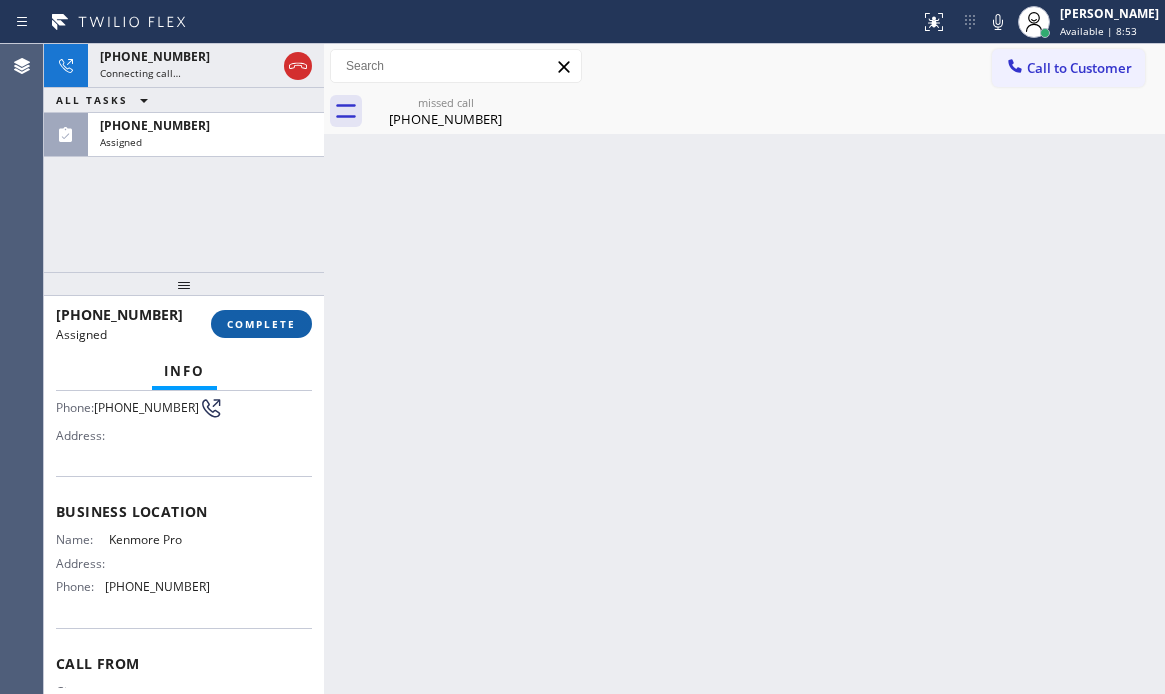 click on "COMPLETE" at bounding box center (261, 324) 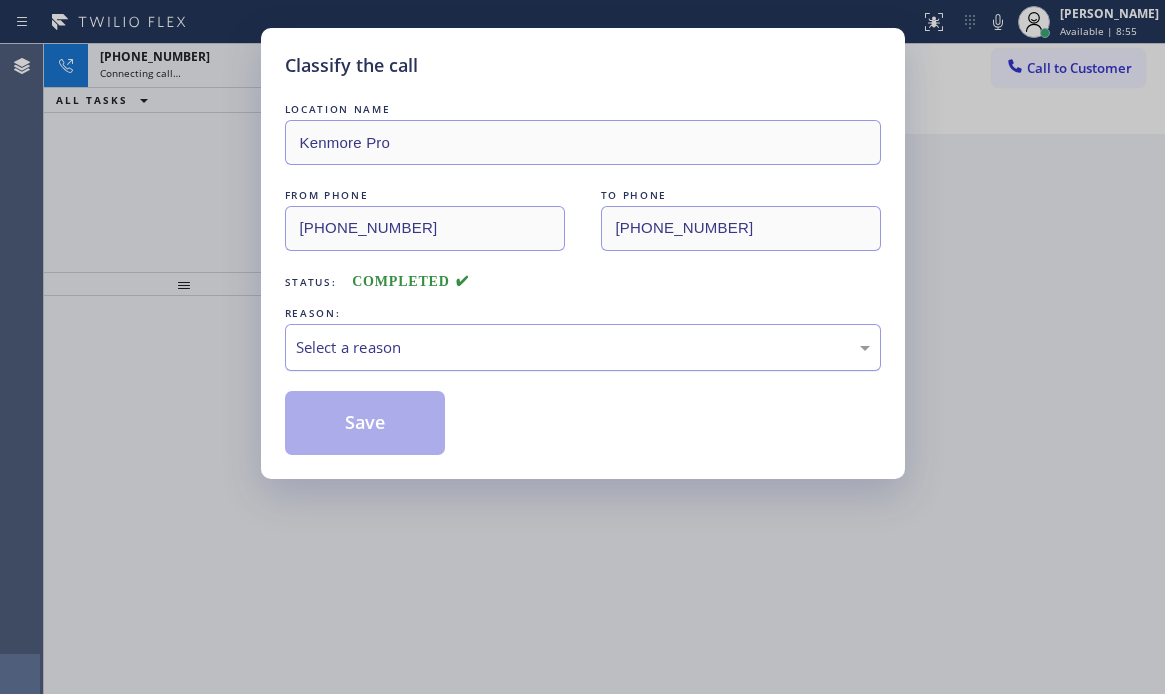 click on "Select a reason" at bounding box center [583, 347] 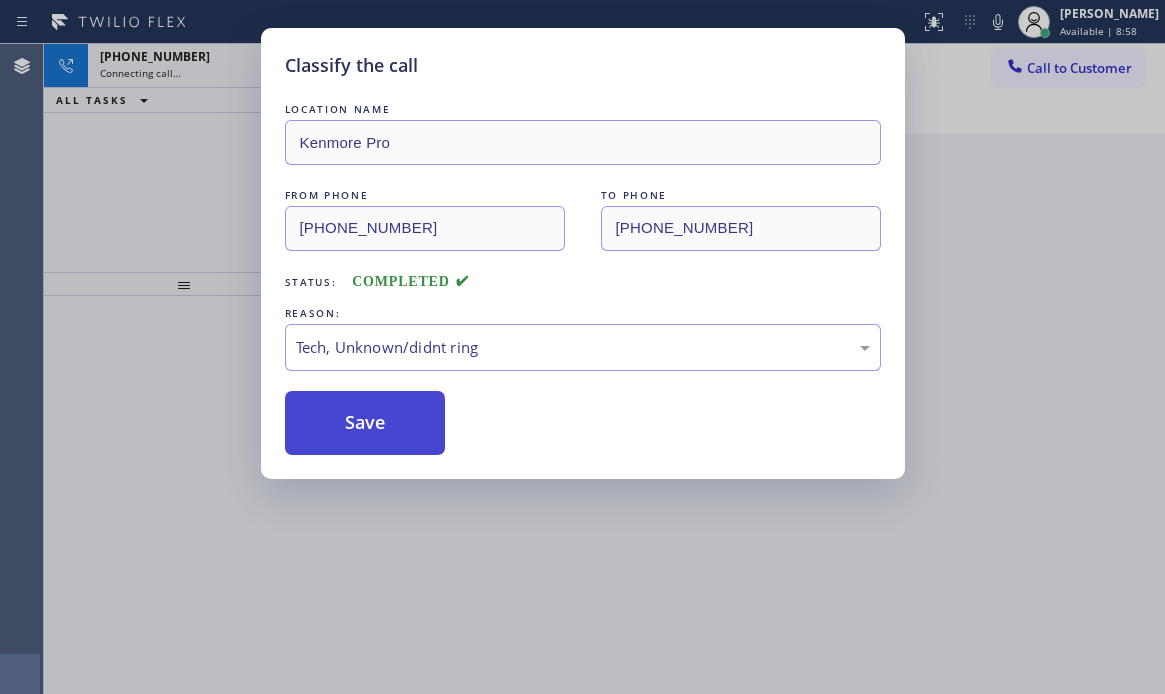 click on "Save" at bounding box center [365, 423] 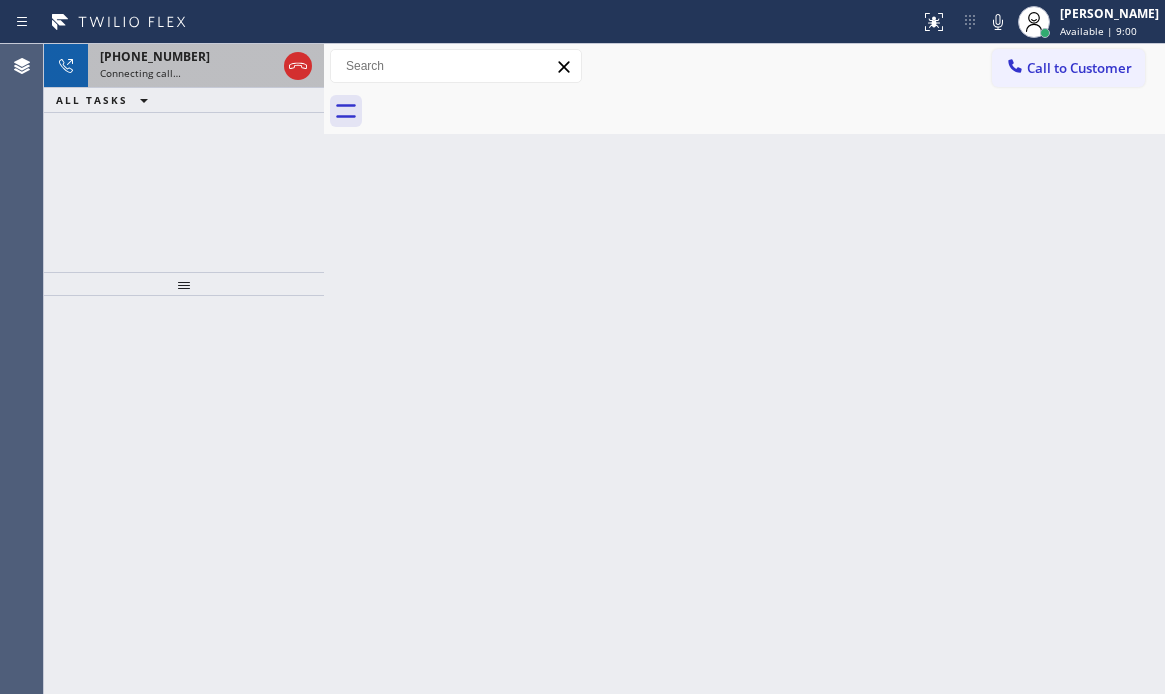 click on "Connecting call…" at bounding box center [188, 73] 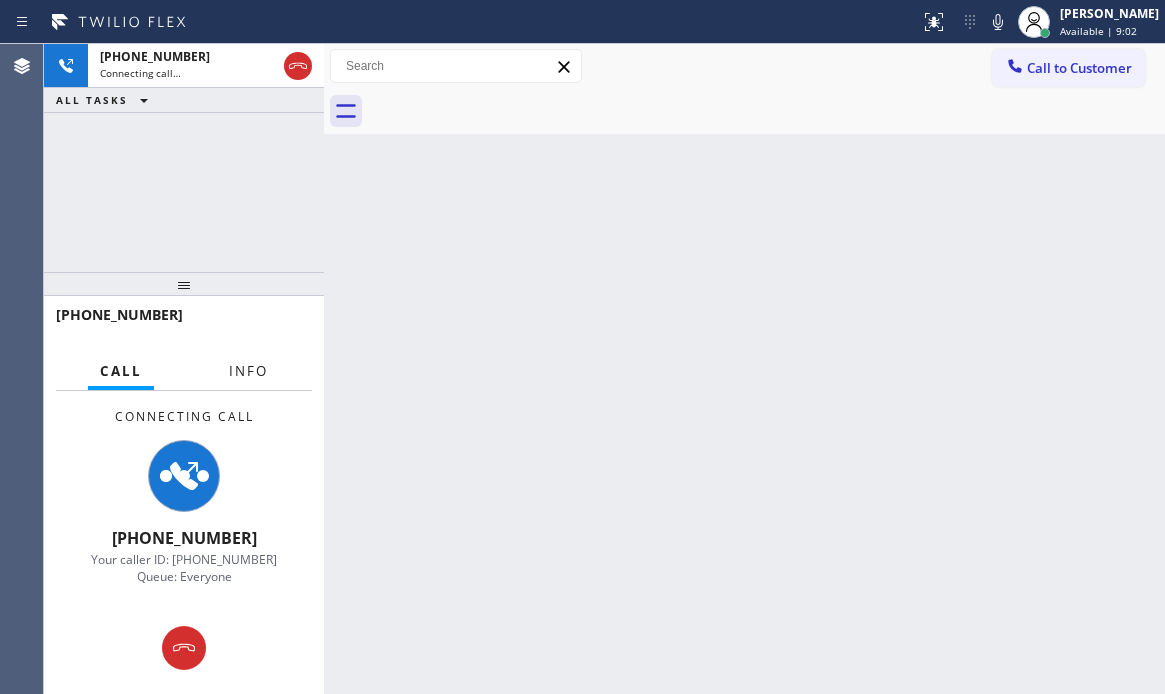 click on "Info" at bounding box center (248, 371) 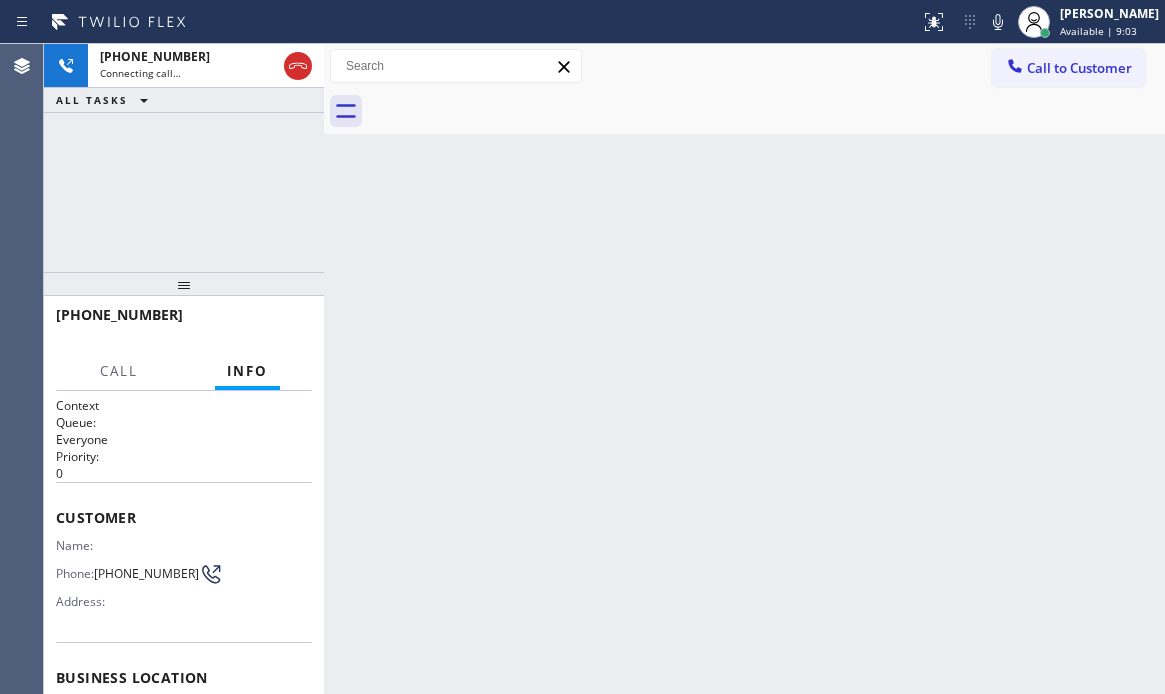 scroll, scrollTop: 100, scrollLeft: 0, axis: vertical 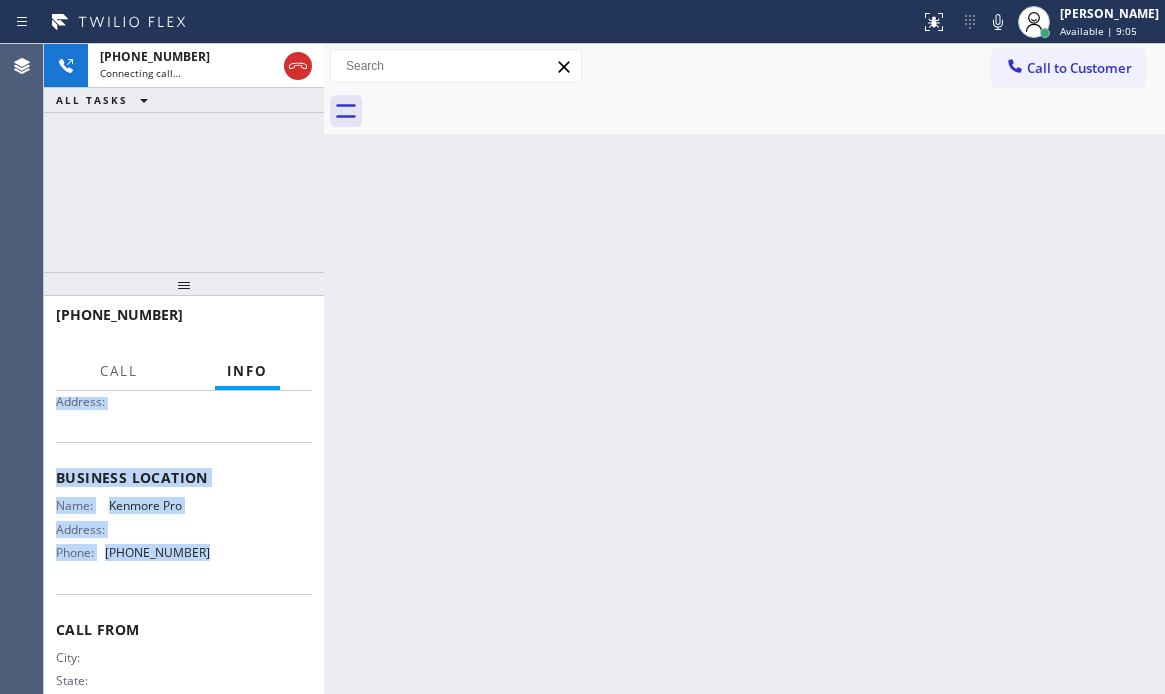 drag, startPoint x: 52, startPoint y: 410, endPoint x: 222, endPoint y: 576, distance: 237.60472 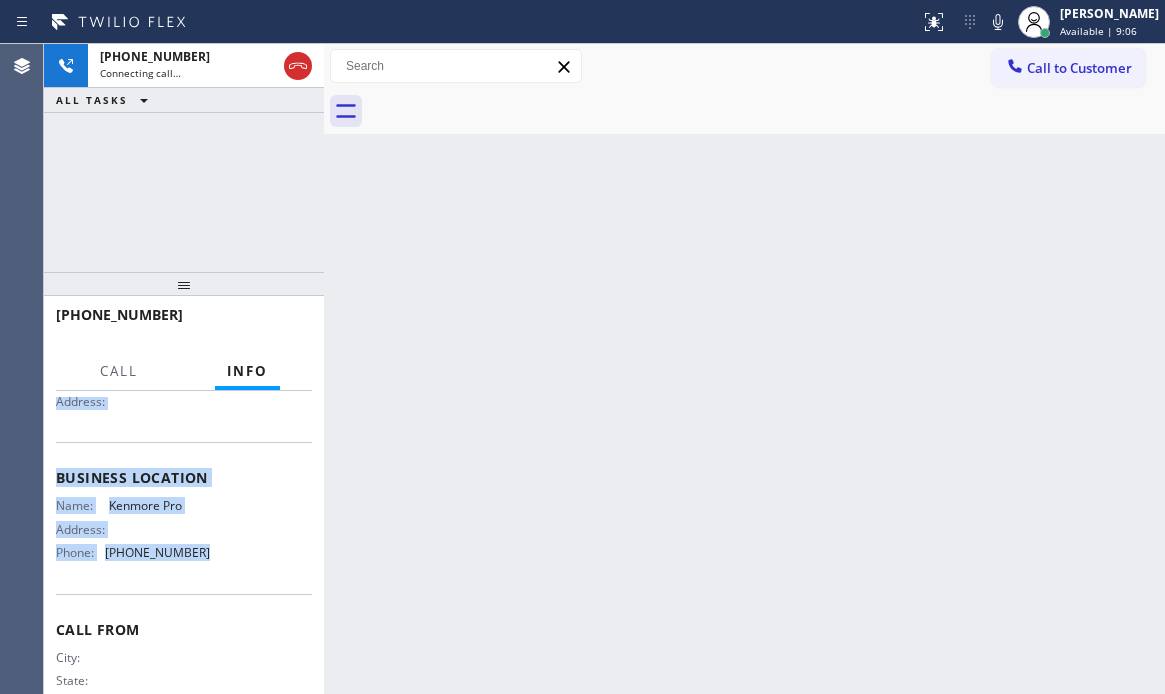 copy on "Customer Name: Phone: (734) 306-4265 Address: Business location Name: Kenmore Pro Address:   Phone: (888) 527-1246" 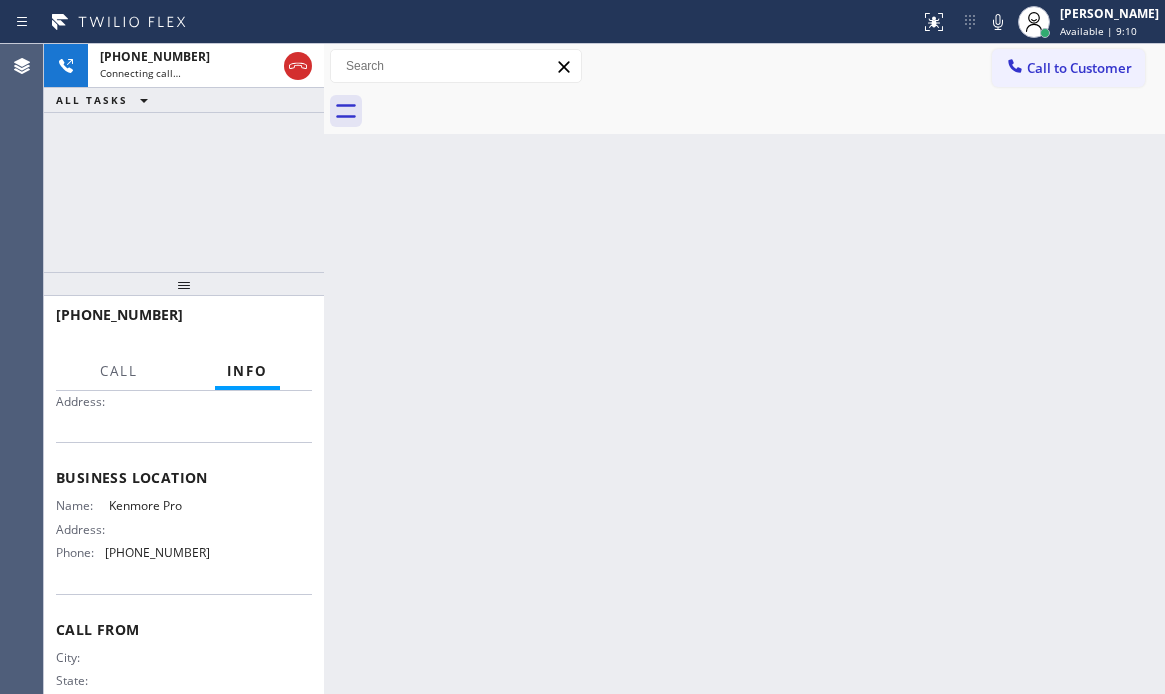 drag, startPoint x: 600, startPoint y: 213, endPoint x: 931, endPoint y: 230, distance: 331.43628 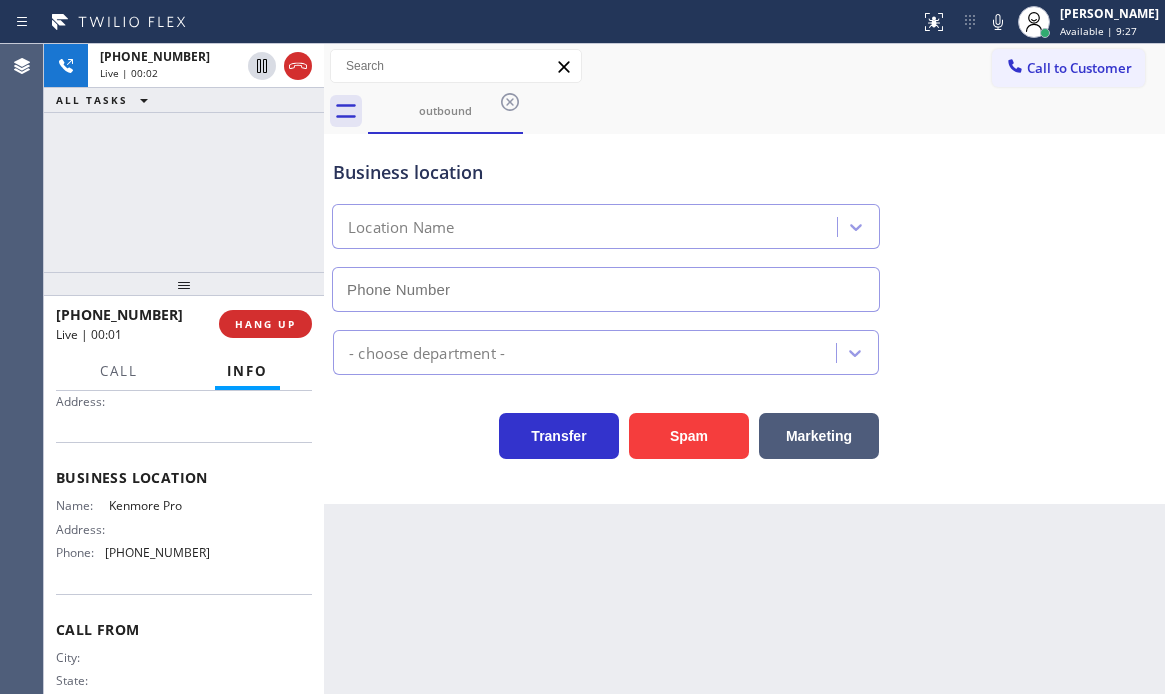 type on "[PHONE_NUMBER]" 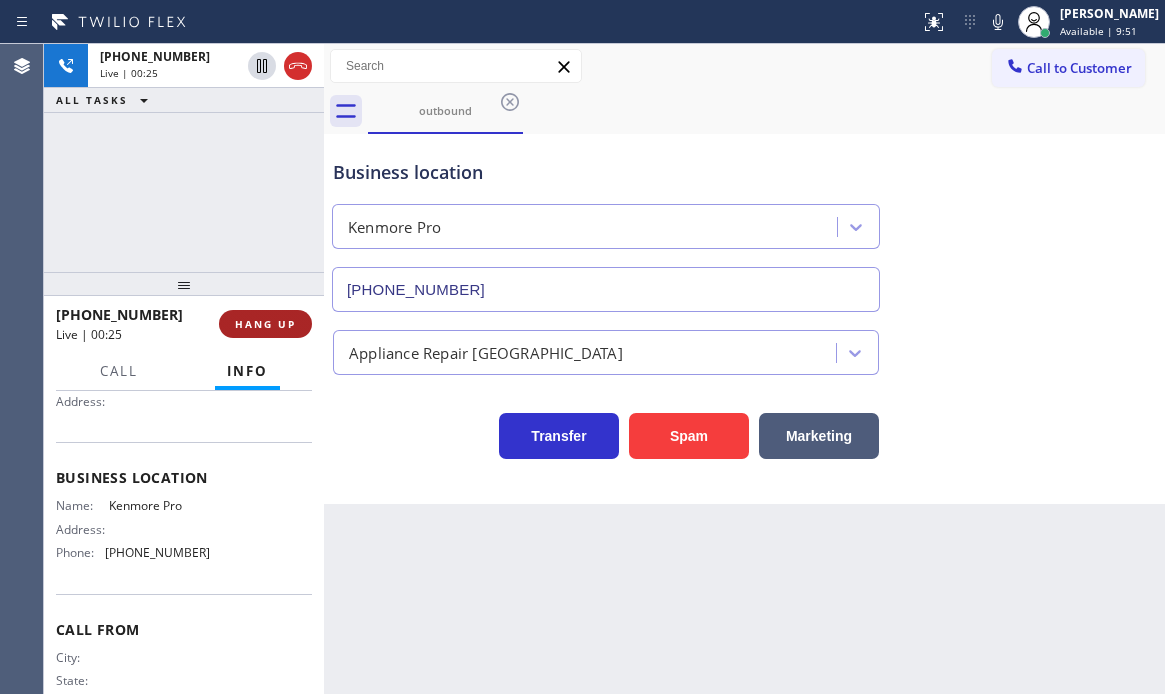 click on "HANG UP" at bounding box center (265, 324) 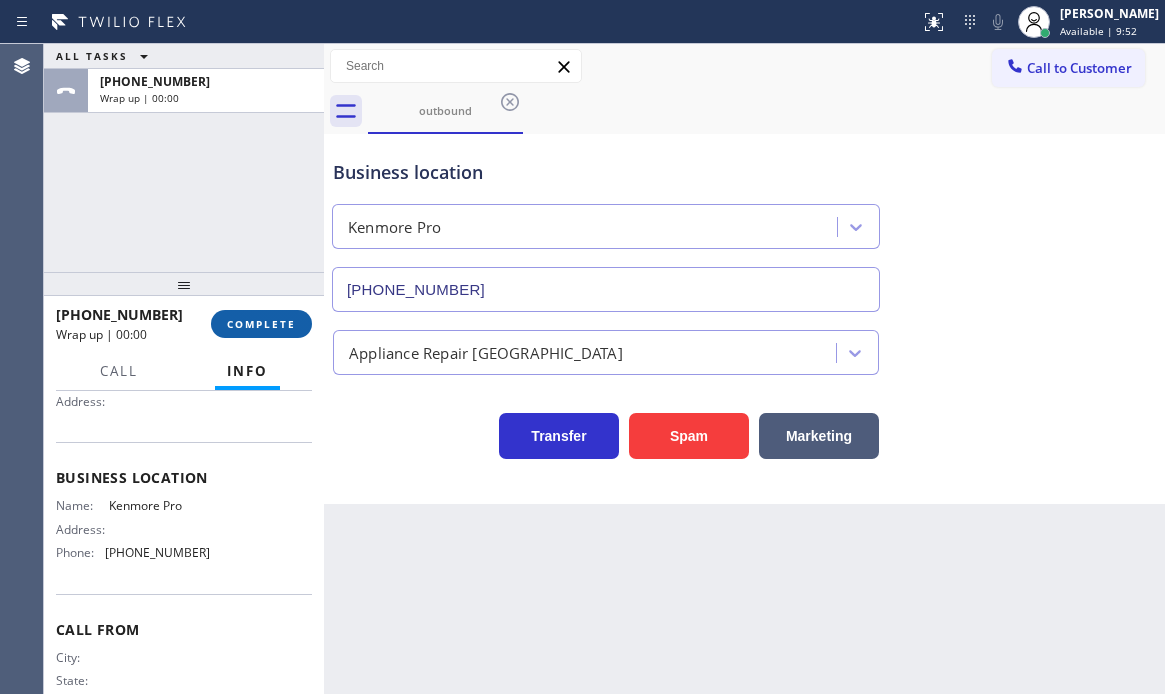 click on "COMPLETE" at bounding box center [261, 324] 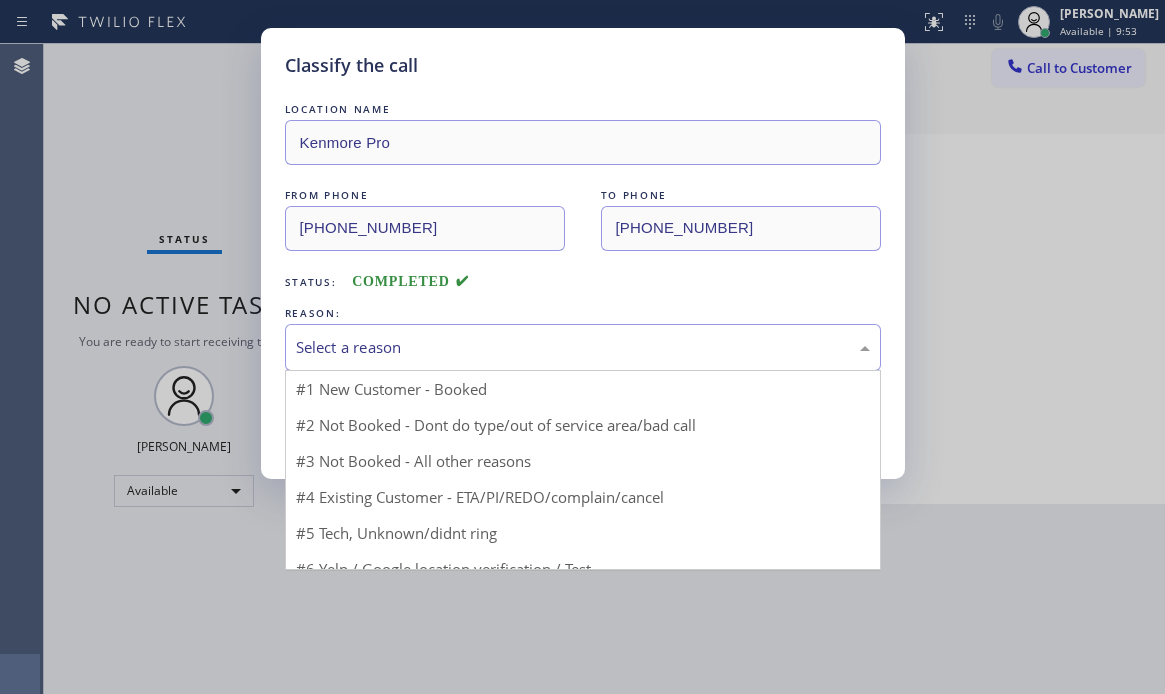 click on "Select a reason" at bounding box center (583, 347) 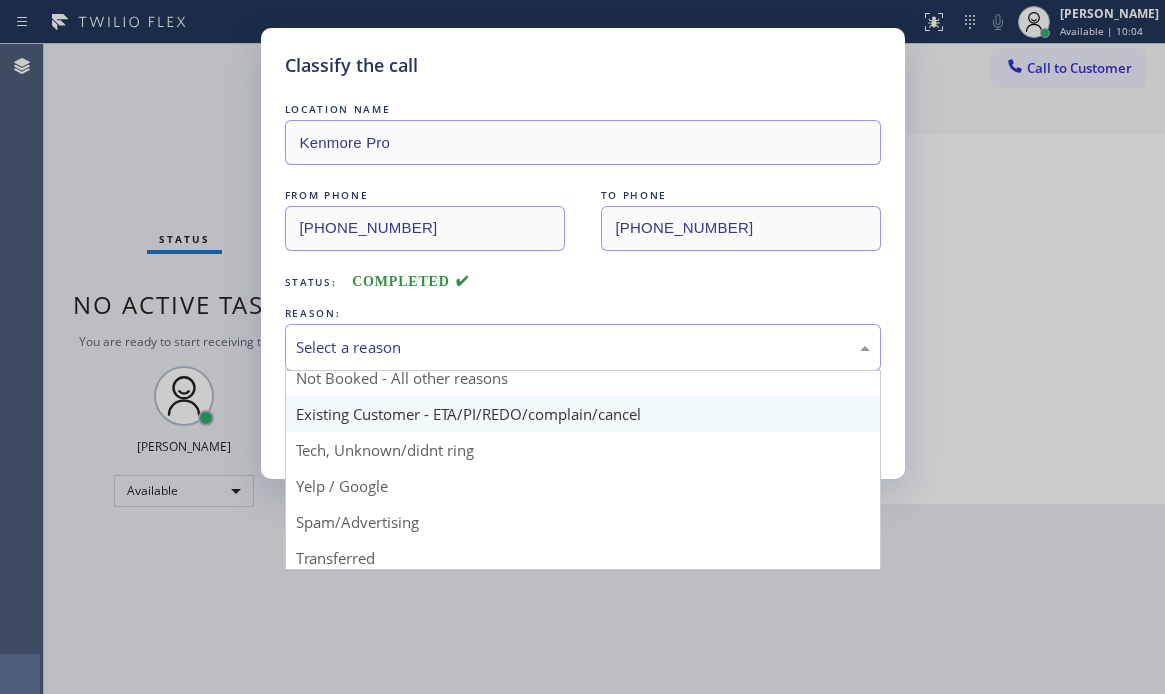 scroll, scrollTop: 0, scrollLeft: 0, axis: both 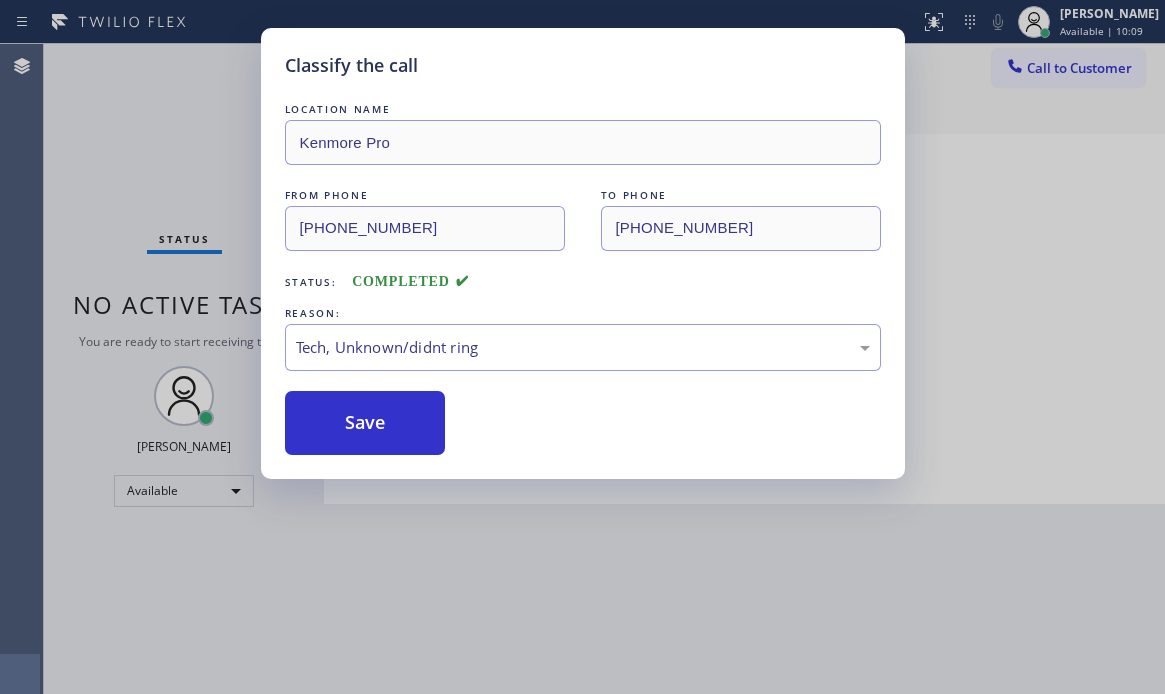 drag, startPoint x: 401, startPoint y: 499, endPoint x: 393, endPoint y: 472, distance: 28.160255 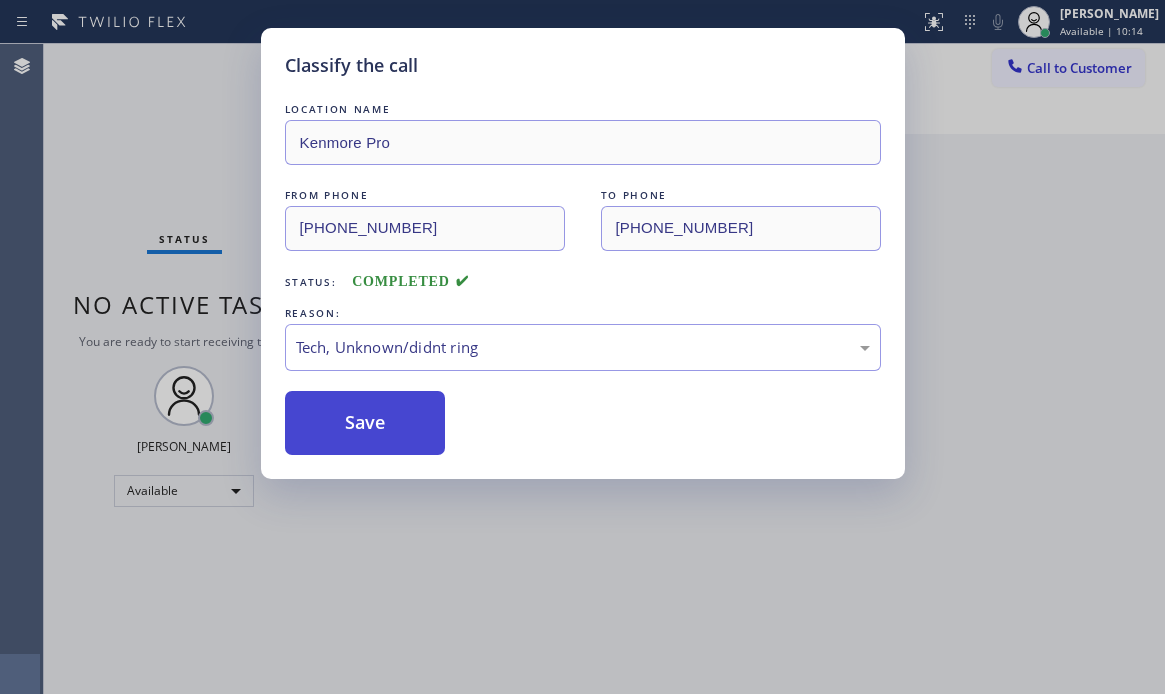 click on "Save" at bounding box center [365, 423] 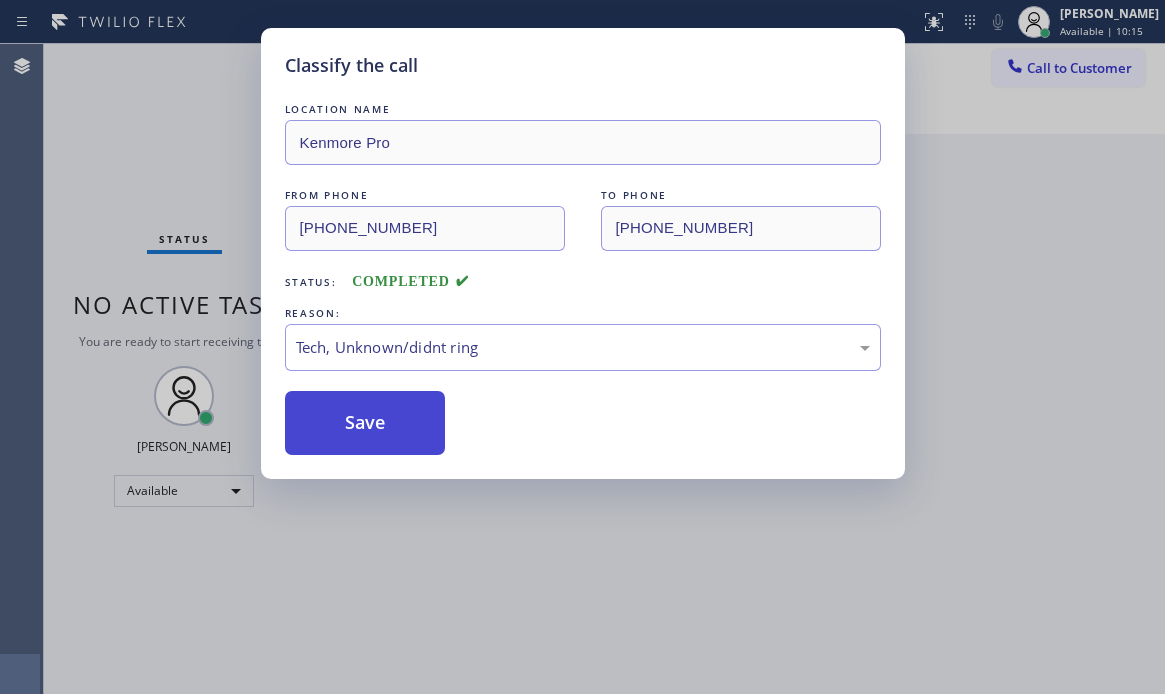 click on "Save" at bounding box center (365, 423) 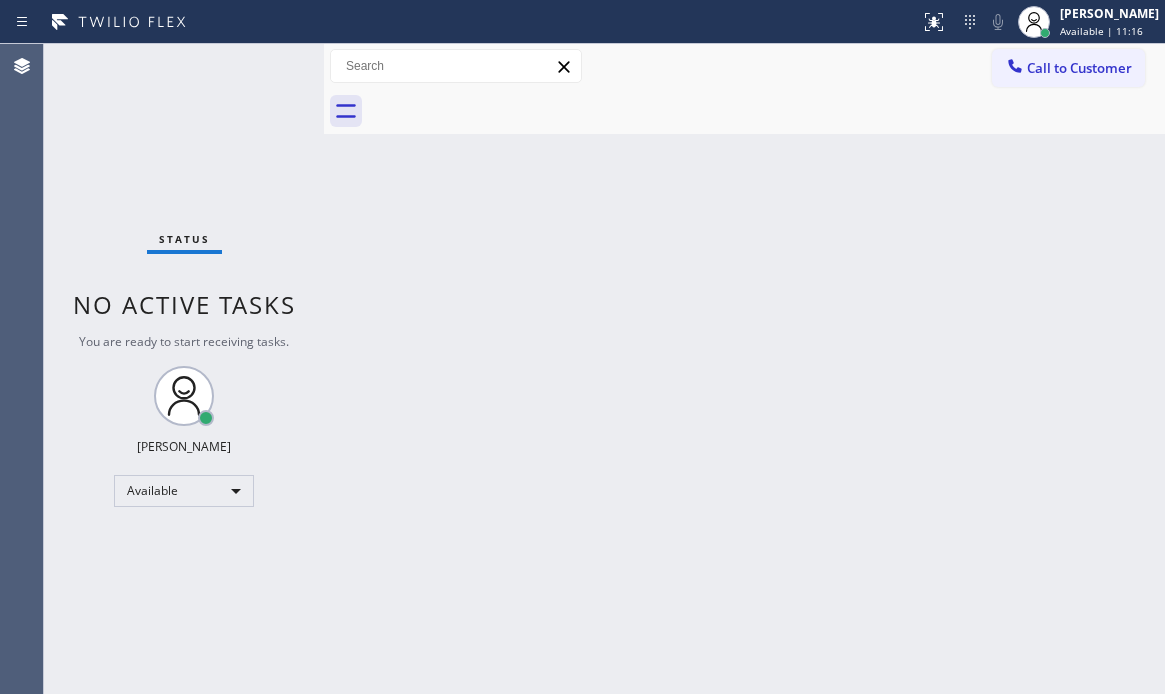 click on "Status   No active tasks     You are ready to start receiving tasks.   Judy Mae Saturinas Available" at bounding box center [184, 369] 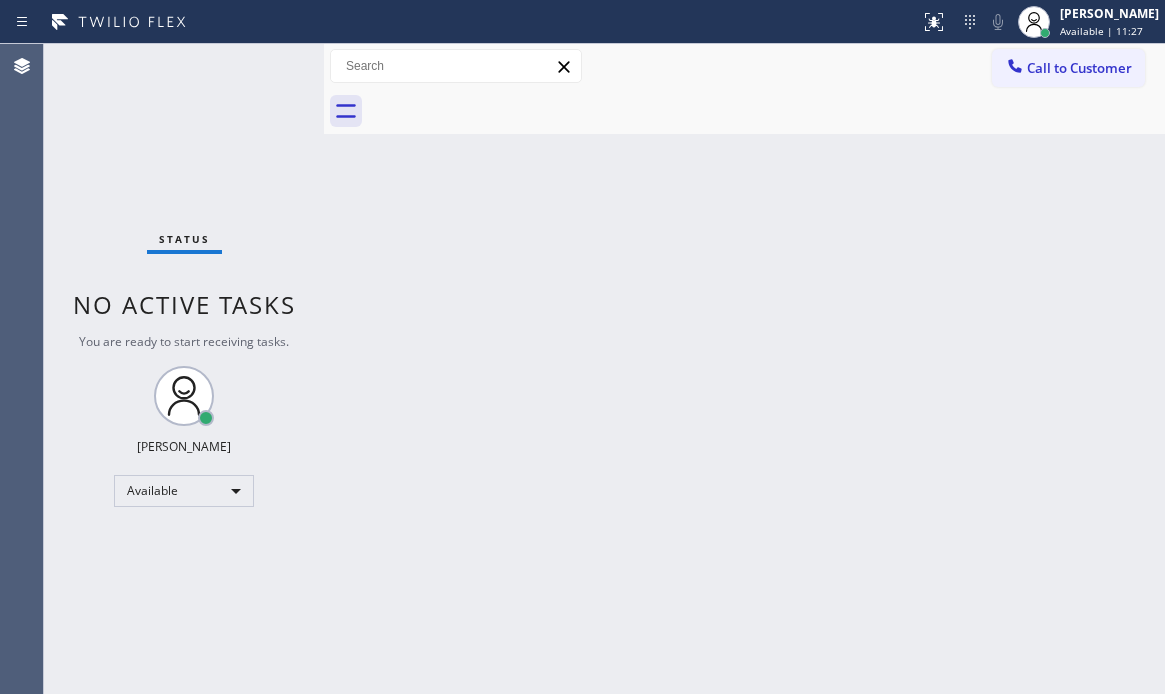 click on "Status   No active tasks     You are ready to start receiving tasks.   Judy Mae Saturinas Available" at bounding box center [184, 369] 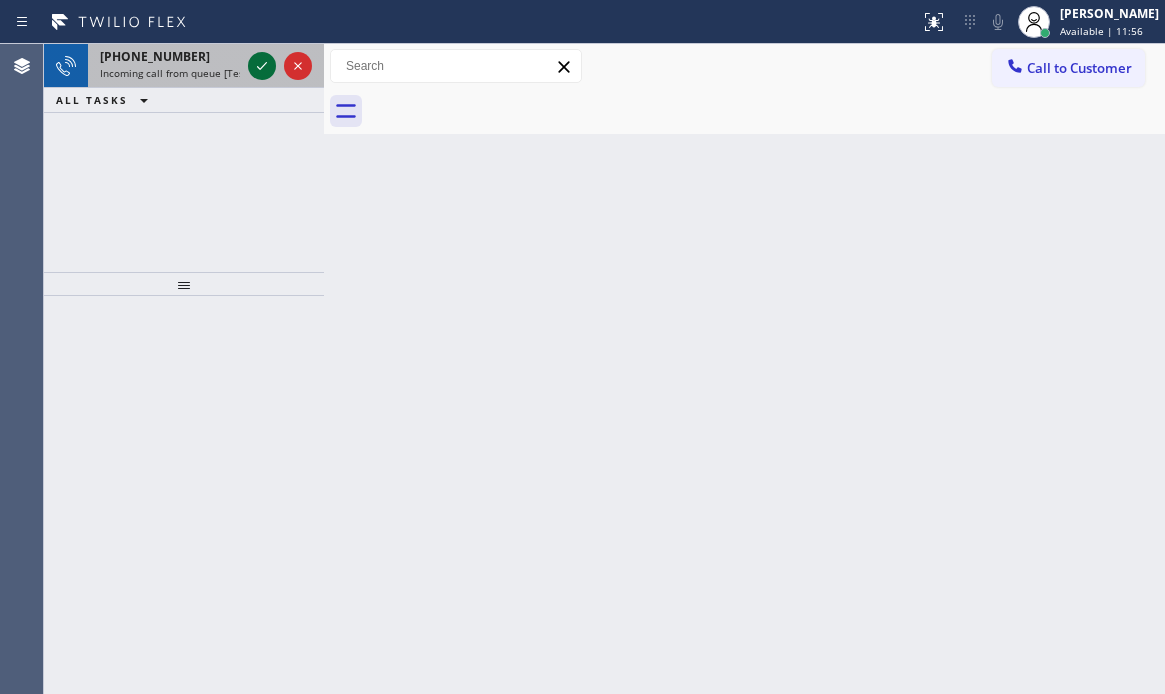 click 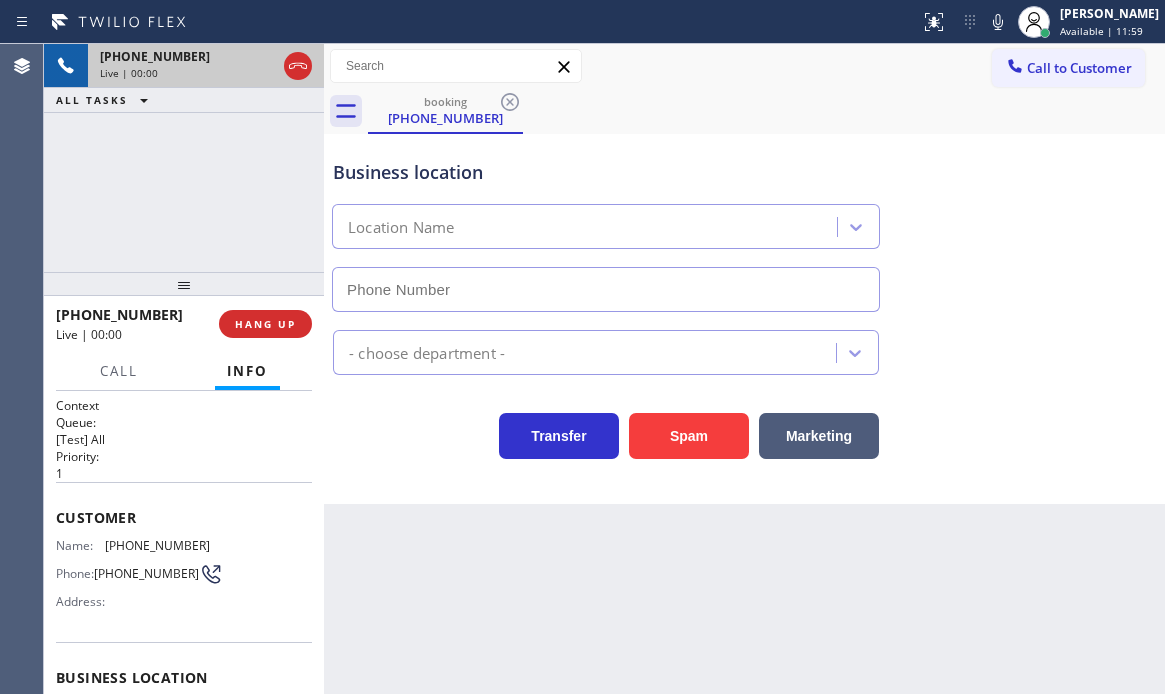 type on "(817) 482-5346" 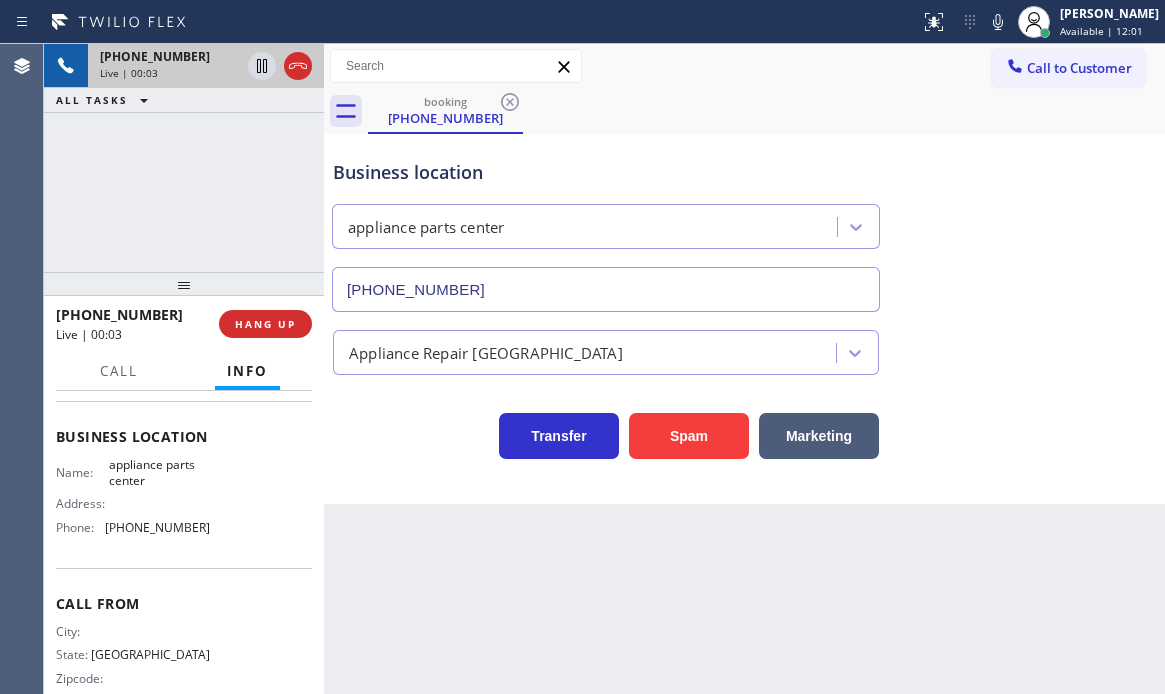 scroll, scrollTop: 279, scrollLeft: 0, axis: vertical 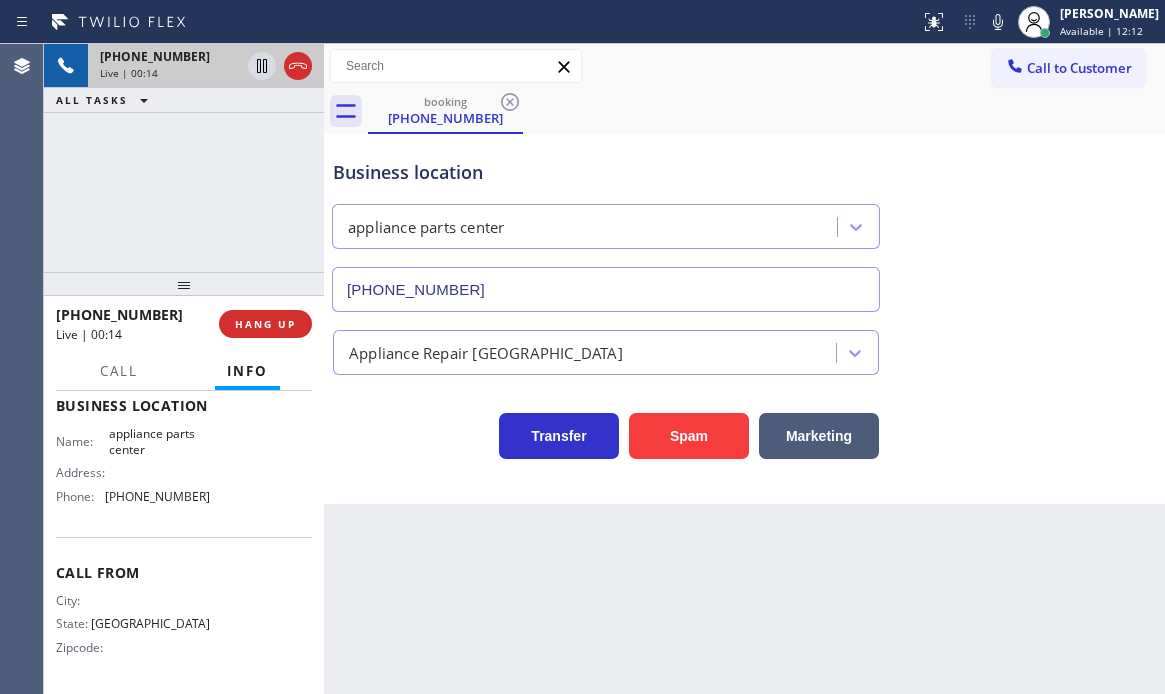 click on "+14699408753 Live | 00:14 ALL TASKS ALL TASKS ACTIVE TASKS TASKS IN WRAP UP" at bounding box center [184, 158] 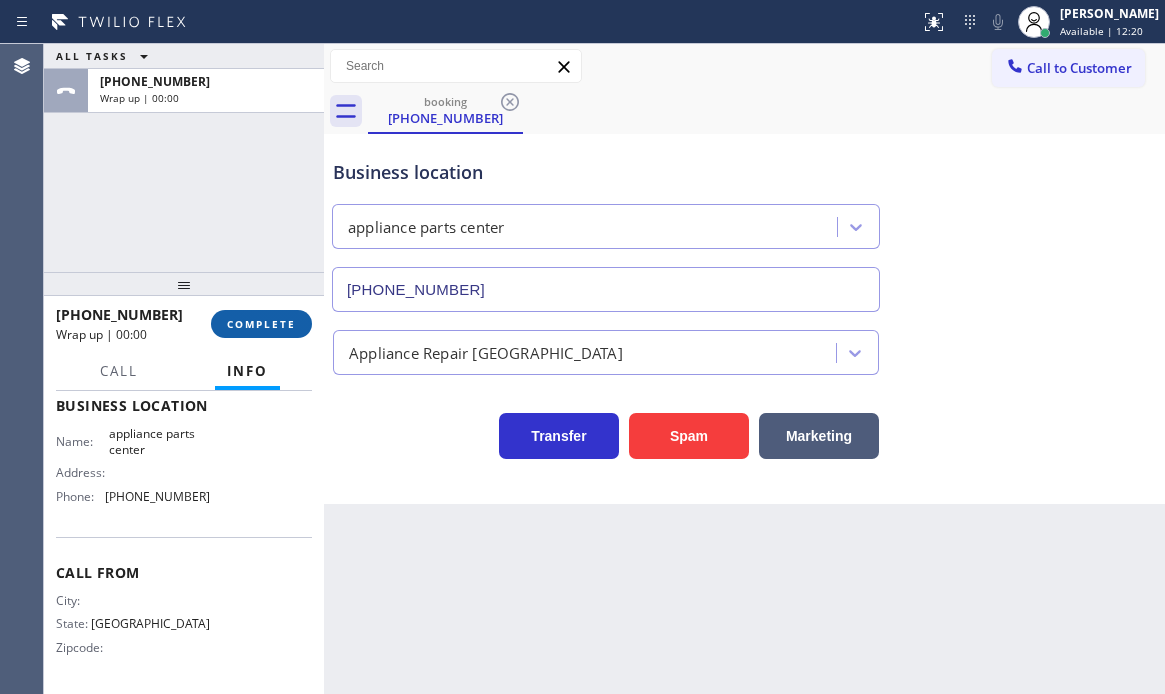 click on "COMPLETE" at bounding box center (261, 324) 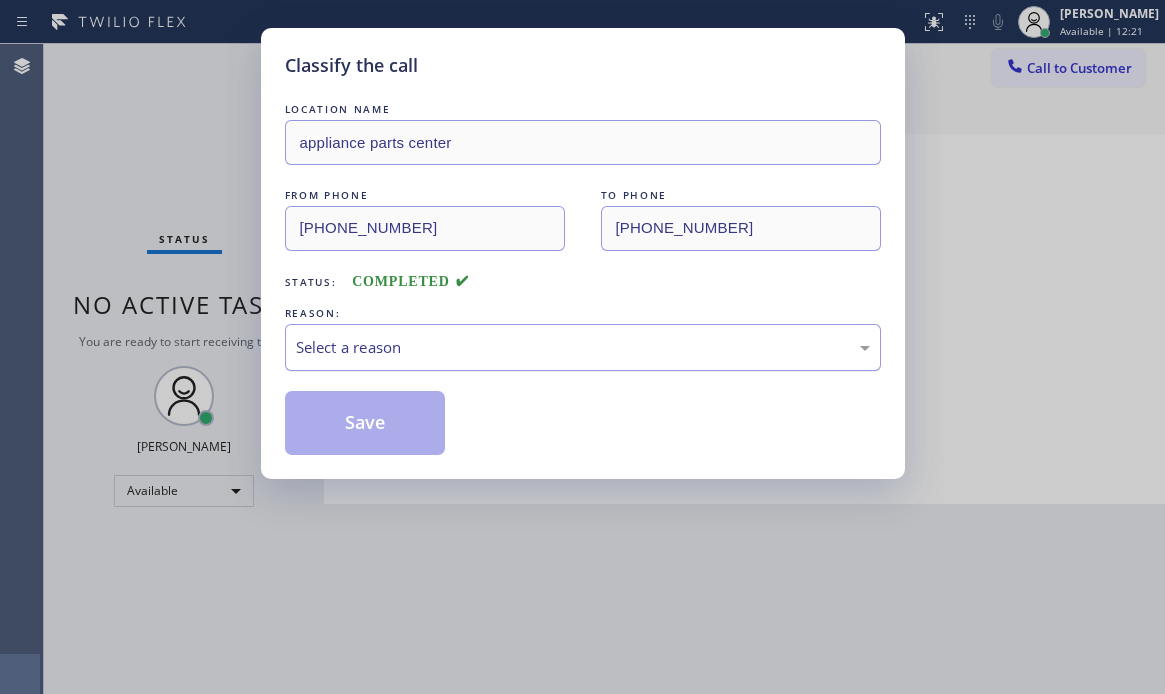 click on "Select a reason" at bounding box center [583, 347] 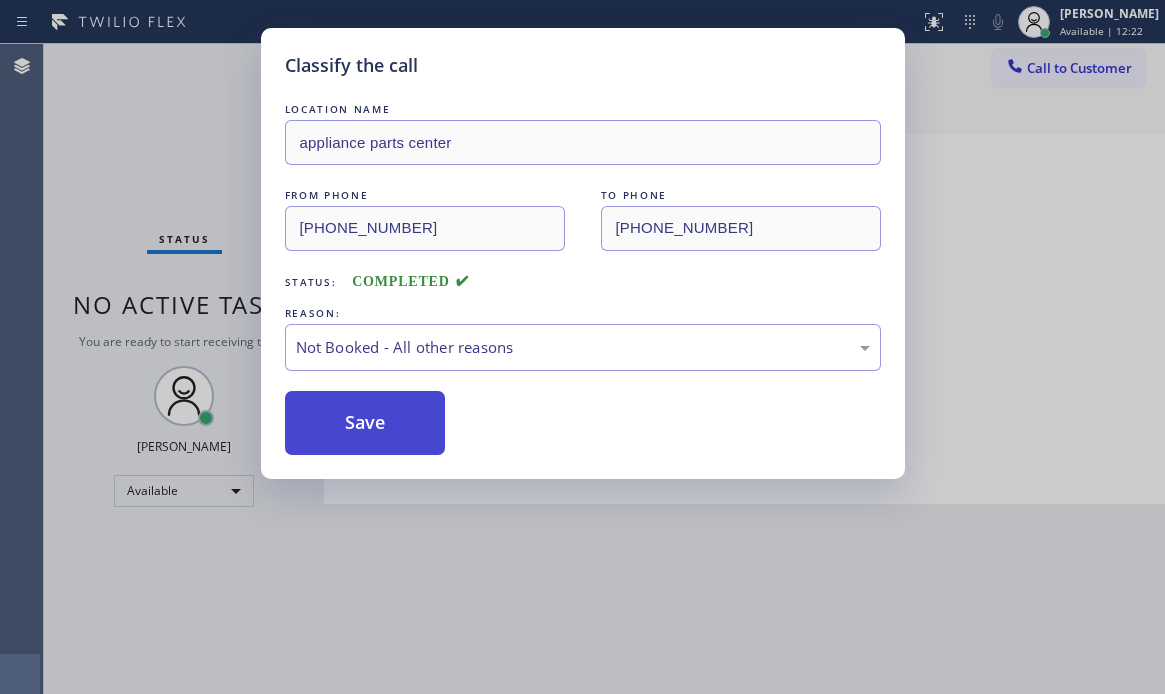 click on "Save" at bounding box center [365, 423] 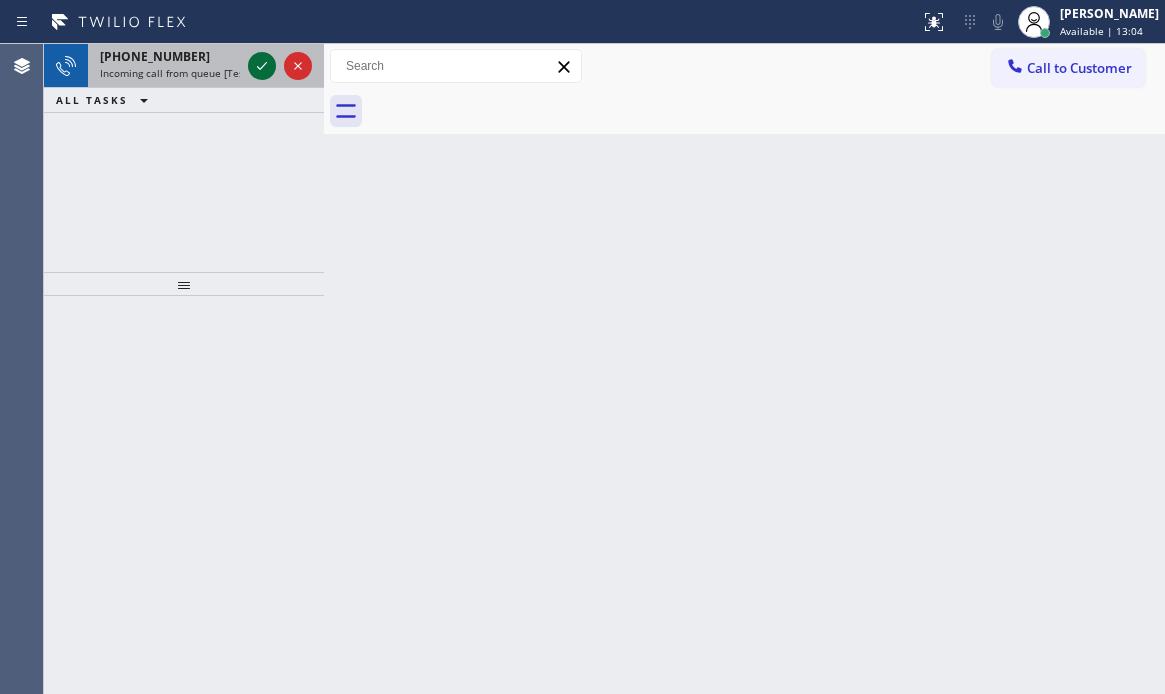 click 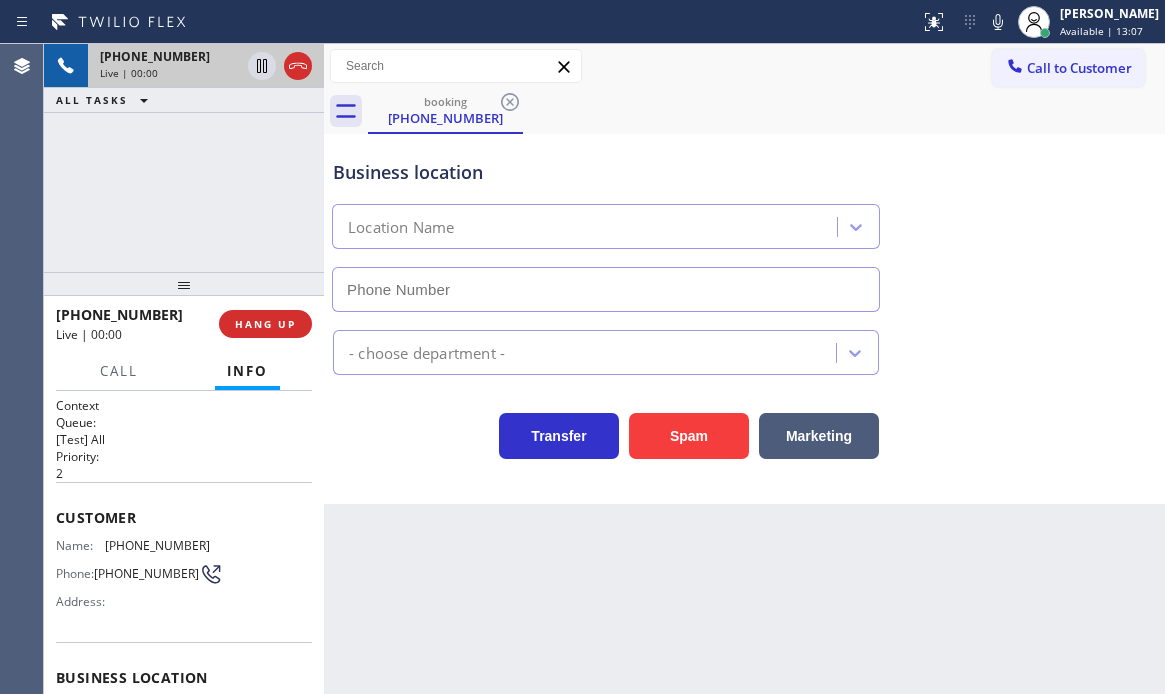 type on "(818) 686-5709" 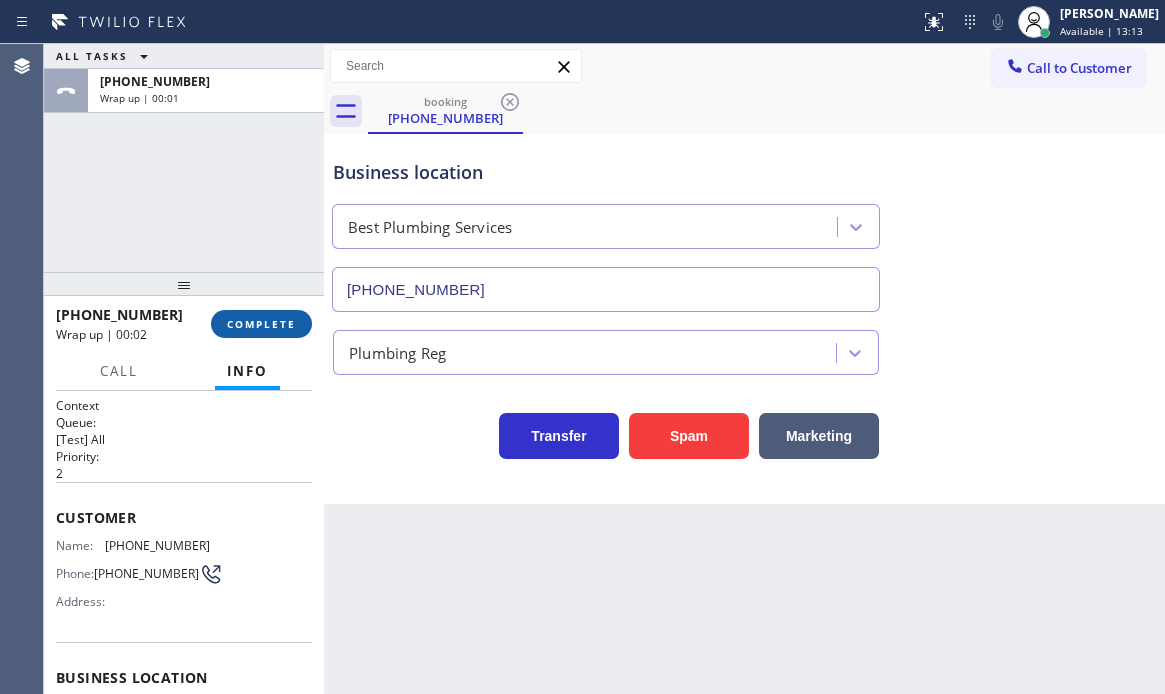 click on "COMPLETE" at bounding box center [261, 324] 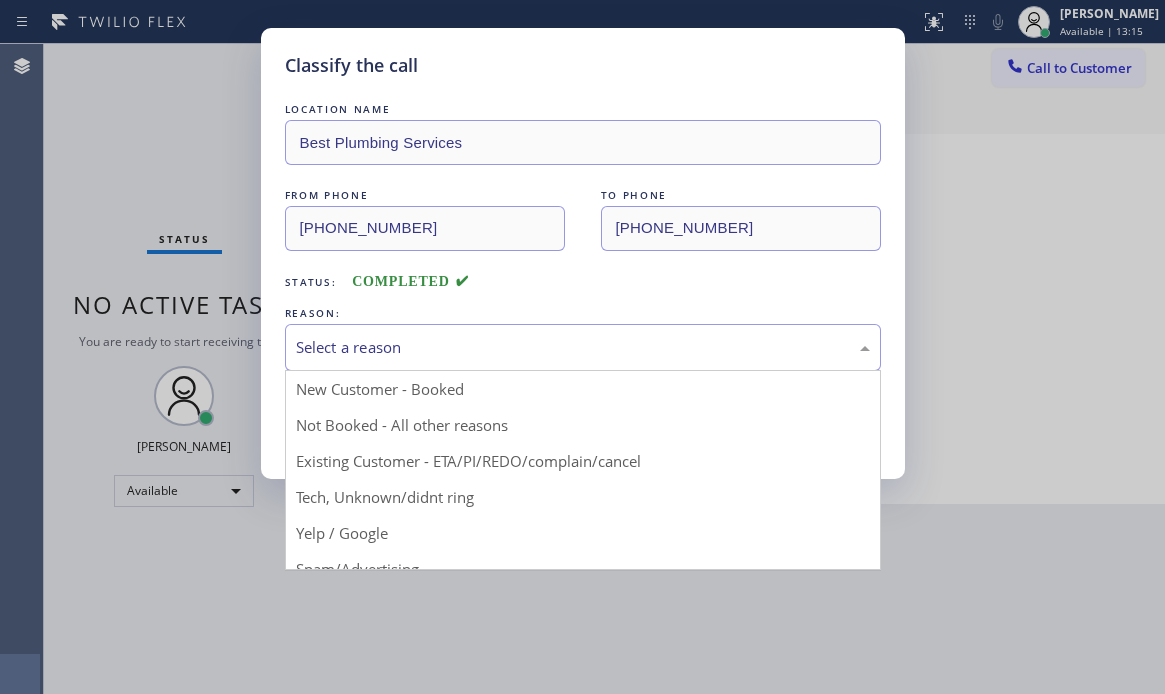 click on "Select a reason" at bounding box center [583, 347] 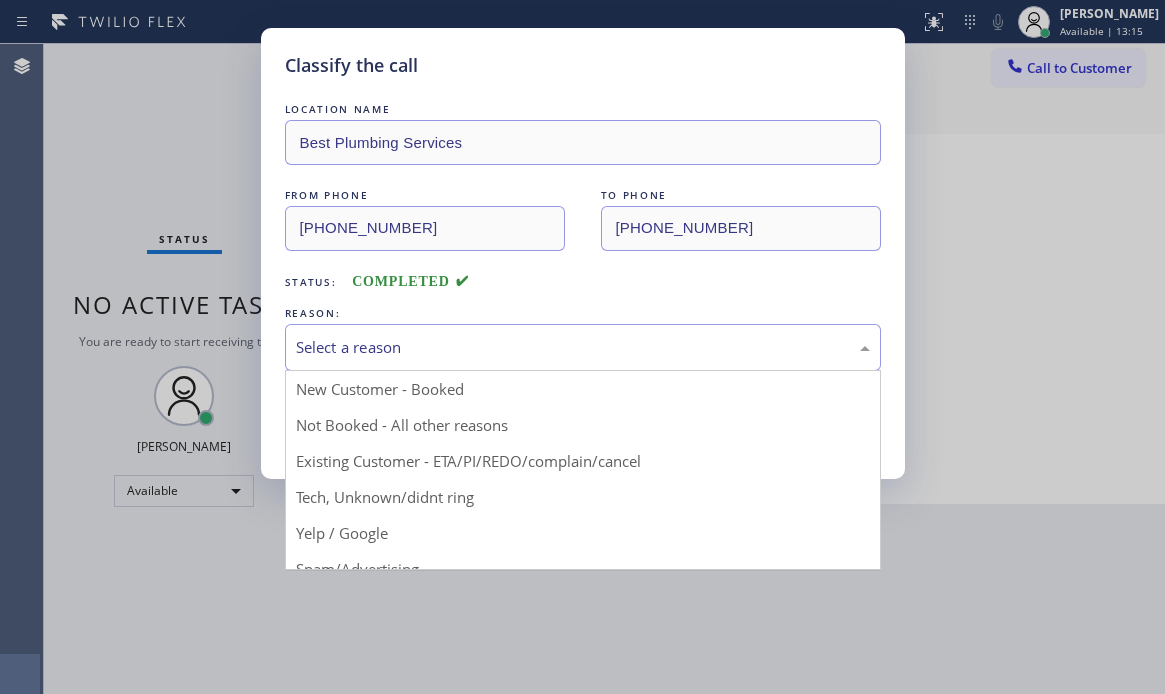 drag, startPoint x: 418, startPoint y: 497, endPoint x: 412, endPoint y: 485, distance: 13.416408 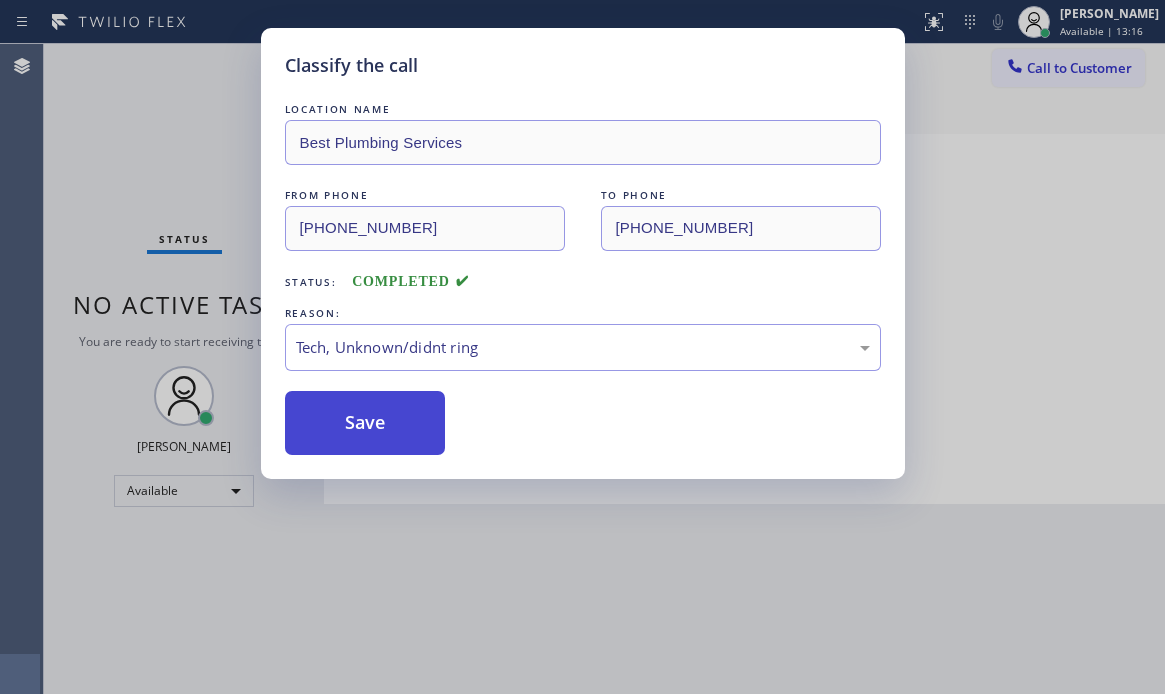 click on "Save" at bounding box center (365, 423) 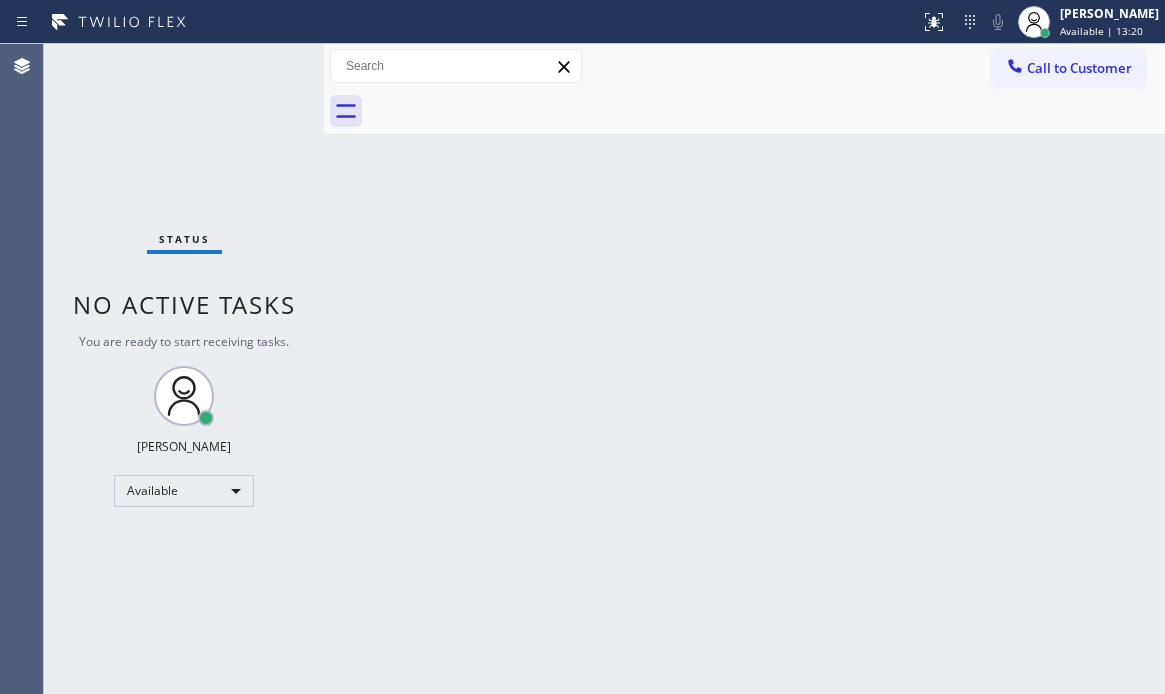click on "Status   No active tasks     You are ready to start receiving tasks.   Judy Mae Saturinas Available" at bounding box center (184, 369) 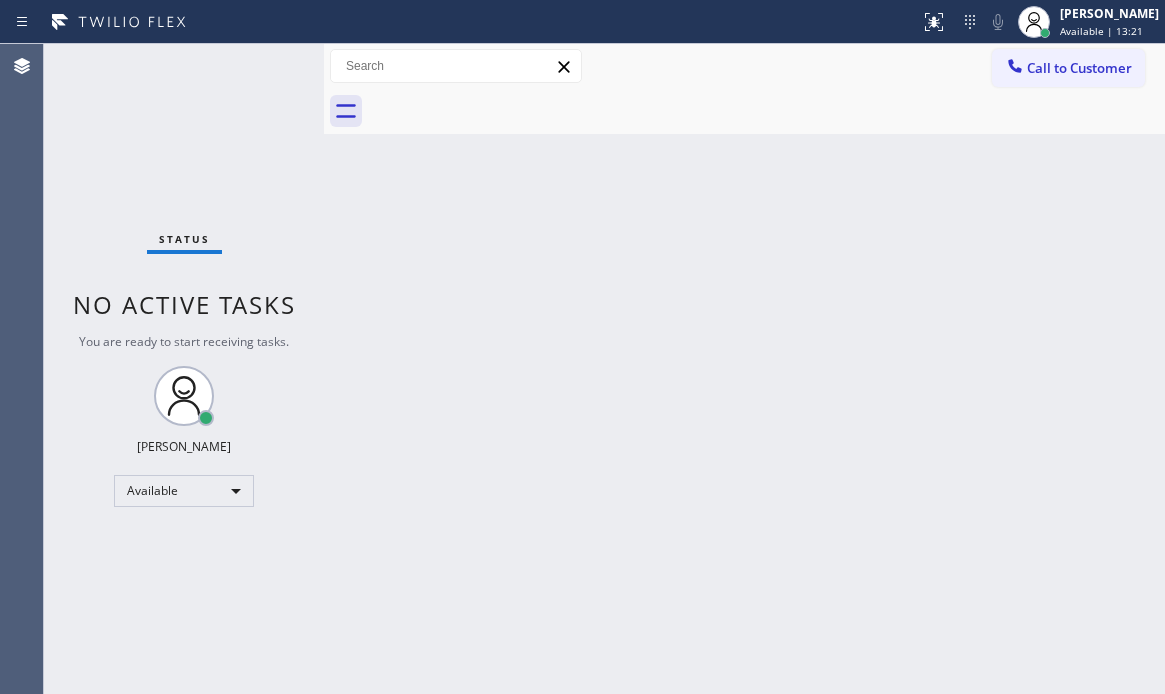 click on "Status   No active tasks     You are ready to start receiving tasks.   Judy Mae Saturinas Available" at bounding box center [184, 369] 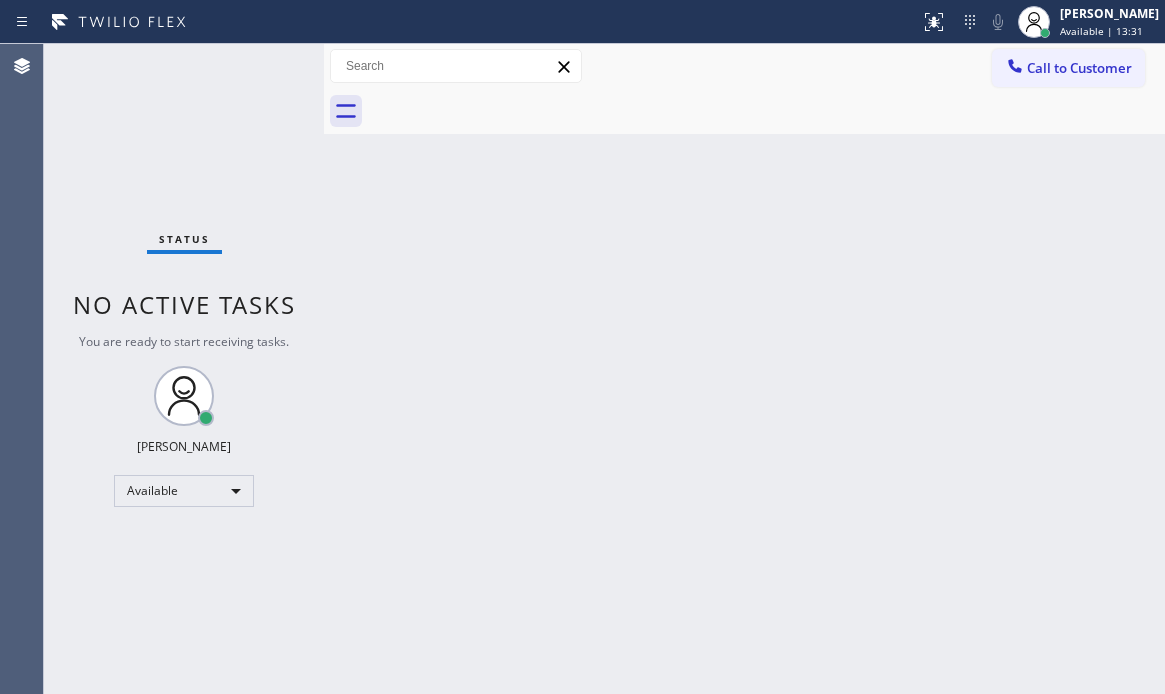 click on "Status   No active tasks     You are ready to start receiving tasks.   Judy Mae Saturinas Available" at bounding box center (184, 369) 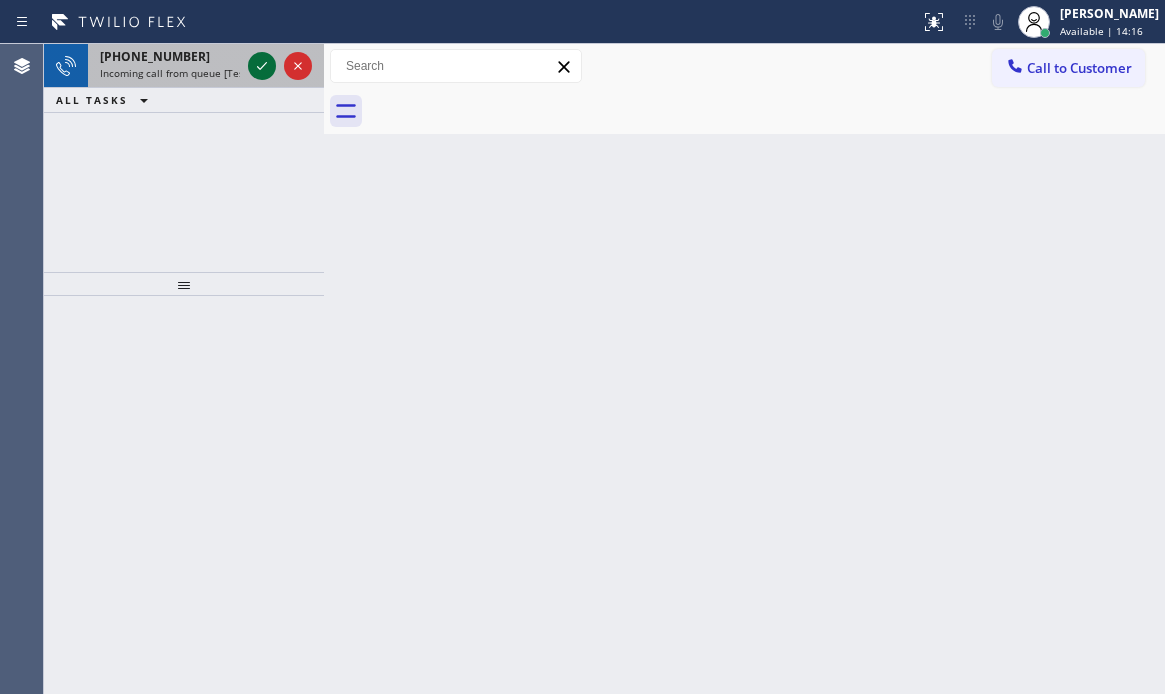 click 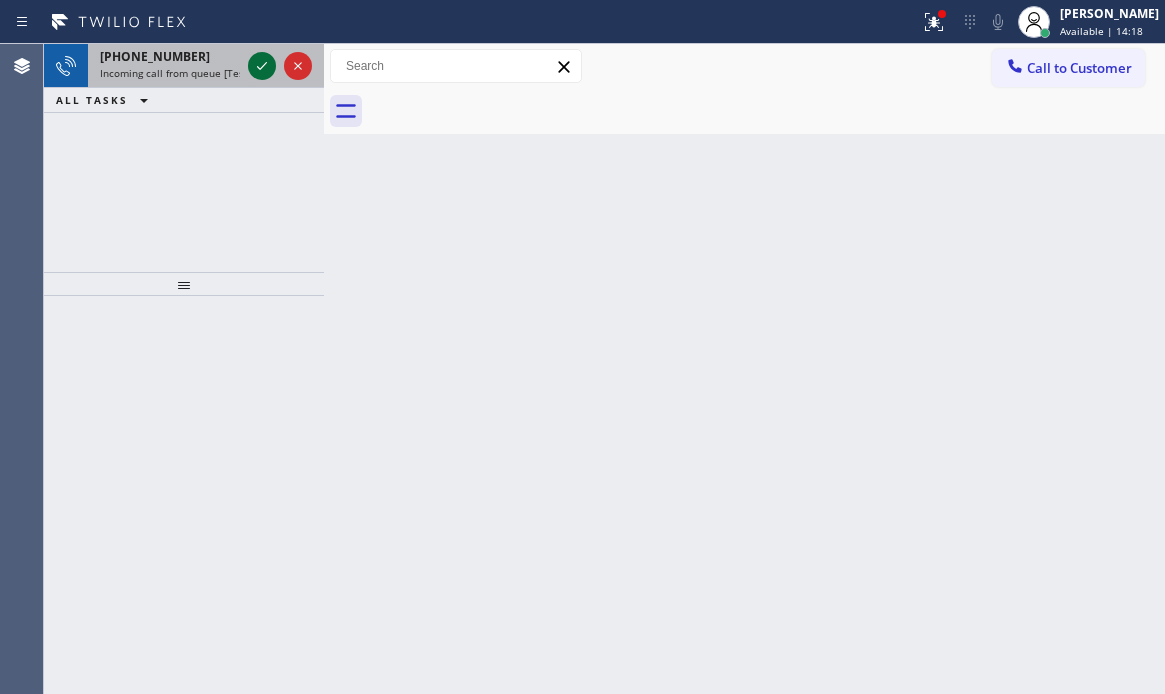 click 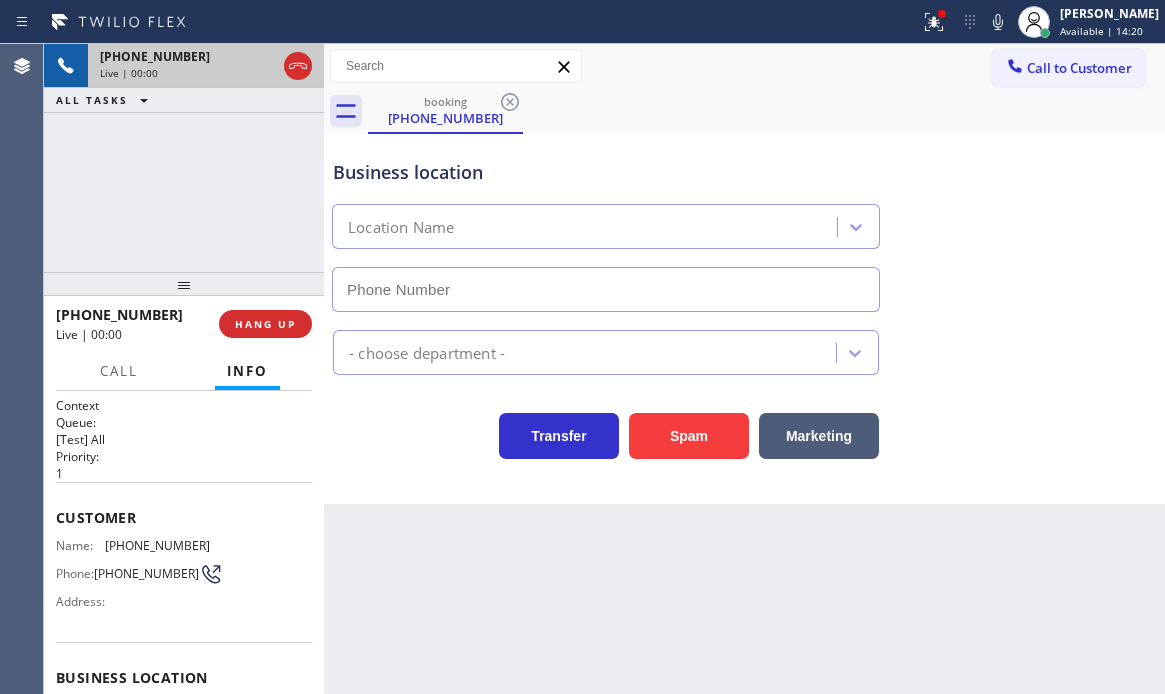 scroll, scrollTop: 200, scrollLeft: 0, axis: vertical 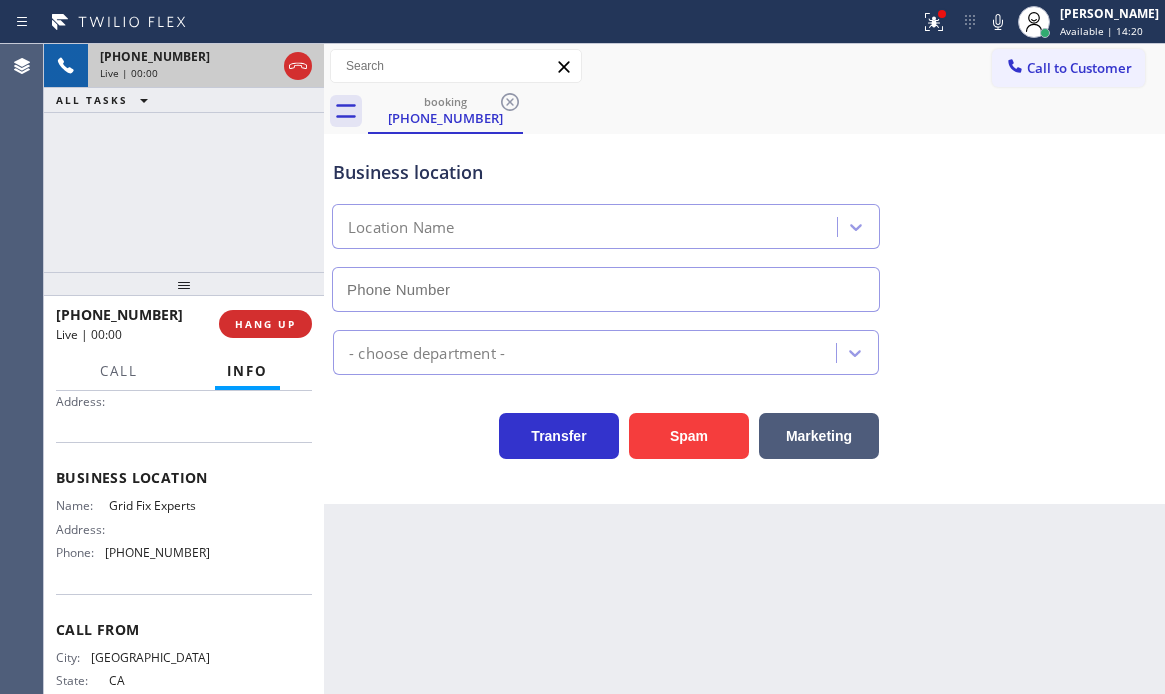type on "(909) 417-7759" 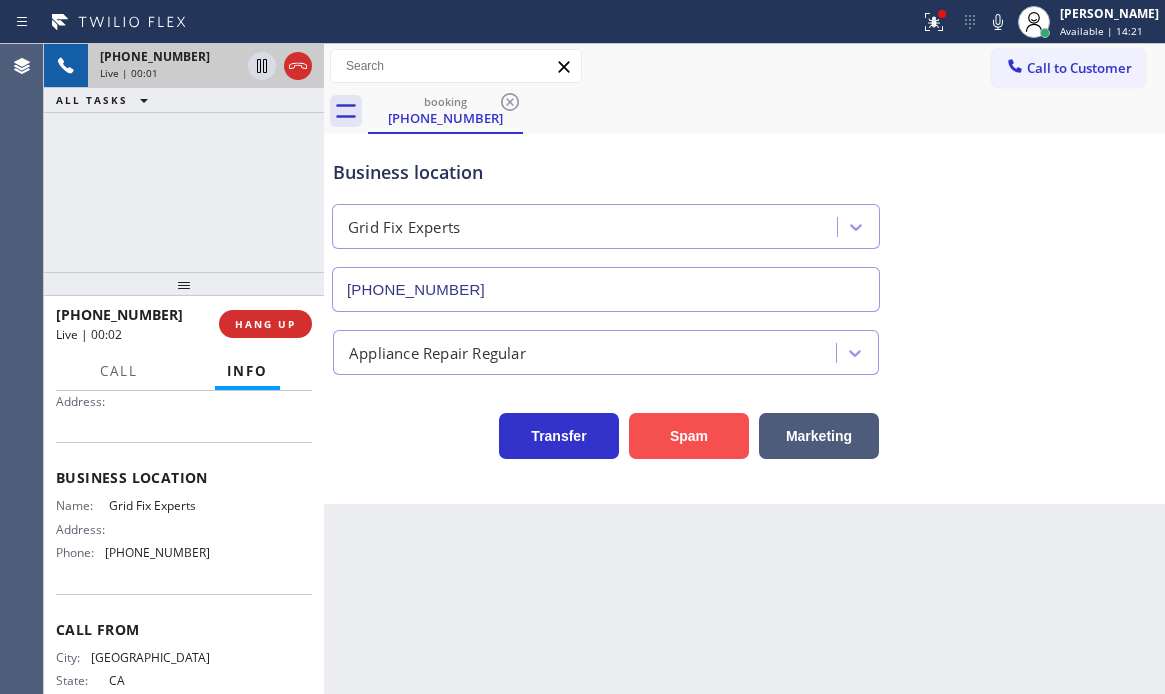 click on "Spam" at bounding box center (689, 436) 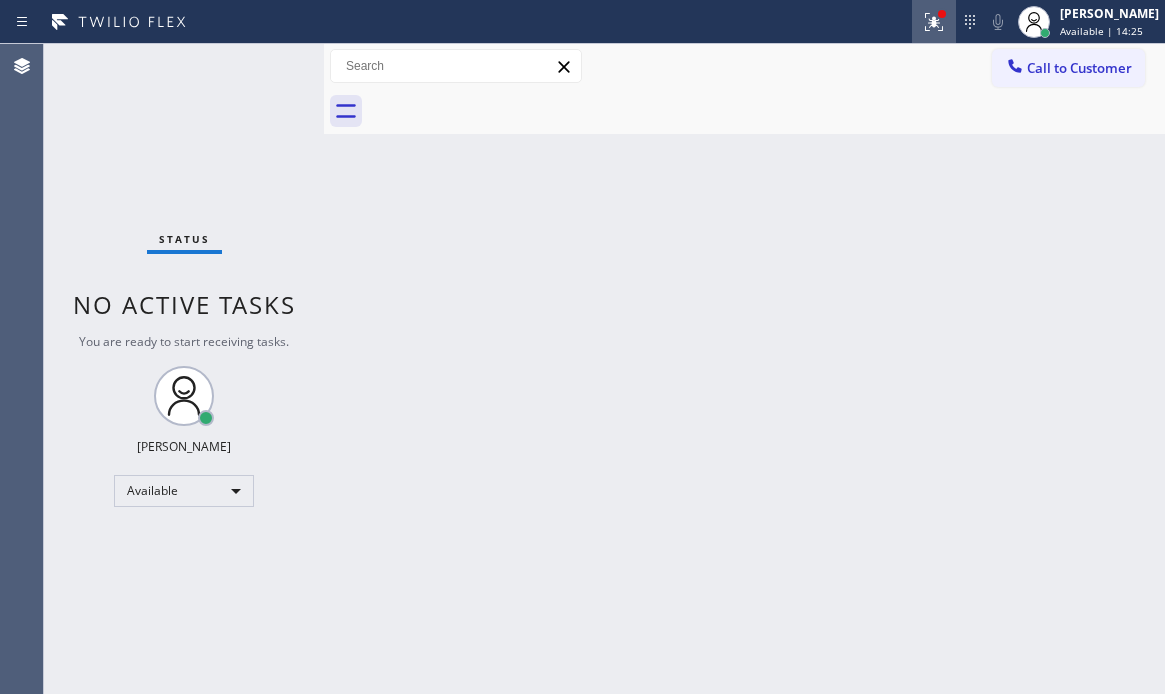 click 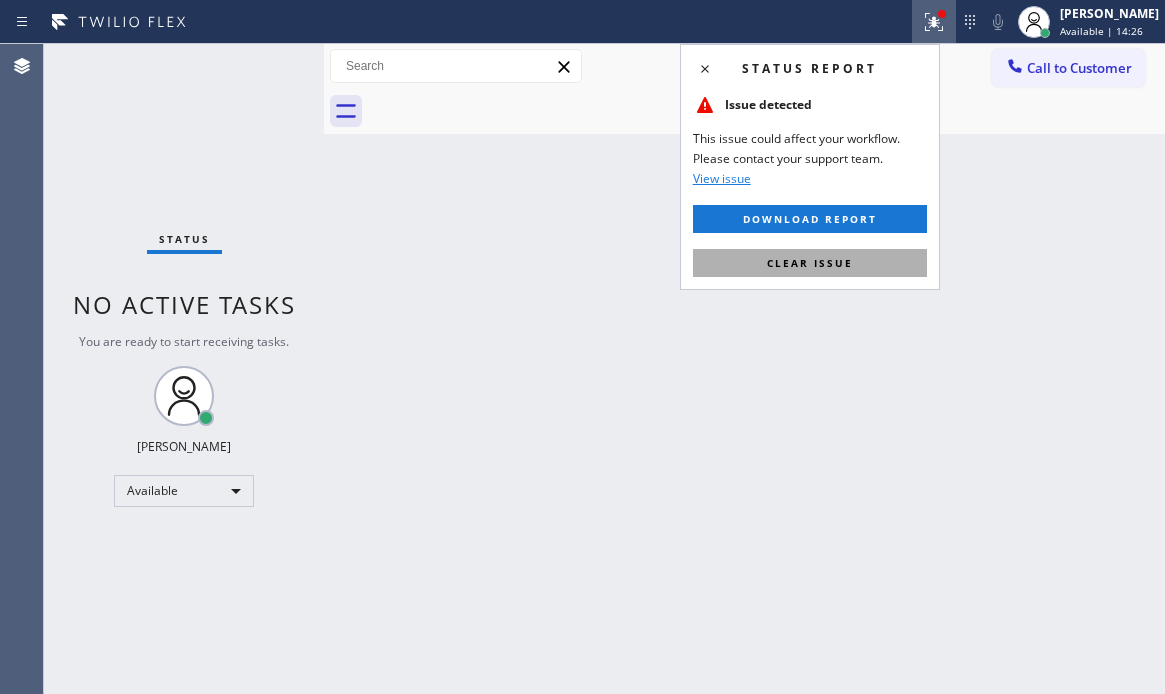 click on "Clear issue" at bounding box center [810, 263] 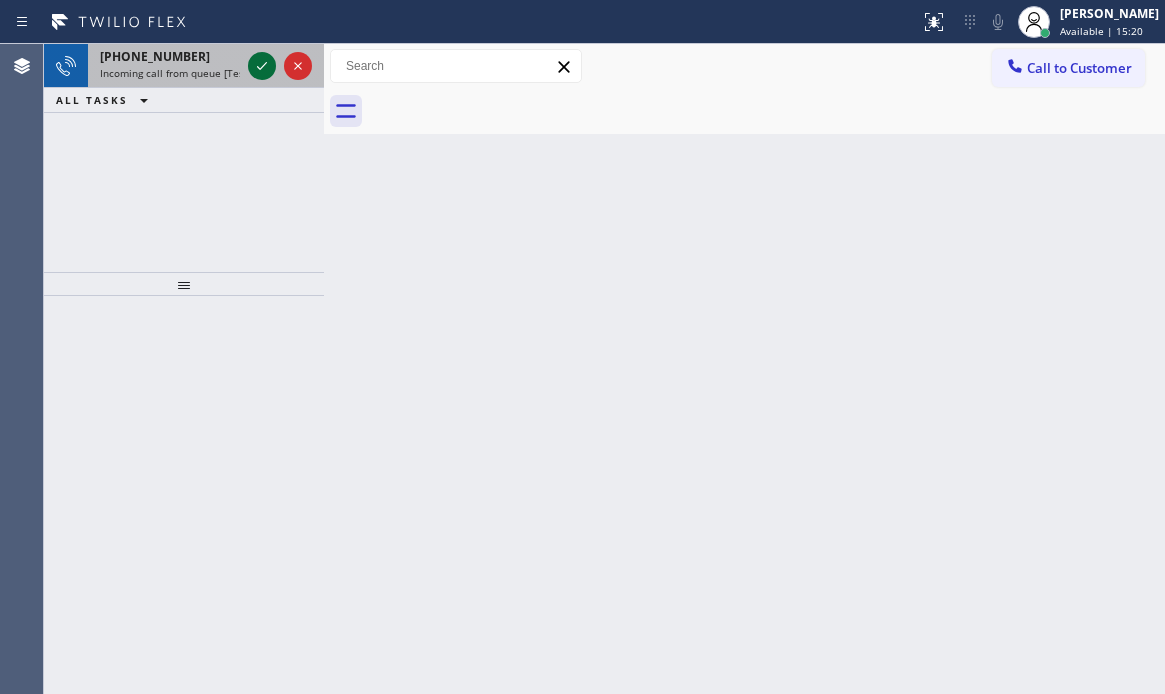 click 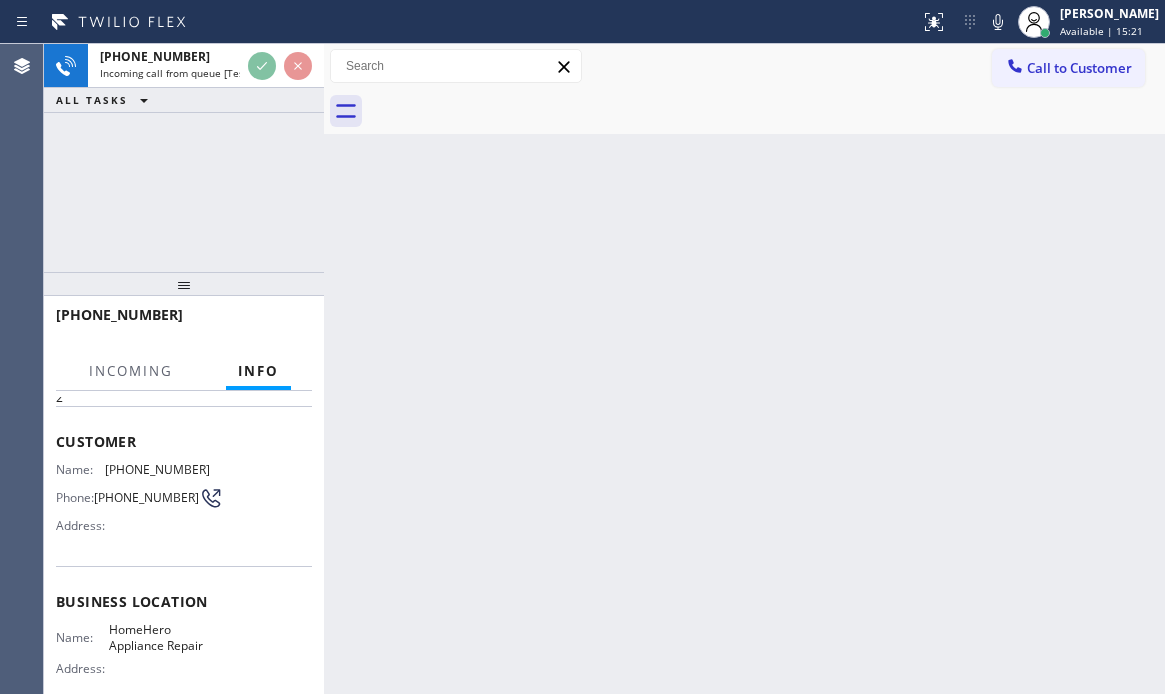scroll, scrollTop: 200, scrollLeft: 0, axis: vertical 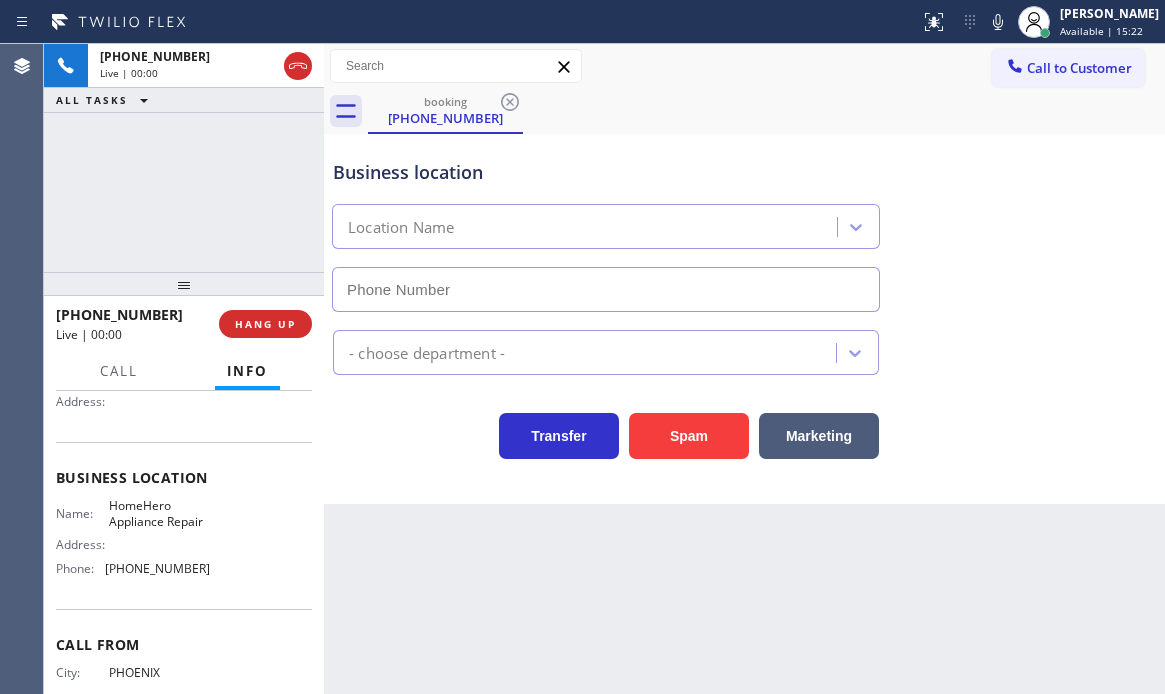 type on "(480) 660-3703" 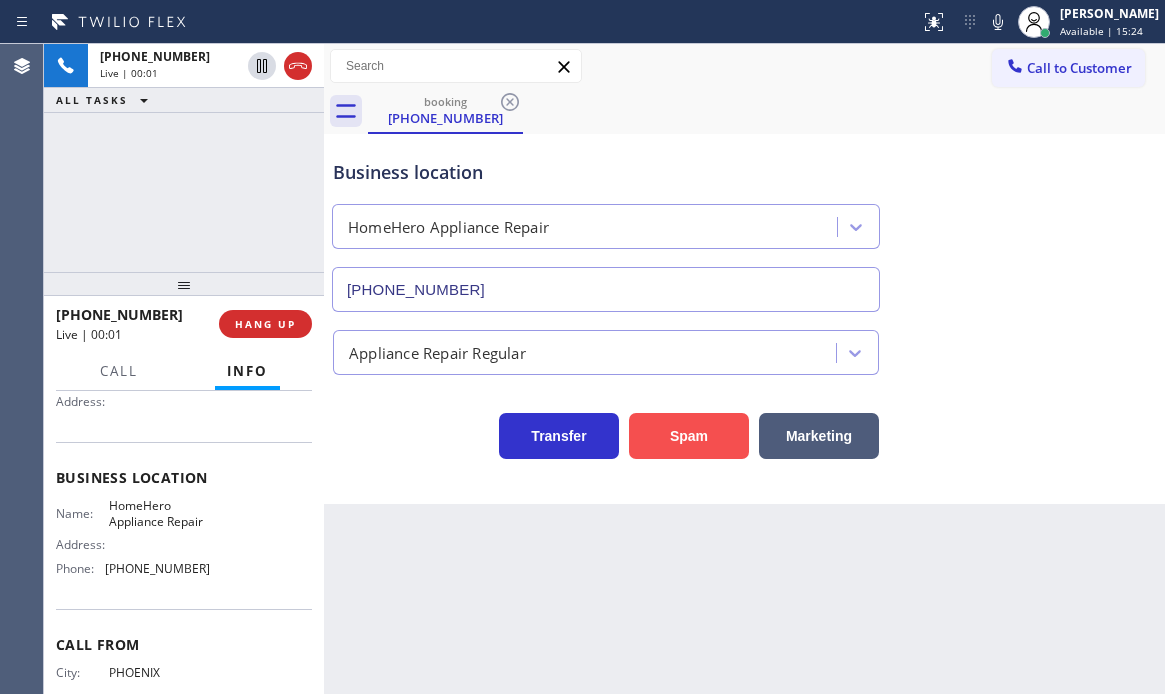 click on "Spam" at bounding box center [689, 436] 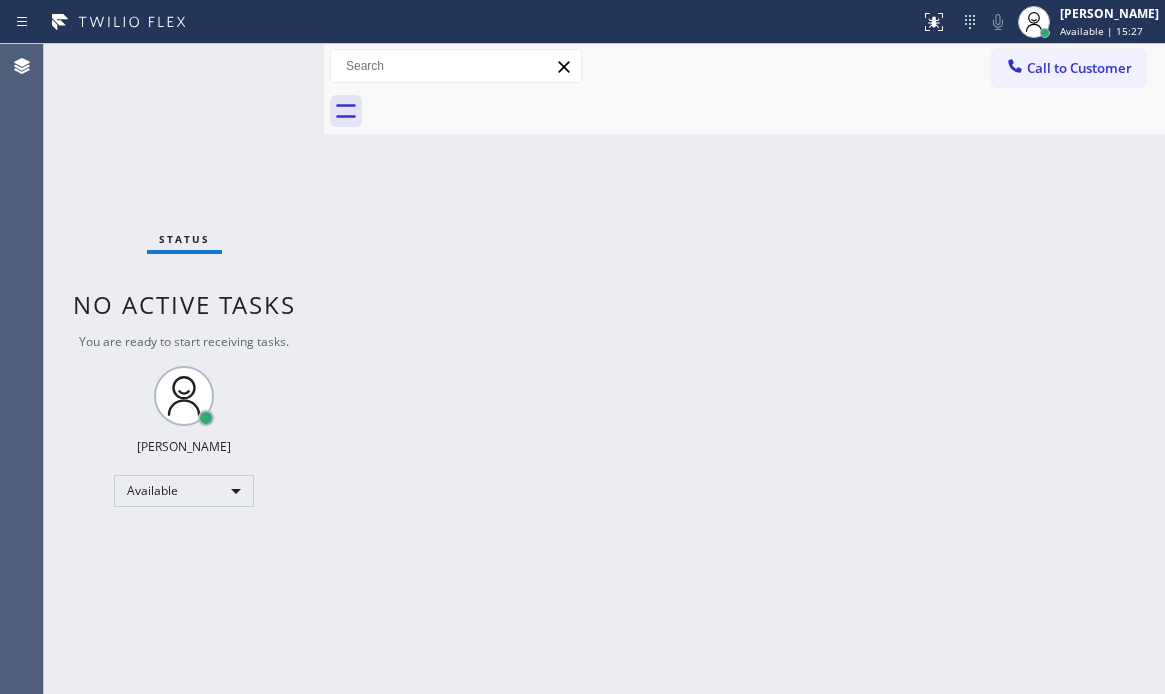 click on "Status   No active tasks     You are ready to start receiving tasks.   Judy Mae Saturinas Available" at bounding box center (184, 369) 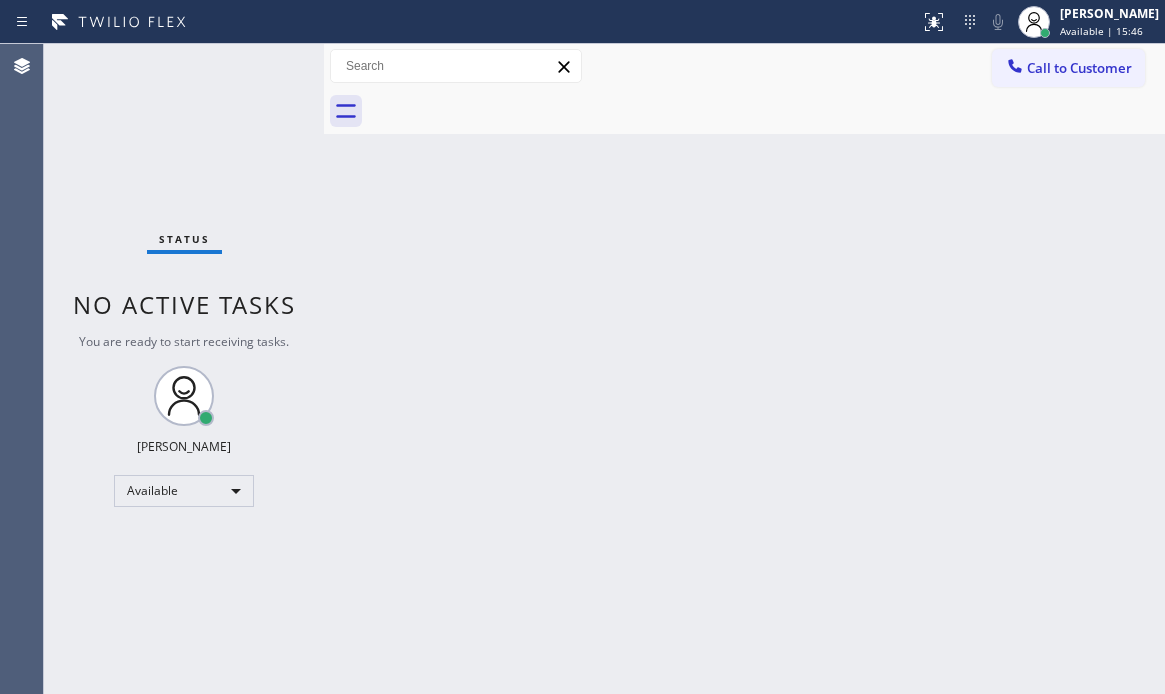 click on "Status   No active tasks     You are ready to start receiving tasks.   Judy Mae Saturinas Available" at bounding box center [184, 369] 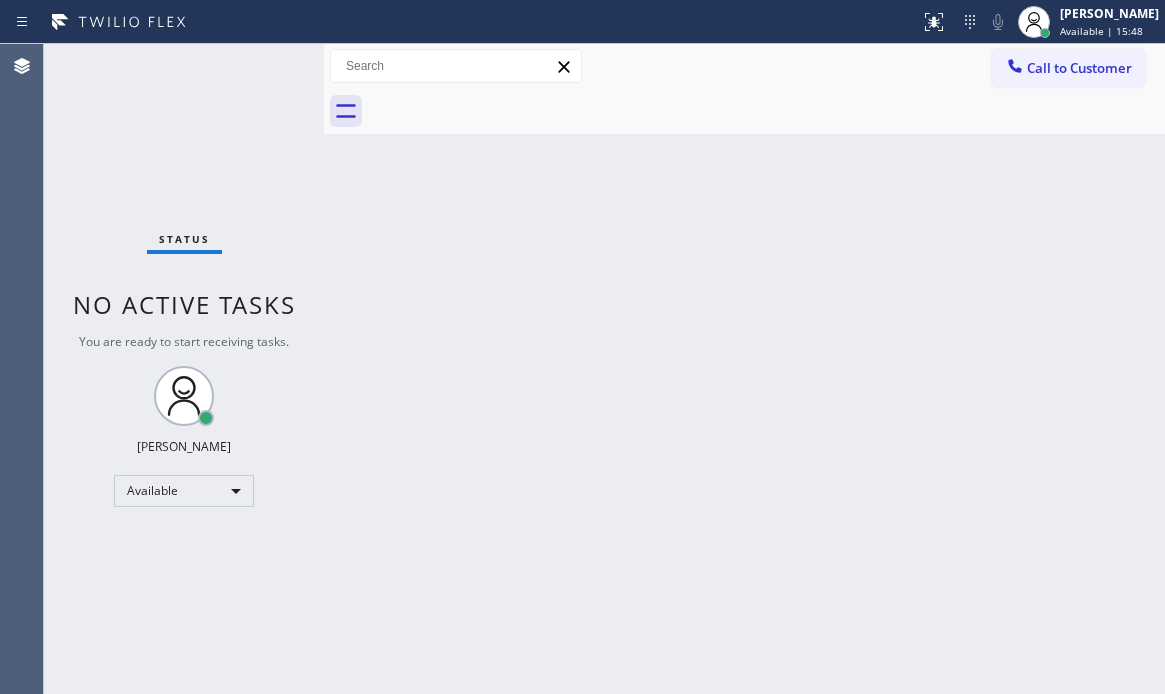 click on "Status   No active tasks     You are ready to start receiving tasks.   Judy Mae Saturinas Available" at bounding box center (184, 369) 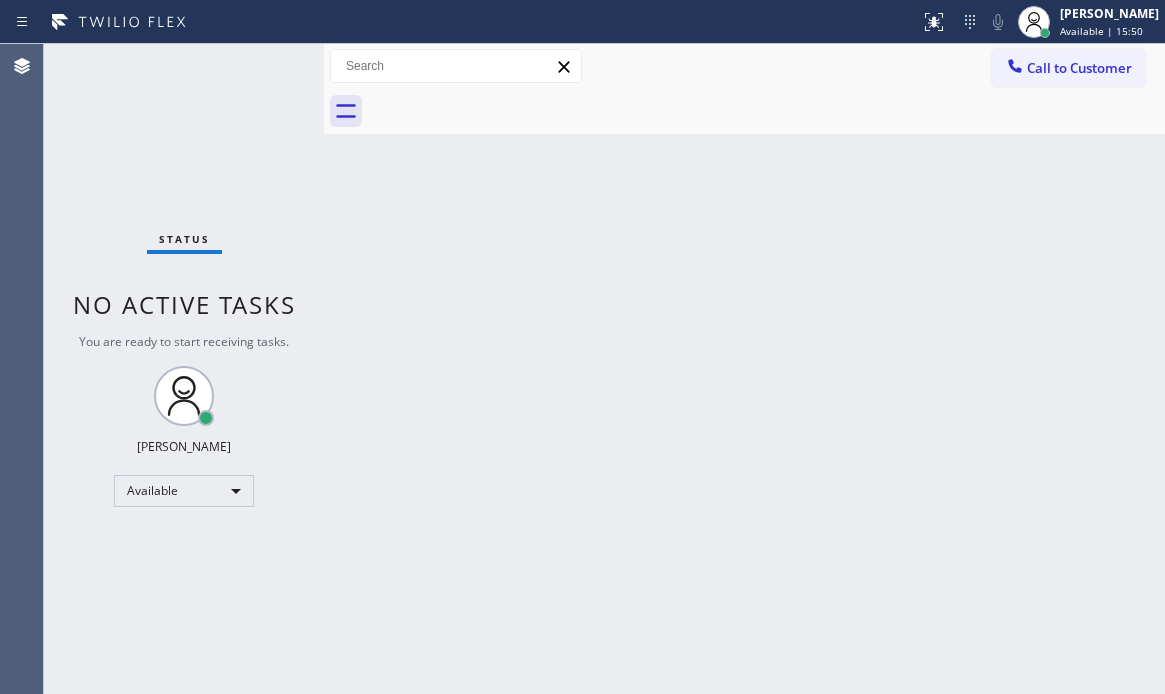 click on "Status   No active tasks     You are ready to start receiving tasks.   Judy Mae Saturinas Available" at bounding box center [184, 369] 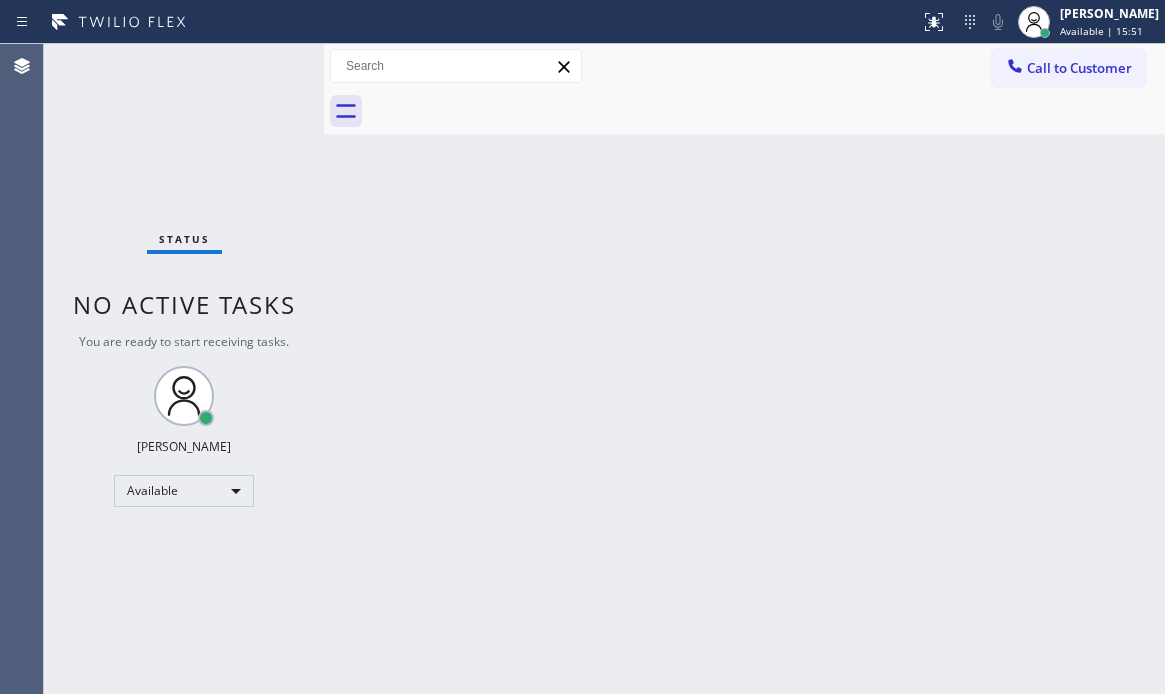 click on "Status   No active tasks     You are ready to start receiving tasks.   Judy Mae Saturinas Available" at bounding box center (184, 369) 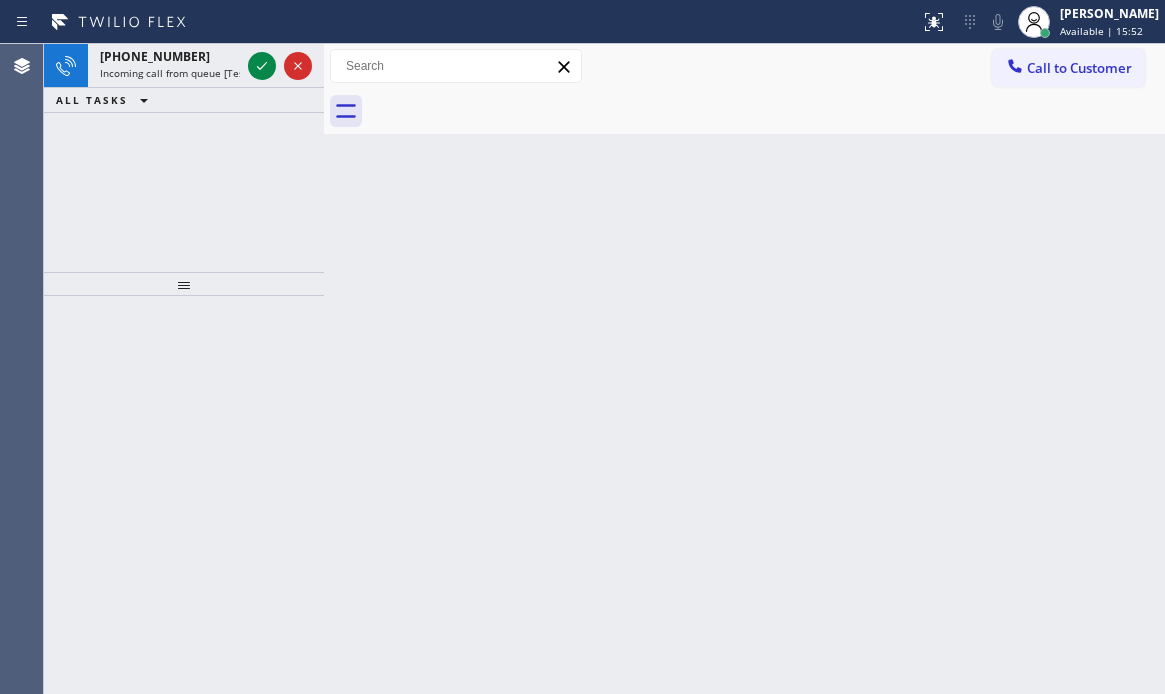 click 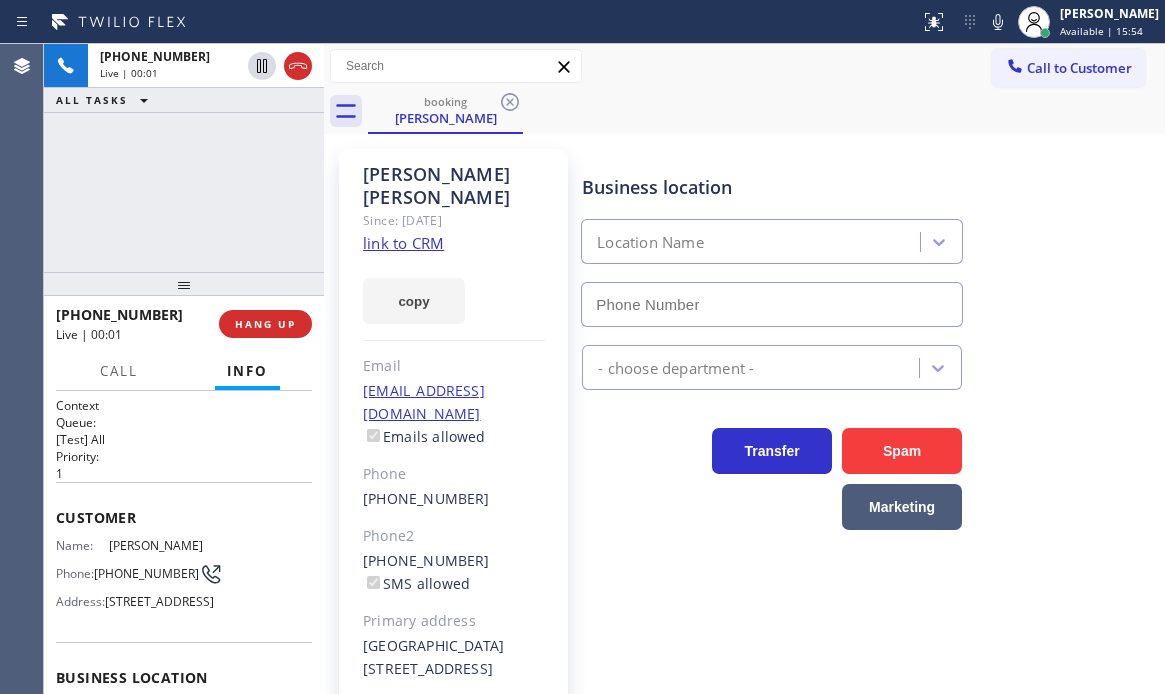 type on "(646) 846-9755" 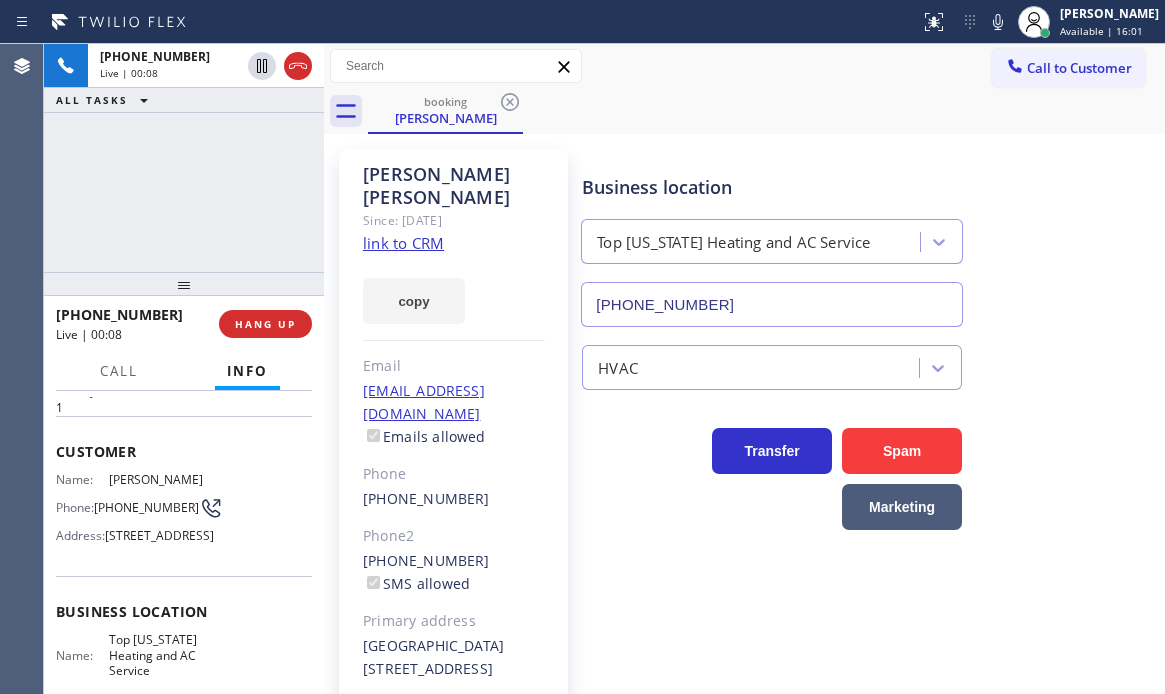 scroll, scrollTop: 57, scrollLeft: 0, axis: vertical 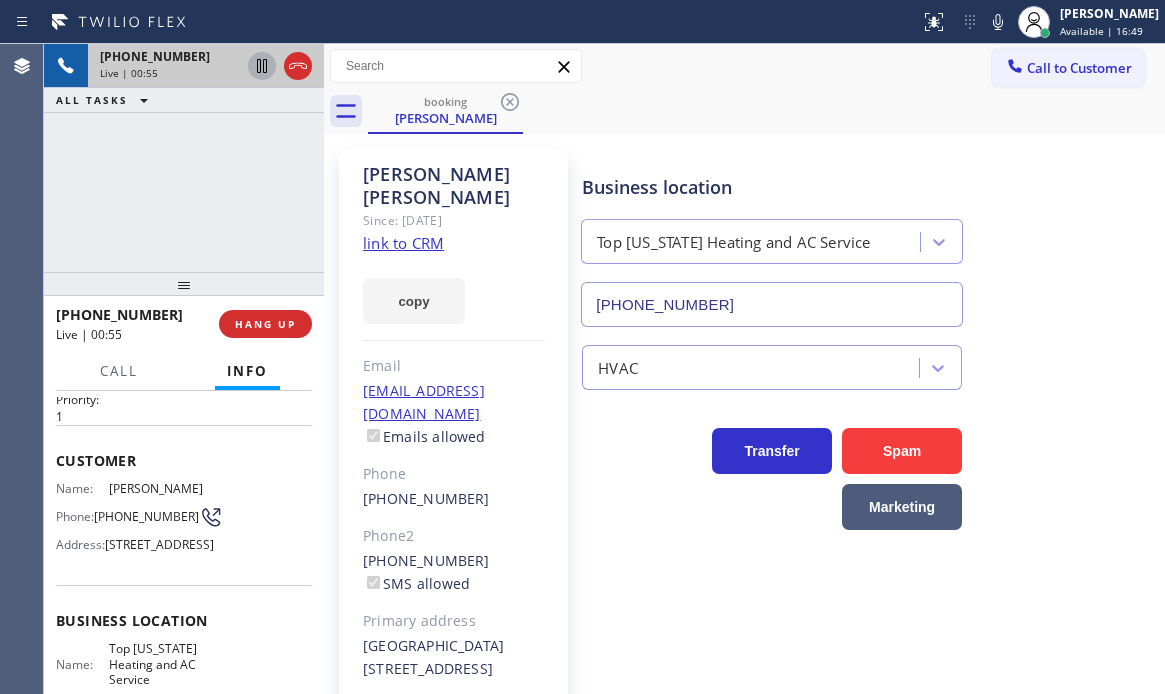 click 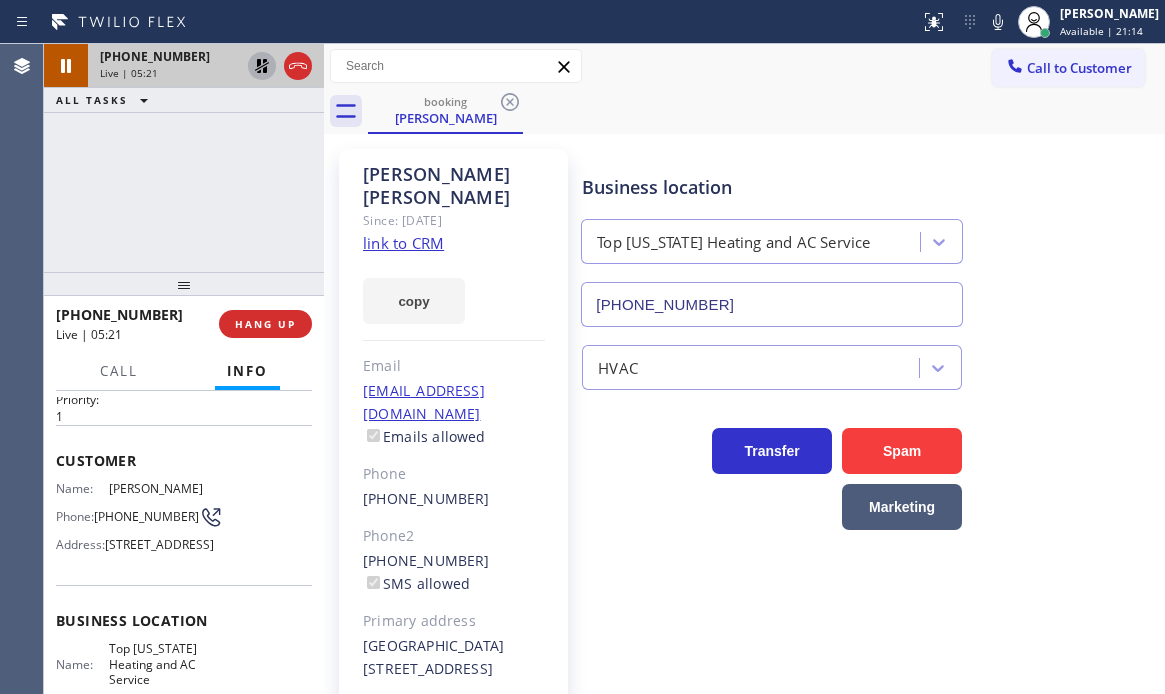 click 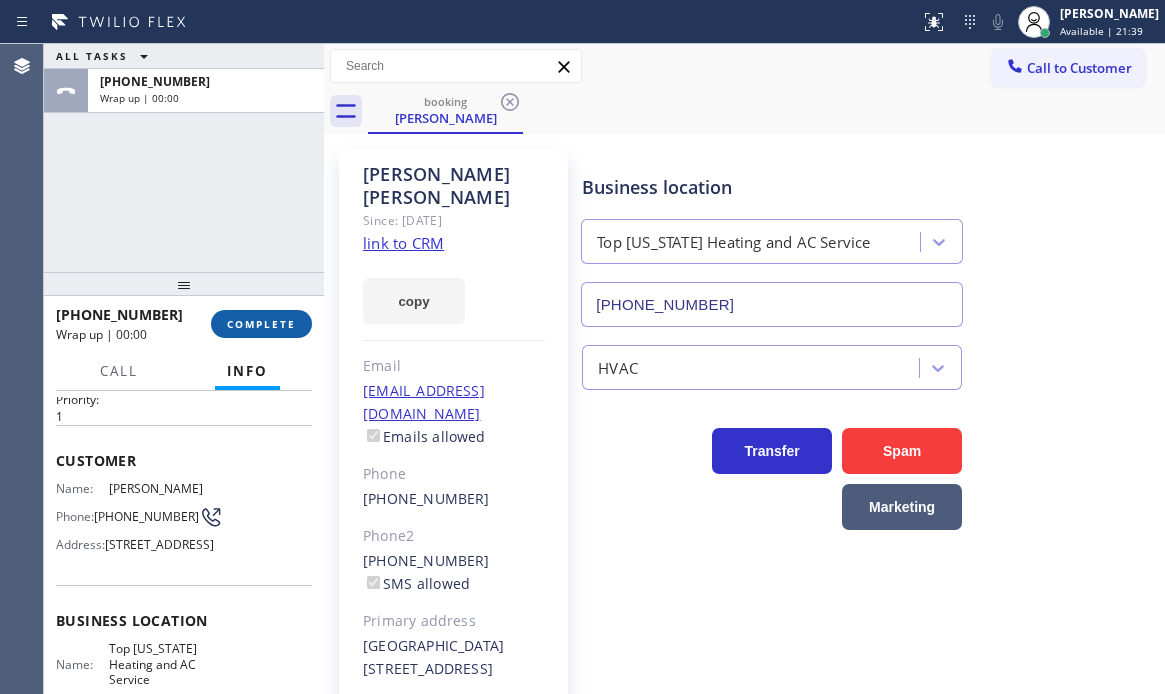 click on "COMPLETE" at bounding box center (261, 324) 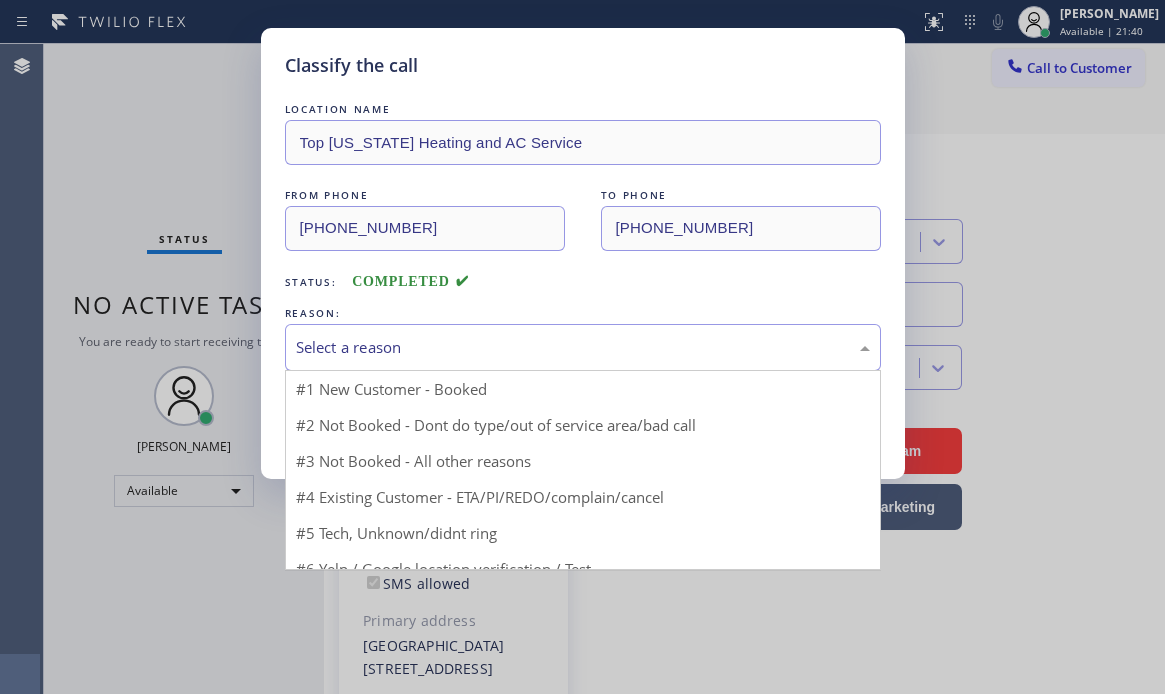 click on "Select a reason" at bounding box center [583, 347] 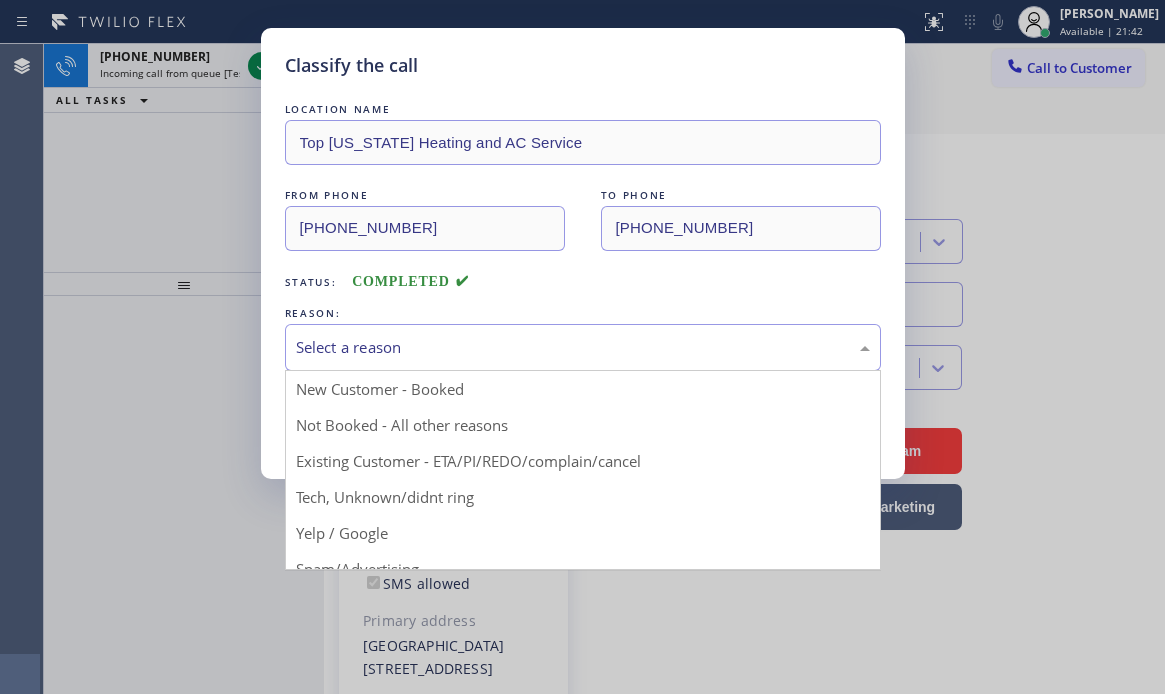 drag, startPoint x: 417, startPoint y: 467, endPoint x: 374, endPoint y: 453, distance: 45.221676 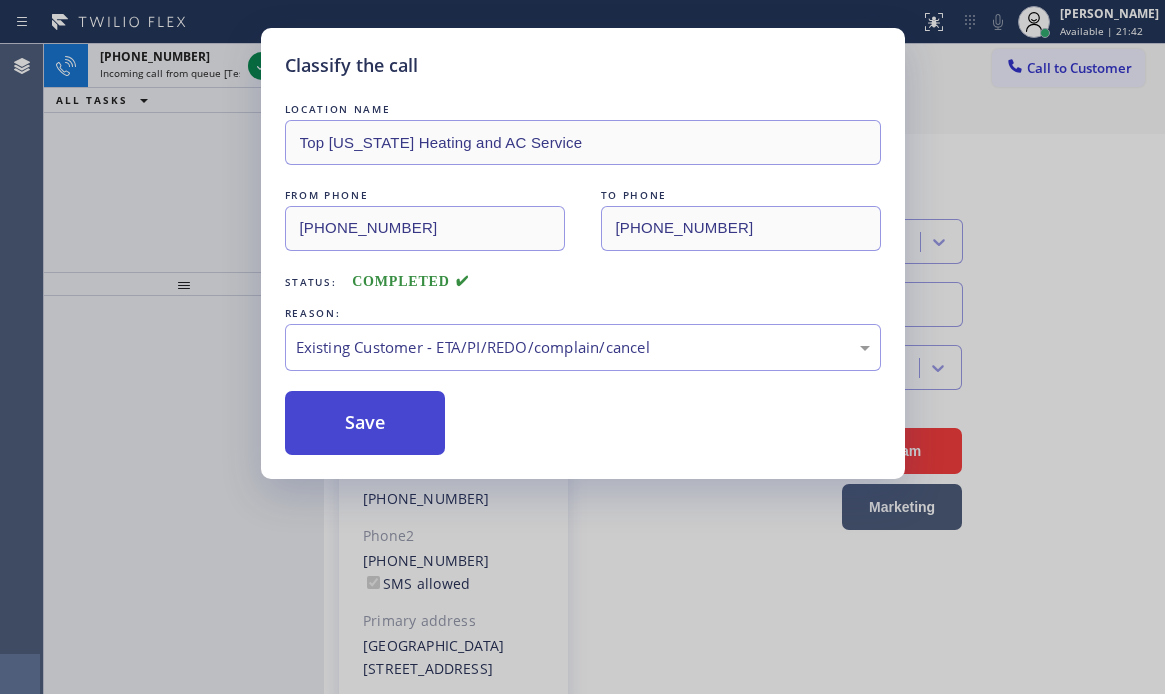 click on "Save" at bounding box center (365, 423) 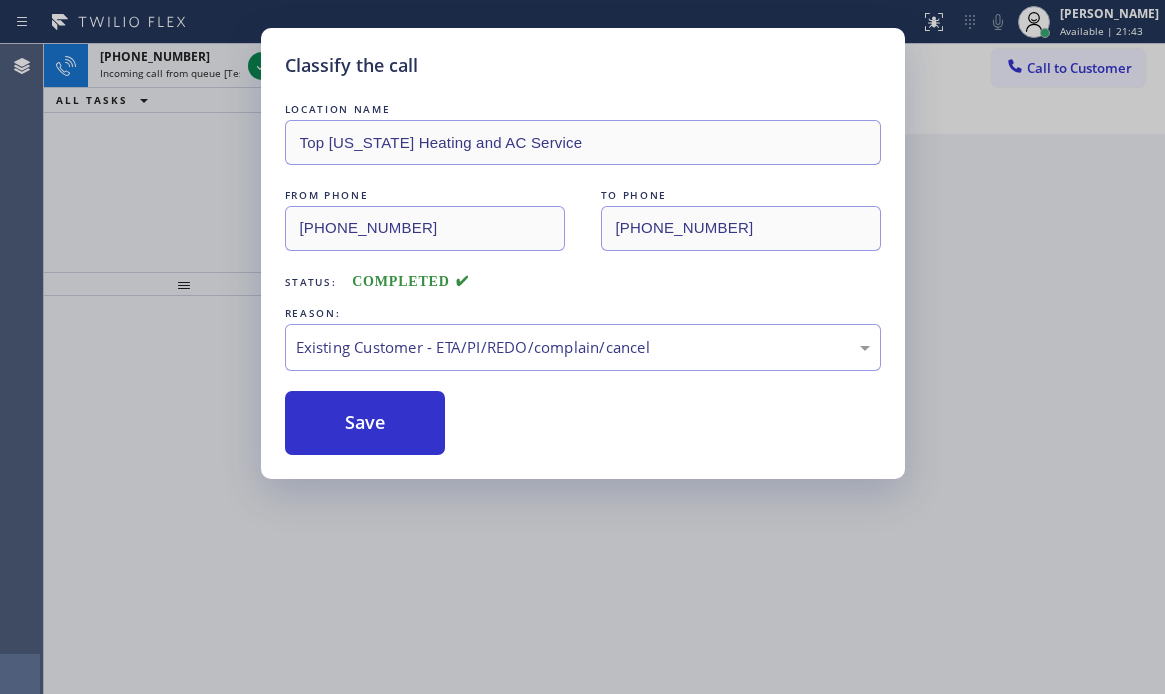 drag, startPoint x: 198, startPoint y: 162, endPoint x: 214, endPoint y: 155, distance: 17.464249 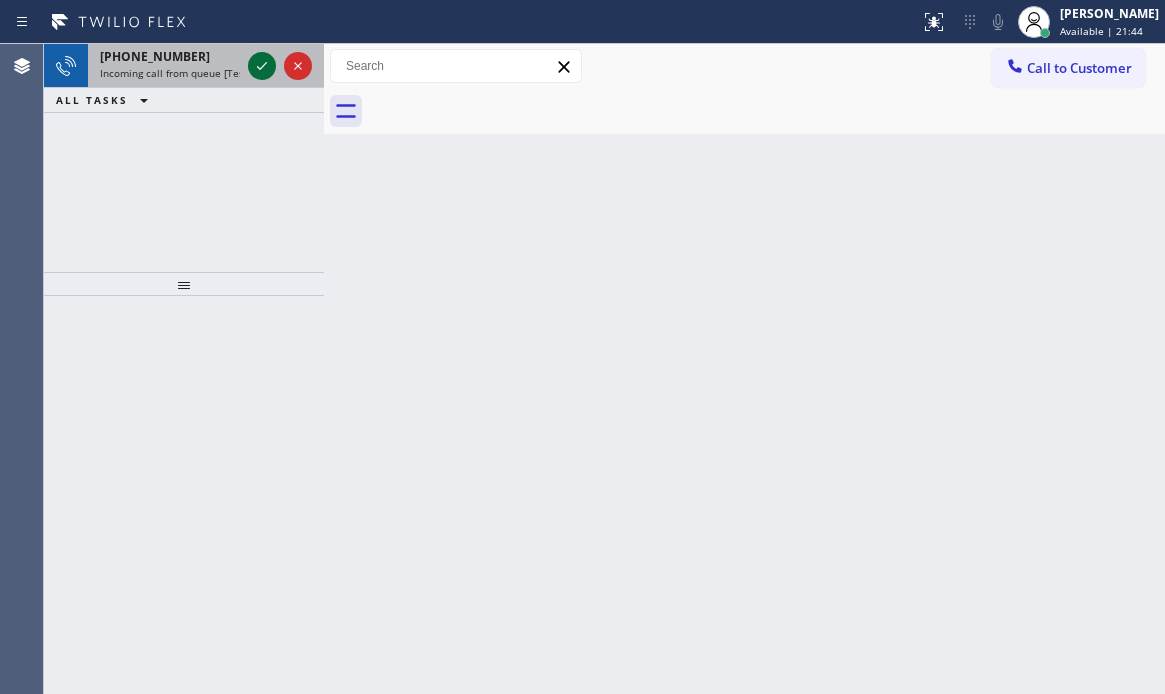 click 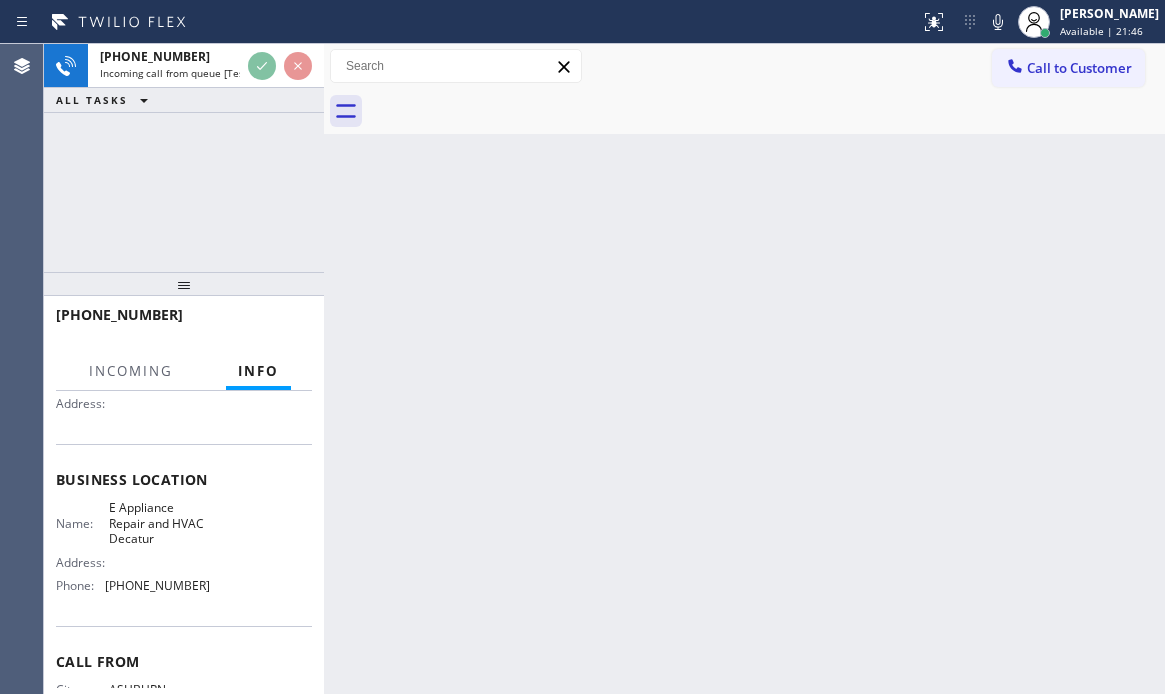 scroll, scrollTop: 200, scrollLeft: 0, axis: vertical 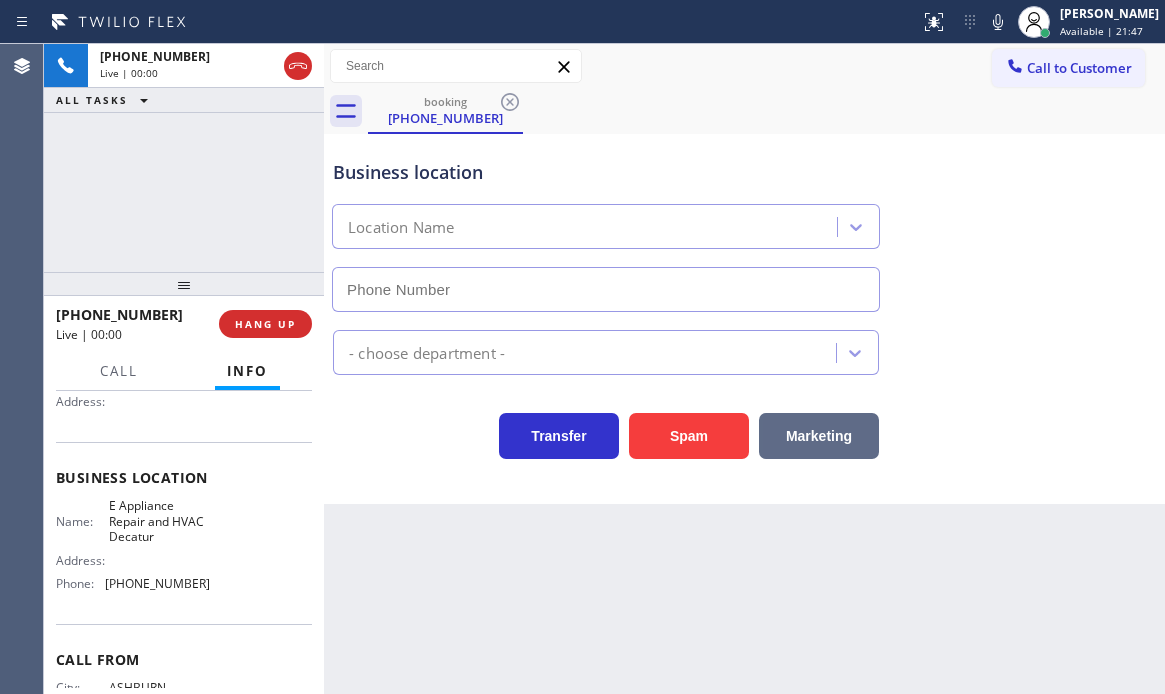 type on "(678) 580-4808" 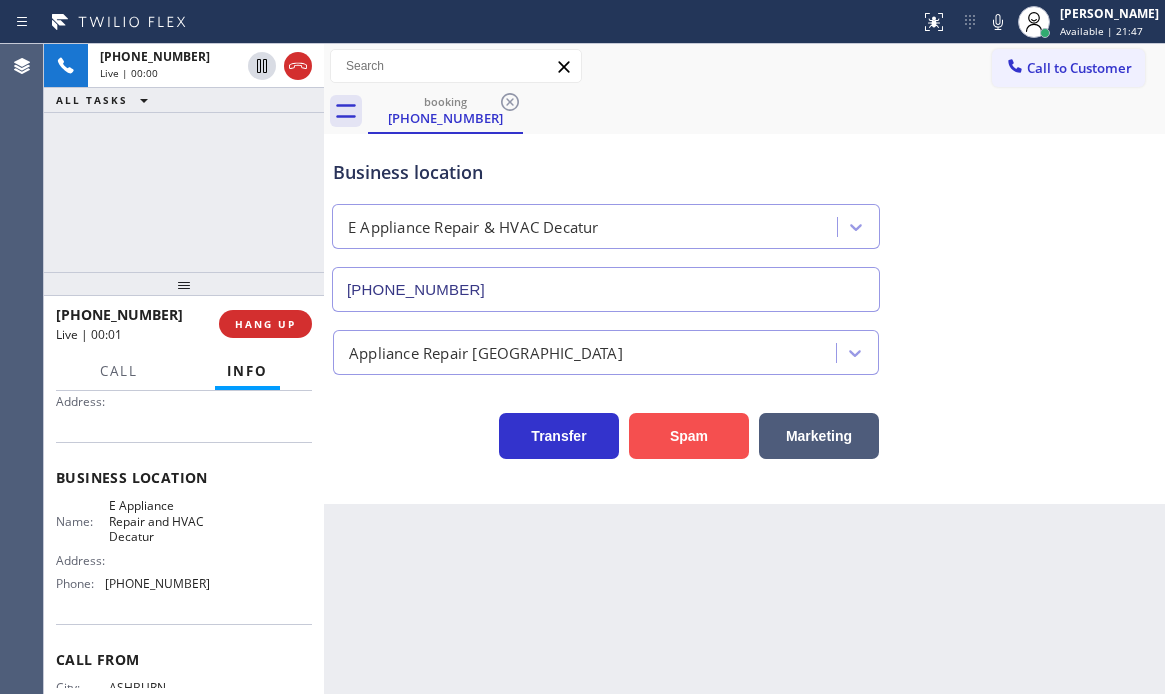 click on "Spam" at bounding box center (689, 436) 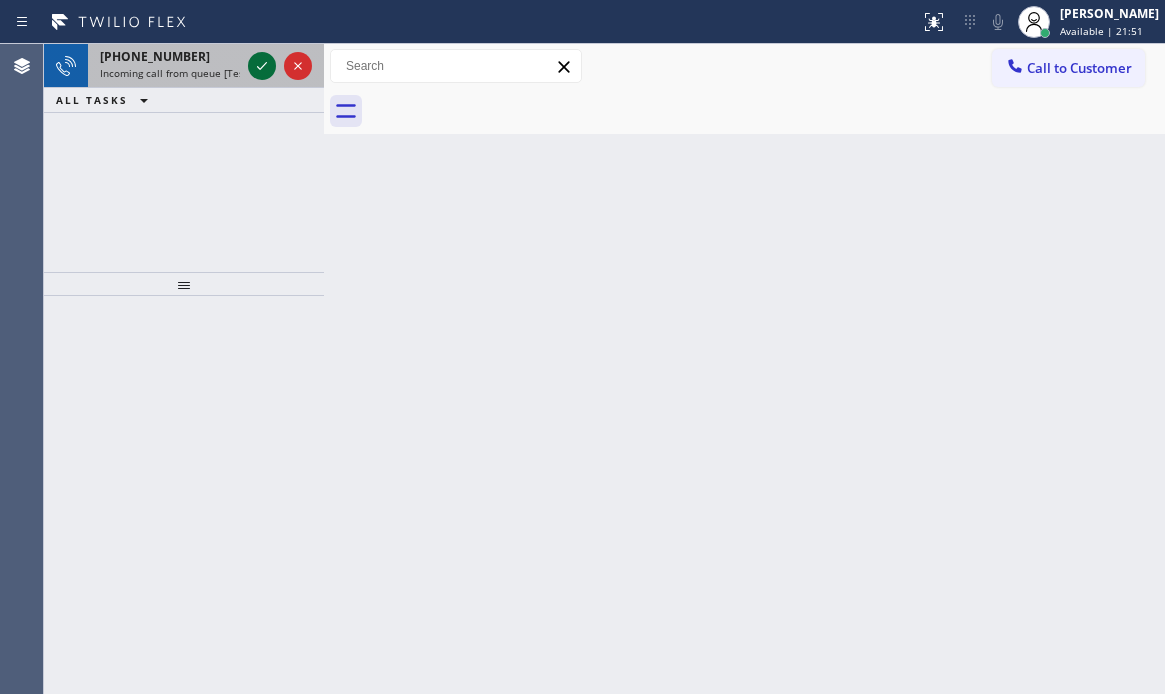 click 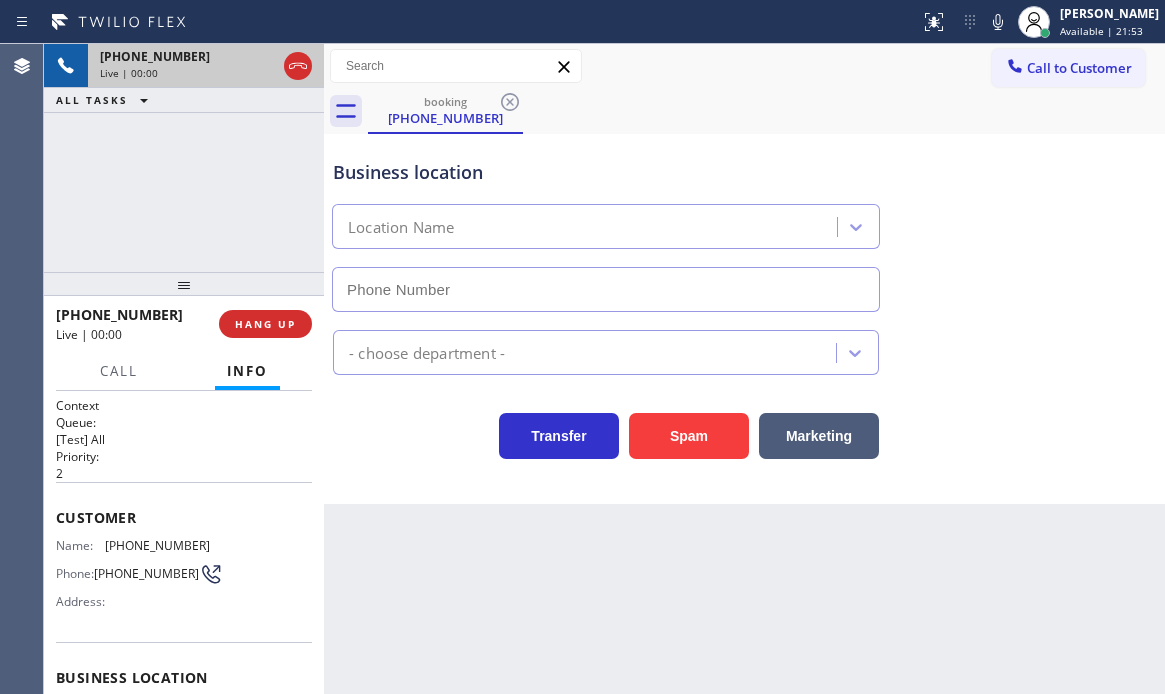 type on "(323) 214-3739" 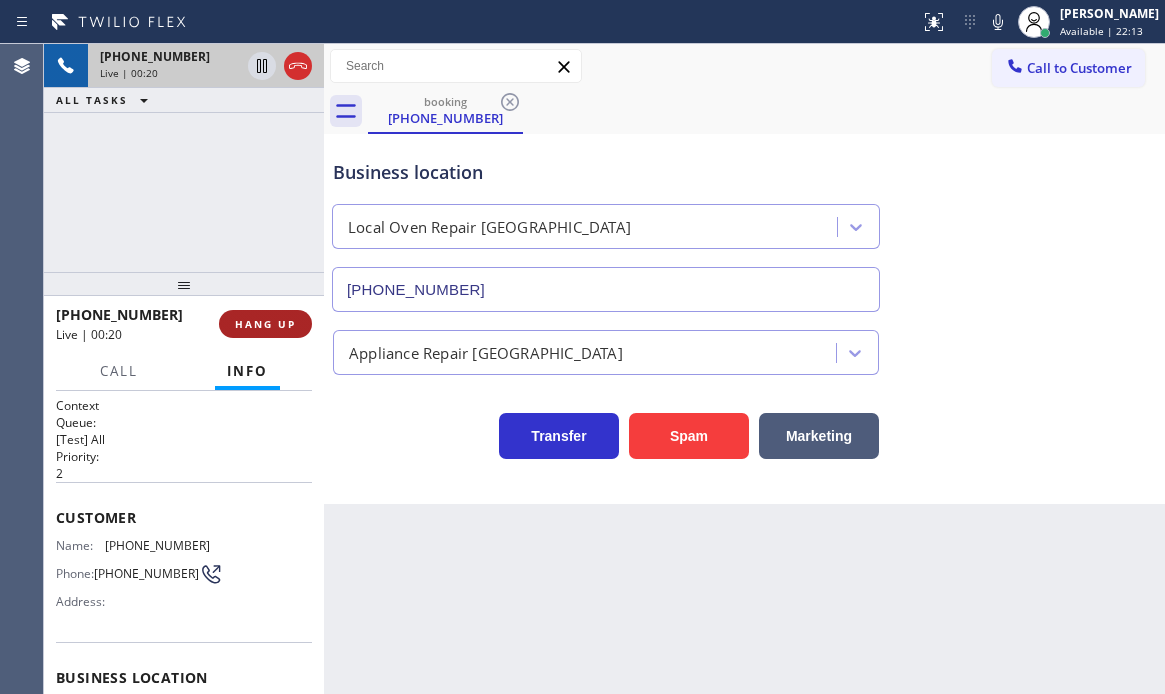 click on "HANG UP" at bounding box center [265, 324] 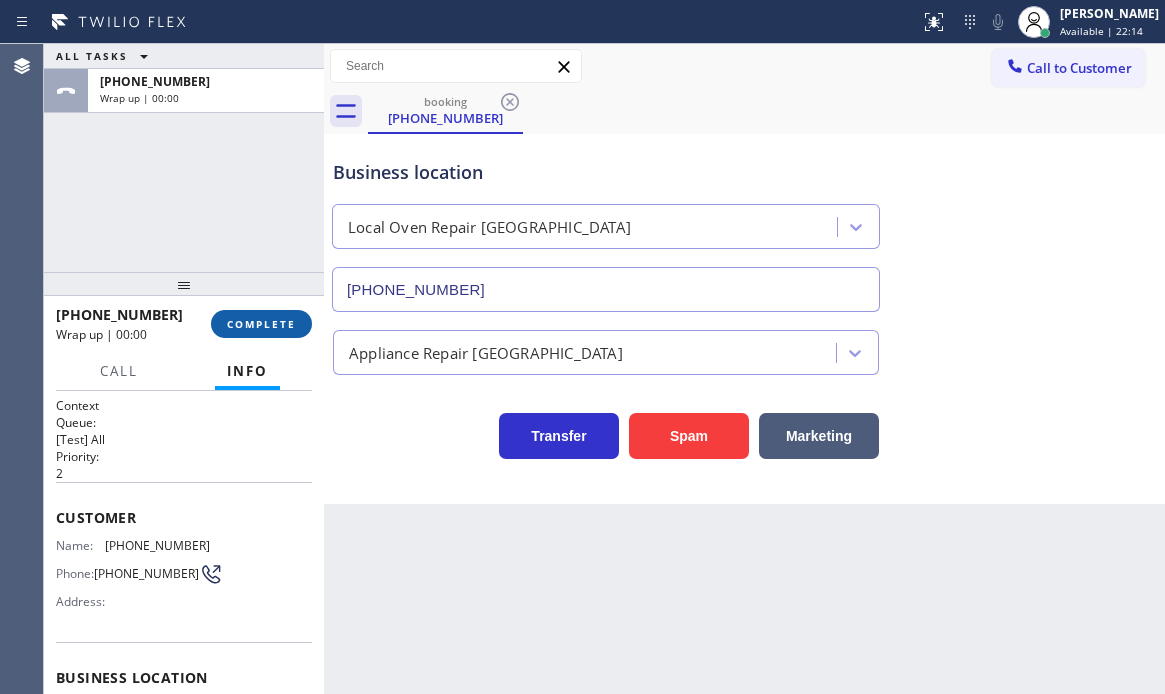 click on "COMPLETE" at bounding box center [261, 324] 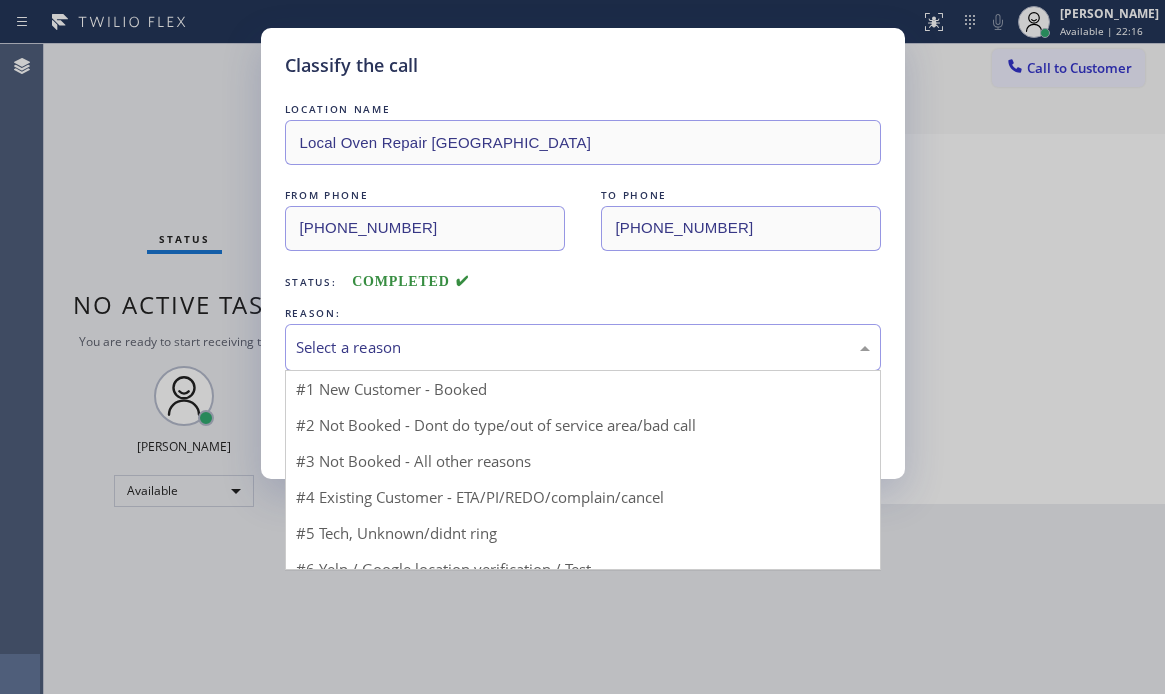 click on "Select a reason" at bounding box center (583, 347) 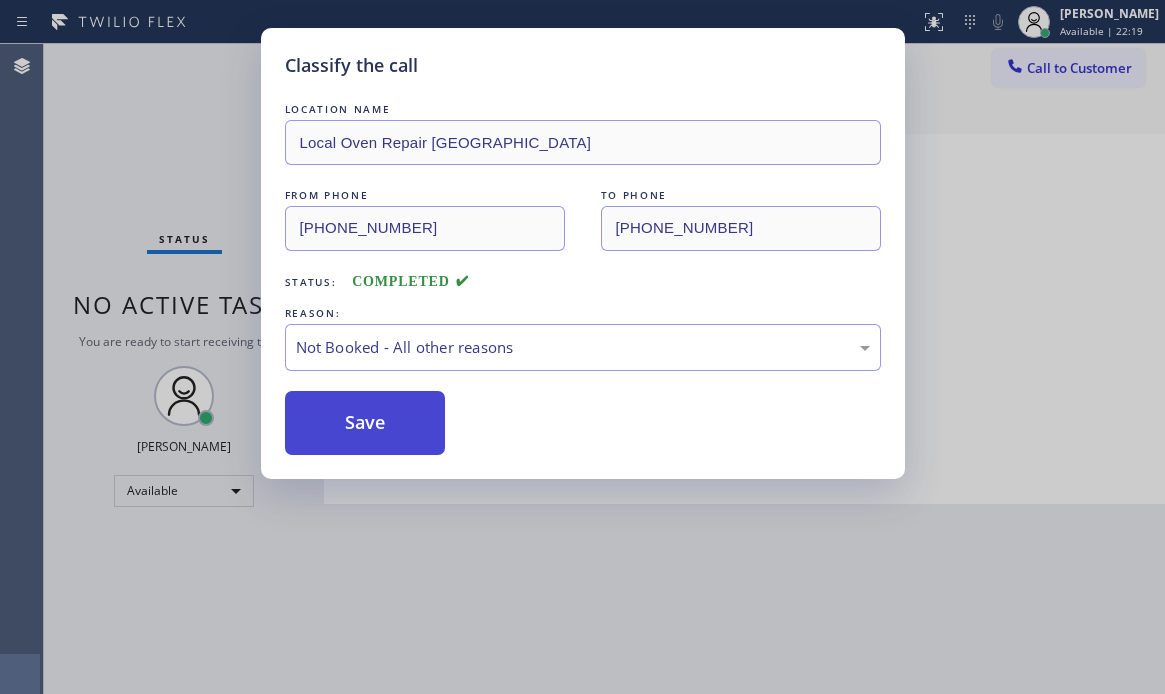 drag, startPoint x: 365, startPoint y: 433, endPoint x: 354, endPoint y: 423, distance: 14.866069 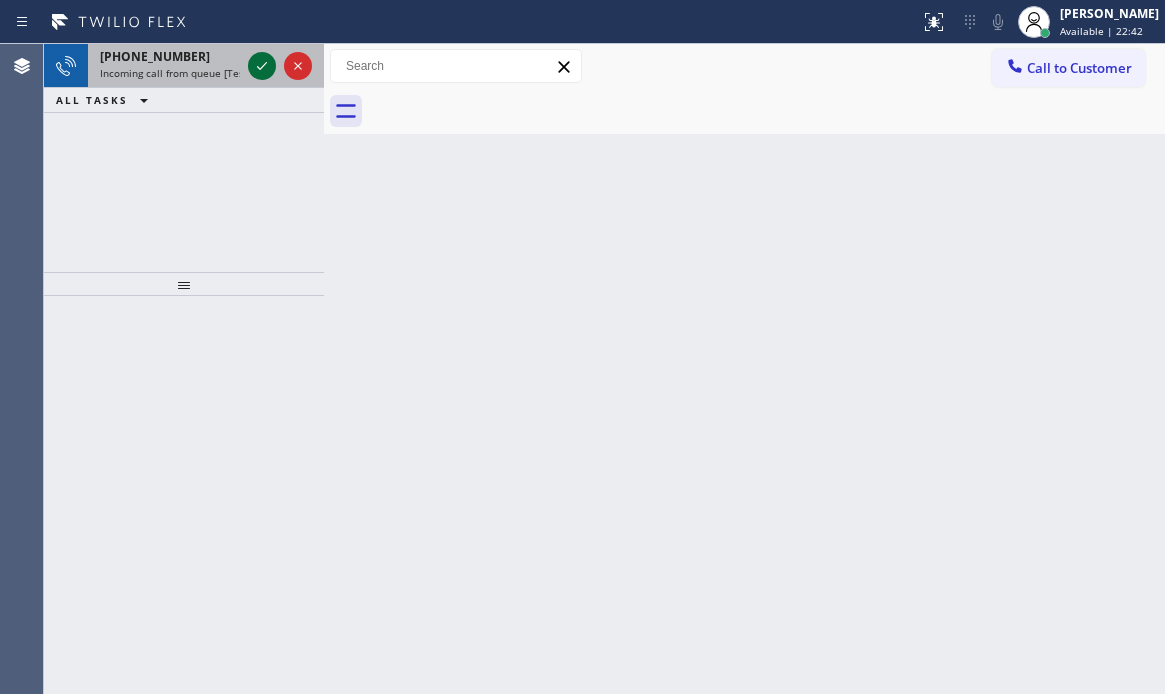 drag, startPoint x: 837, startPoint y: 2, endPoint x: 259, endPoint y: 69, distance: 581.87024 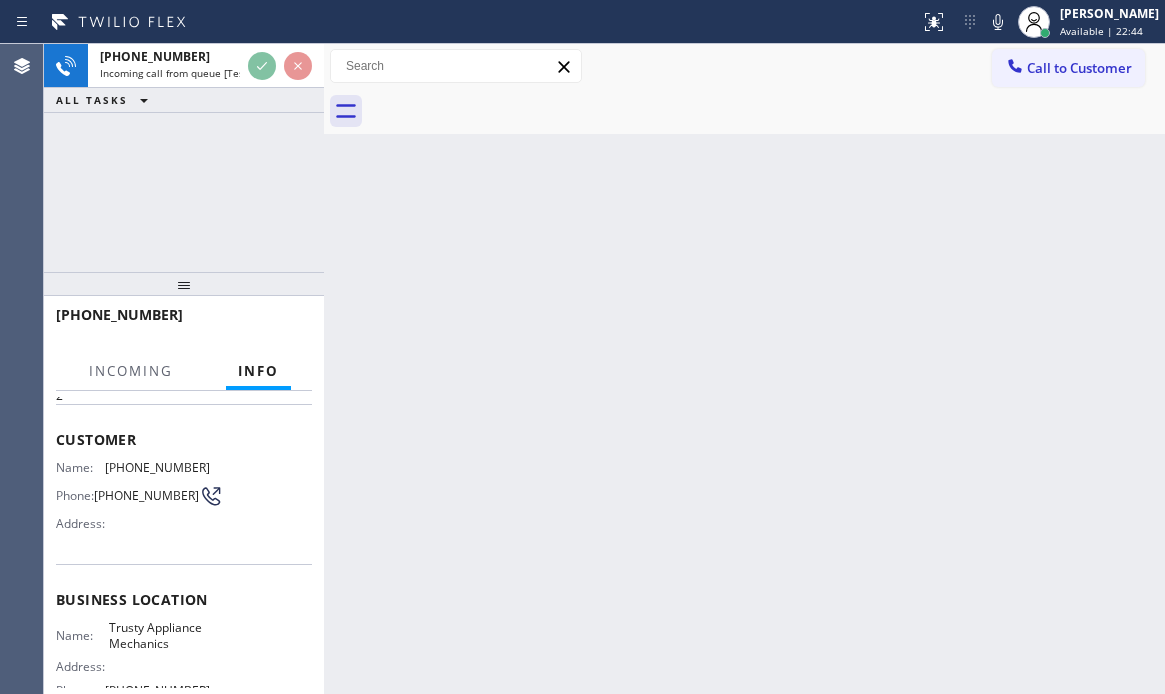 scroll, scrollTop: 200, scrollLeft: 0, axis: vertical 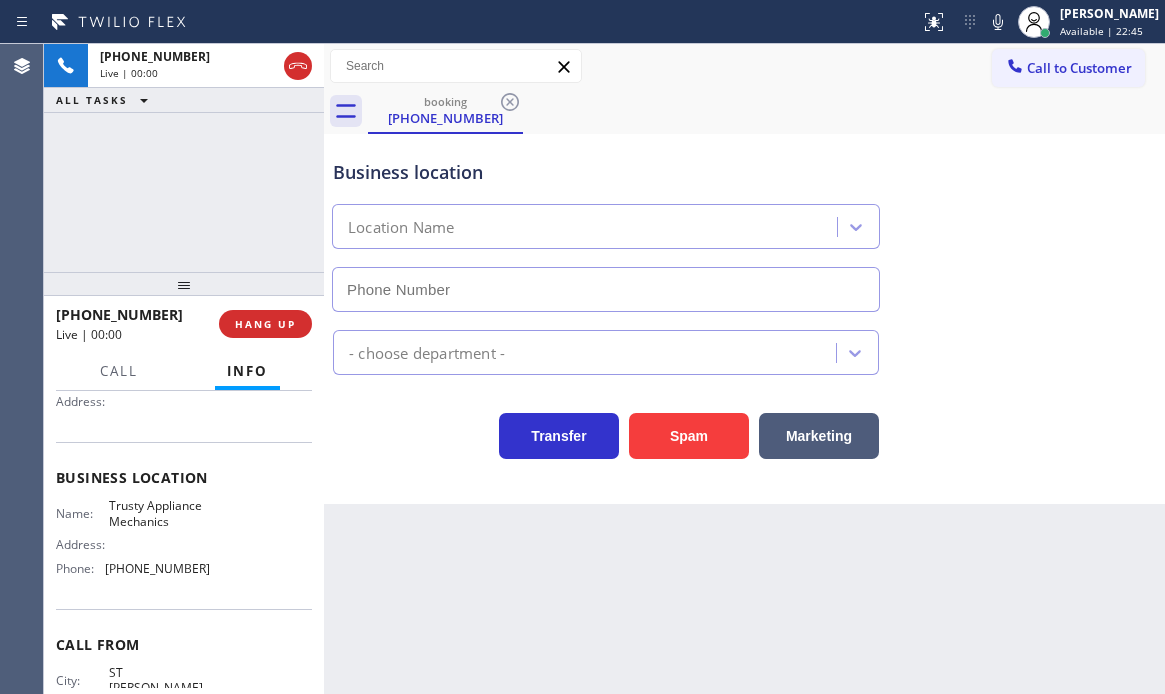 type on "(631) 515-6122" 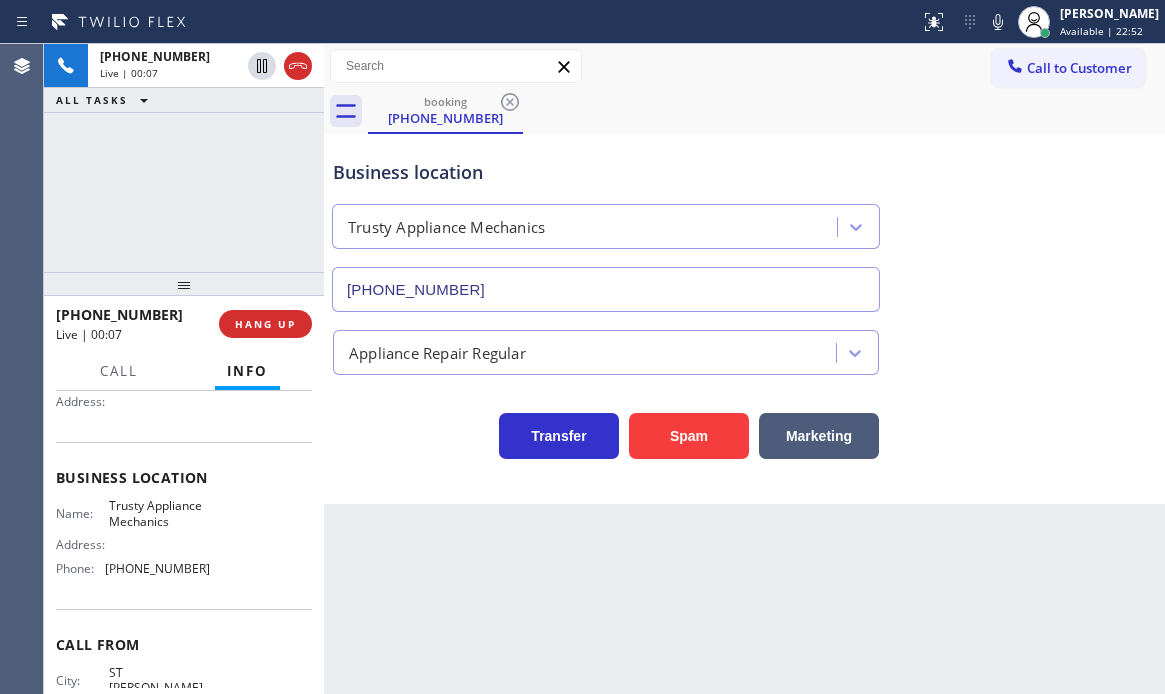 scroll, scrollTop: 279, scrollLeft: 0, axis: vertical 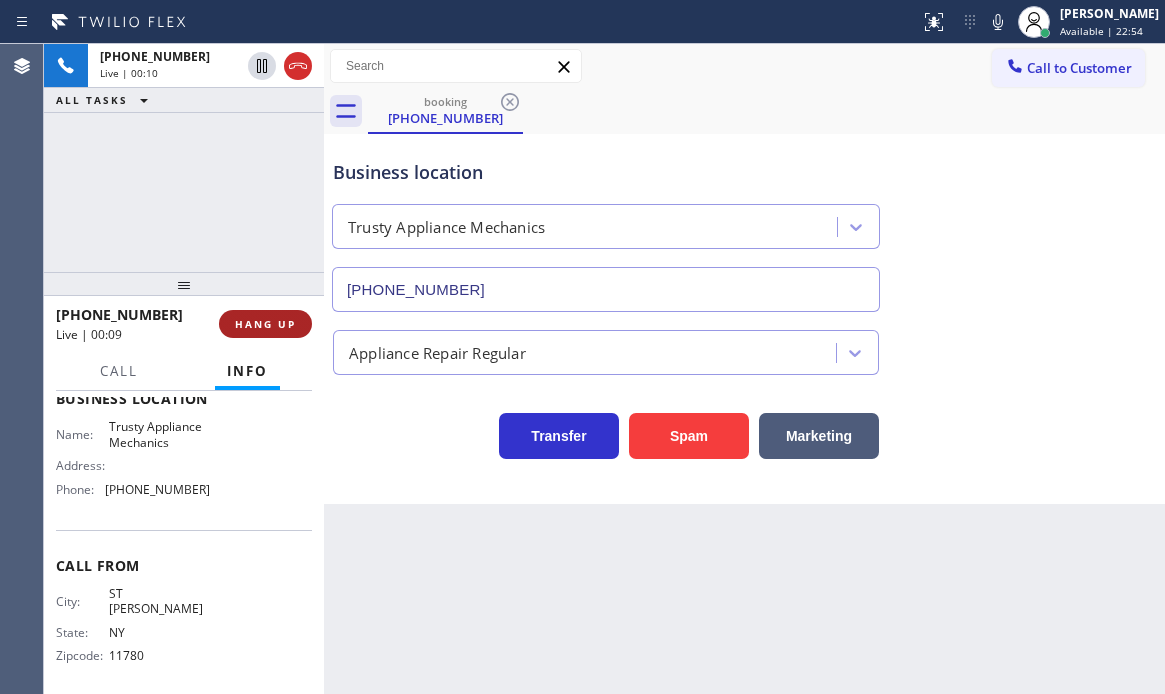 click on "HANG UP" at bounding box center [265, 324] 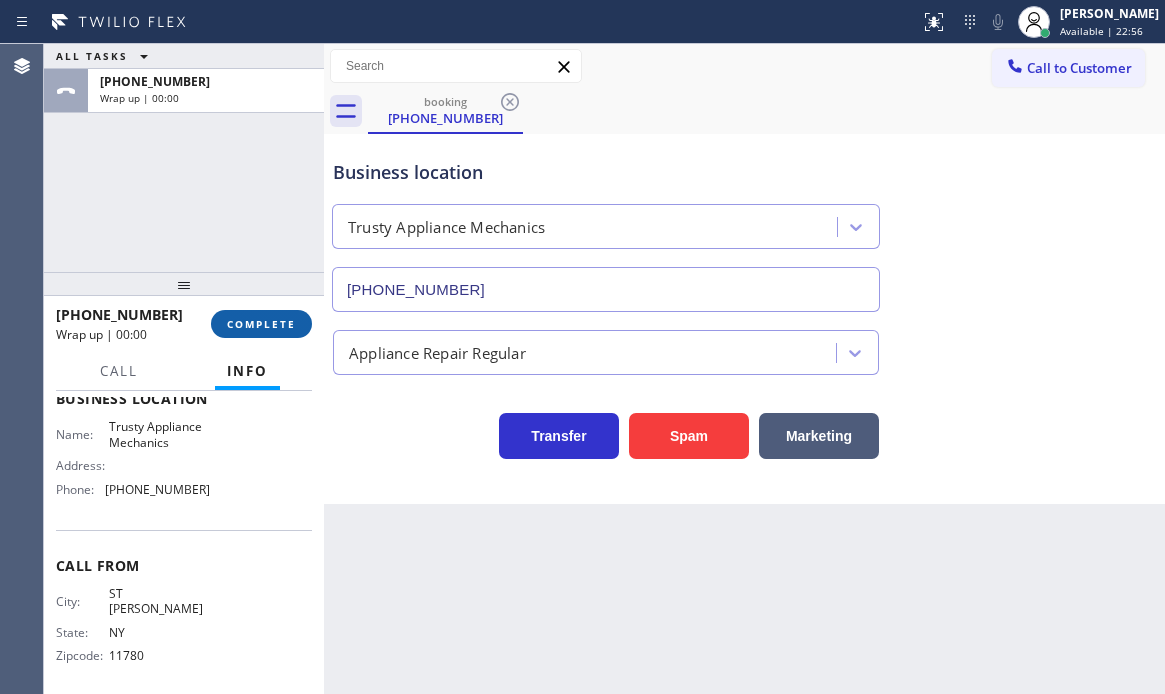 click on "COMPLETE" at bounding box center [261, 324] 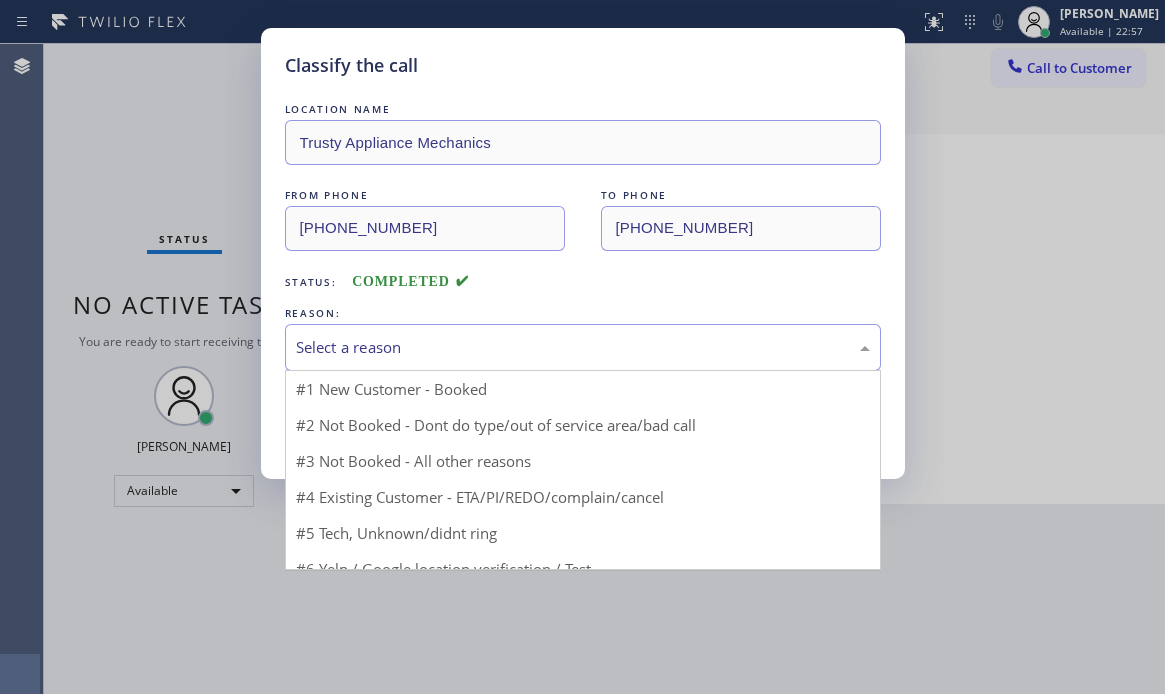 click on "Select a reason" at bounding box center (583, 347) 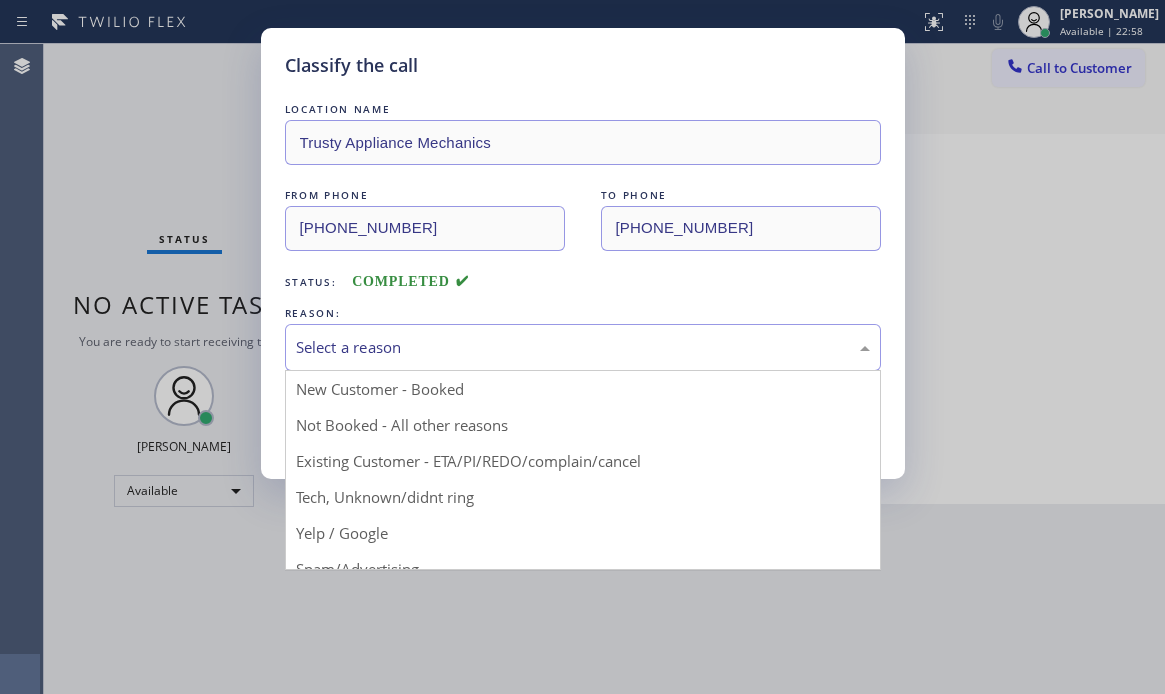 drag, startPoint x: 418, startPoint y: 496, endPoint x: 405, endPoint y: 471, distance: 28.178005 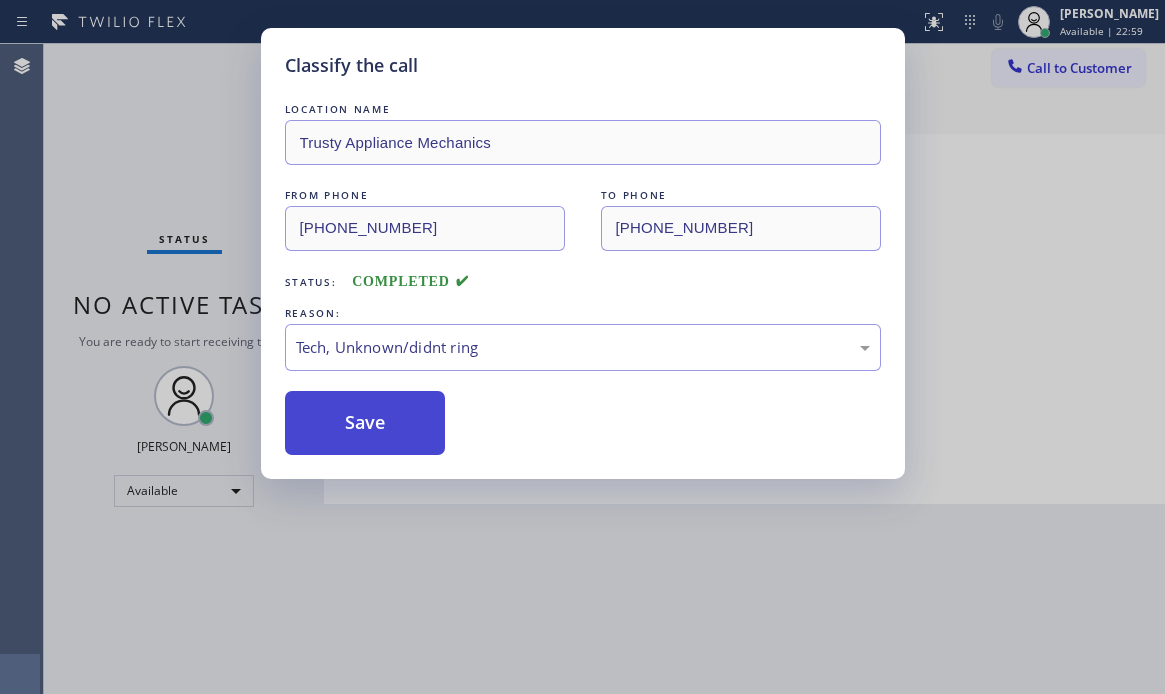 click on "Save" at bounding box center (365, 423) 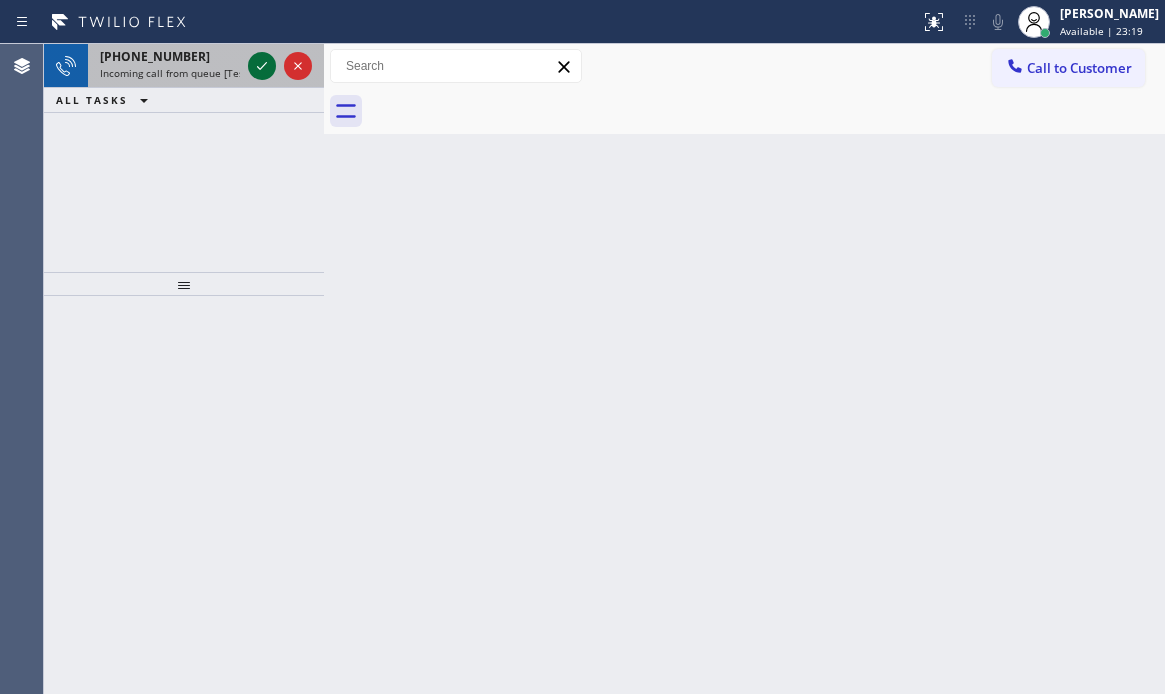 click 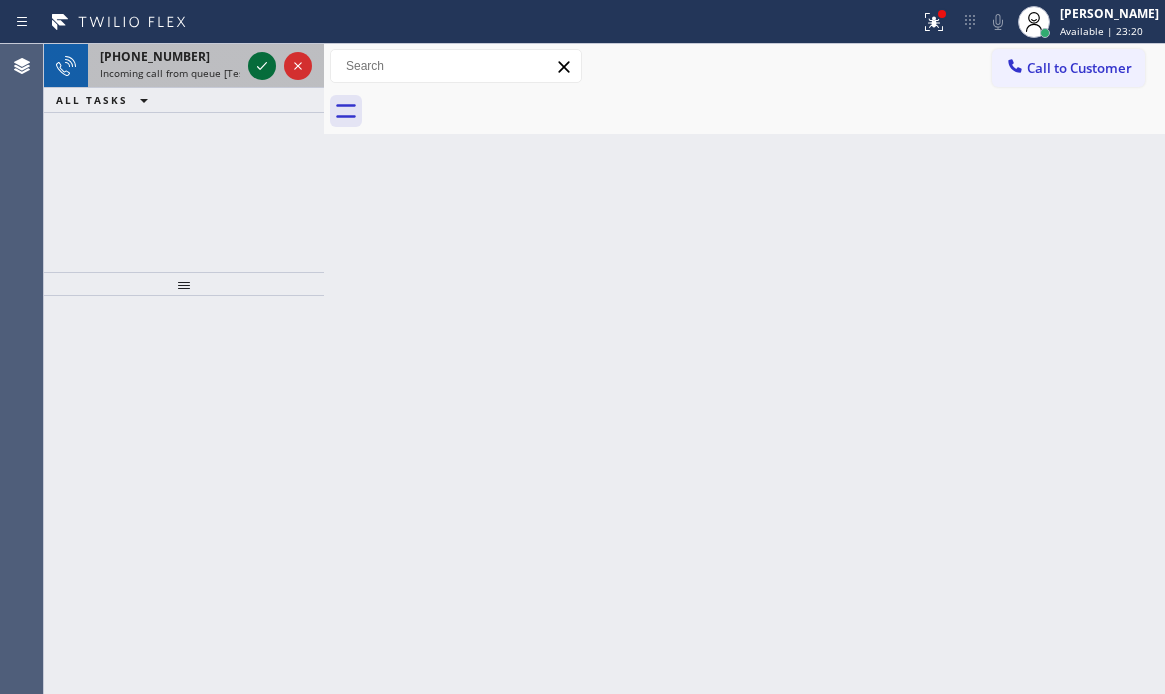 click 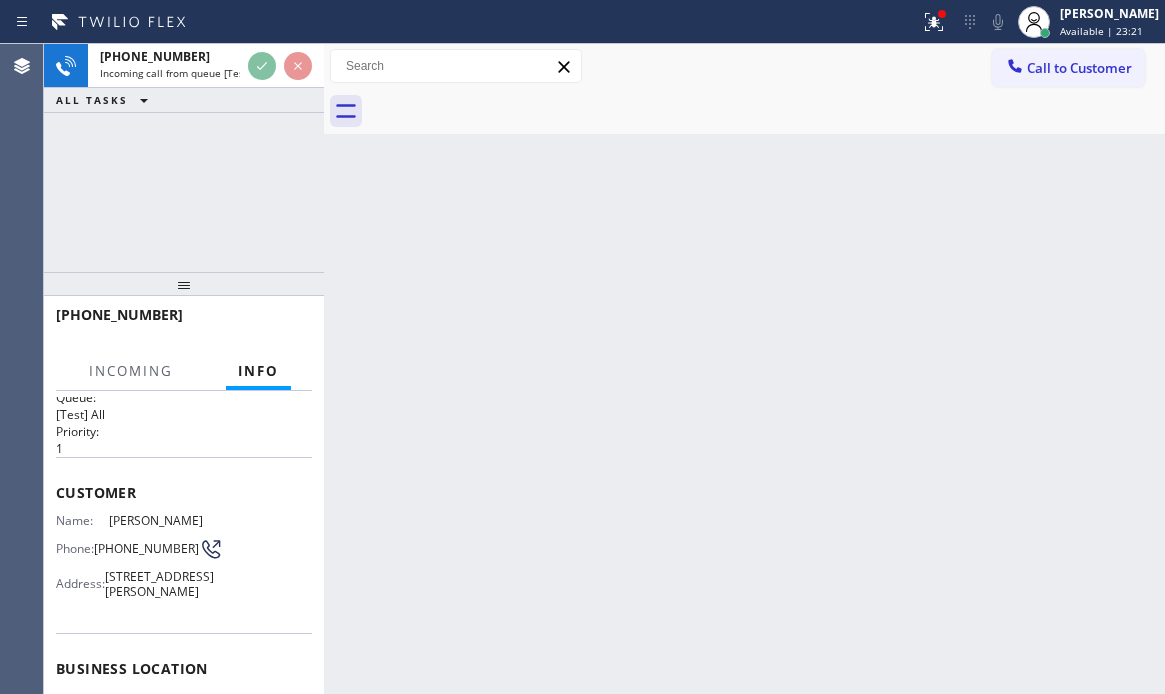 scroll, scrollTop: 200, scrollLeft: 0, axis: vertical 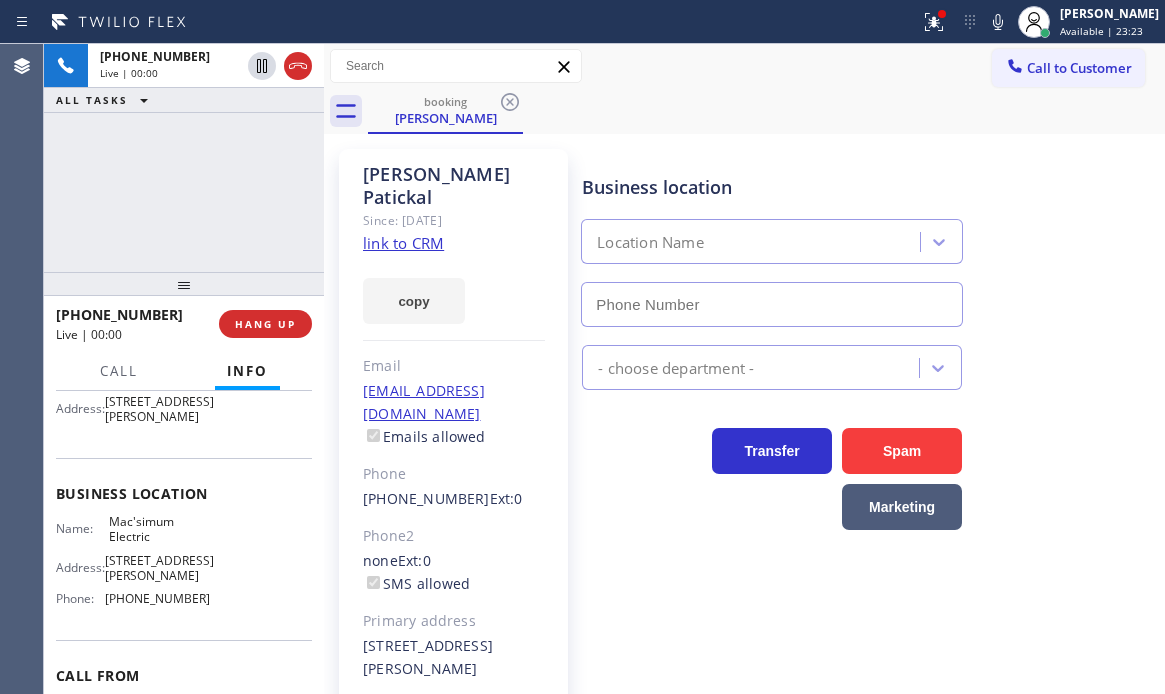 type on "(848) 308-7520" 